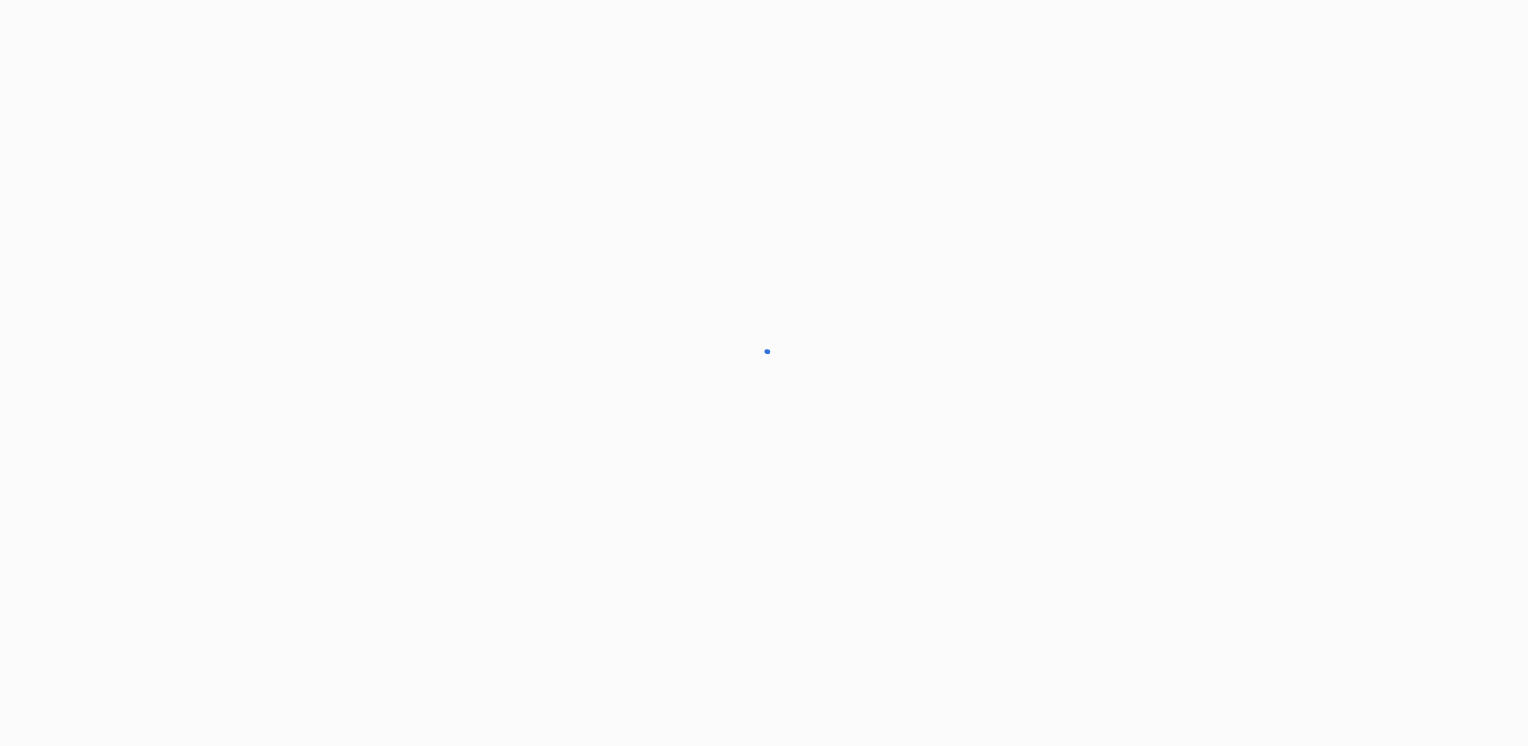 scroll, scrollTop: 0, scrollLeft: 0, axis: both 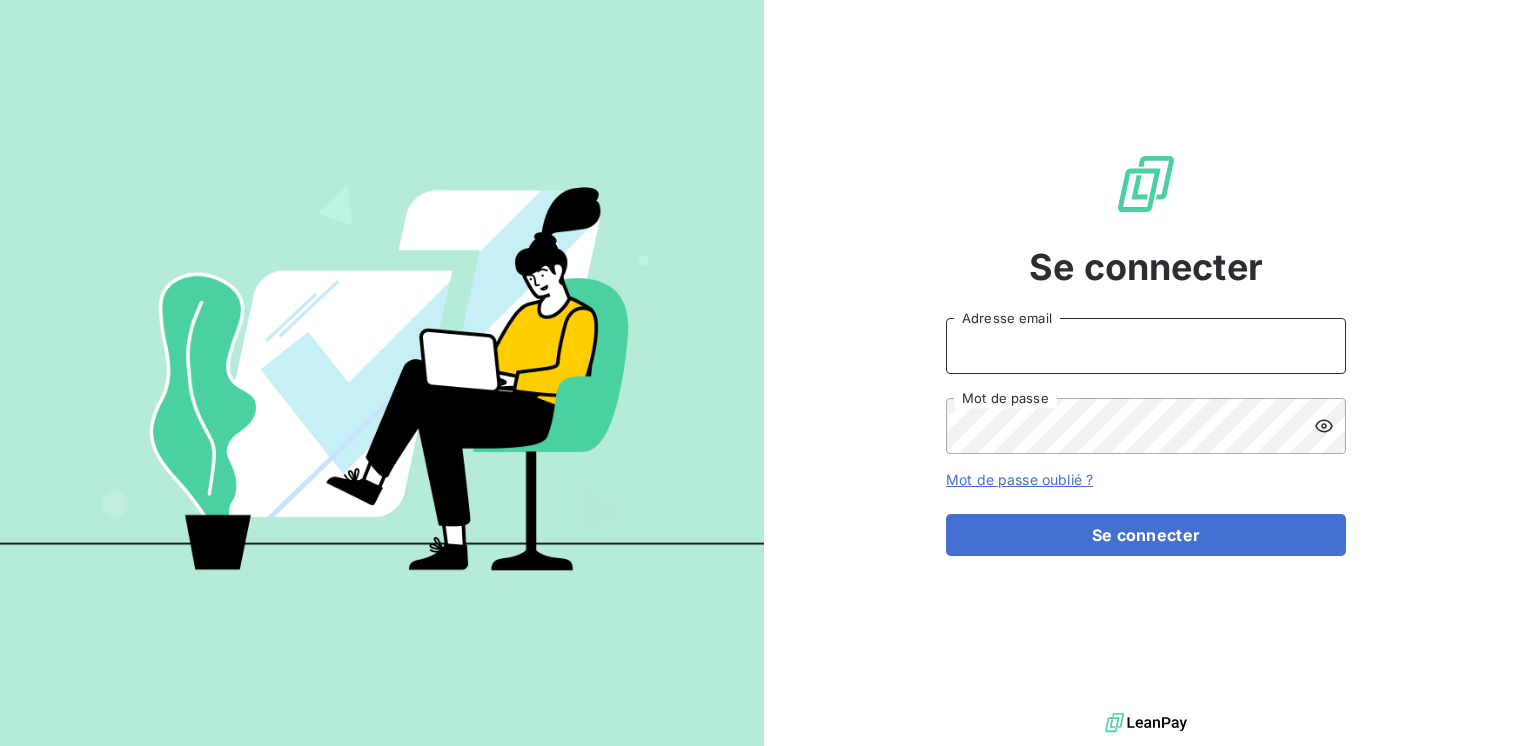 click on "Adresse email" at bounding box center [1146, 346] 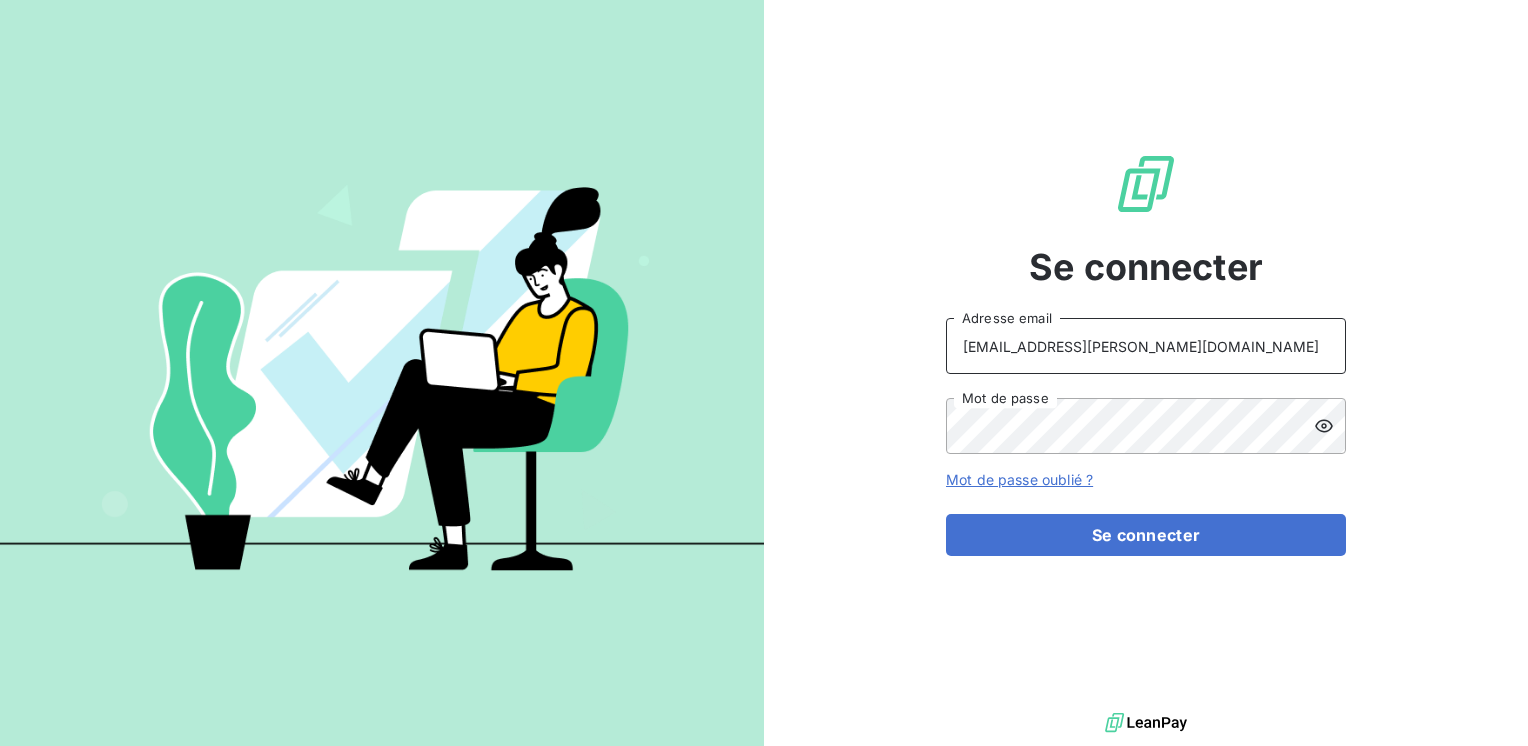 type on "[EMAIL_ADDRESS][PERSON_NAME][DOMAIN_NAME]" 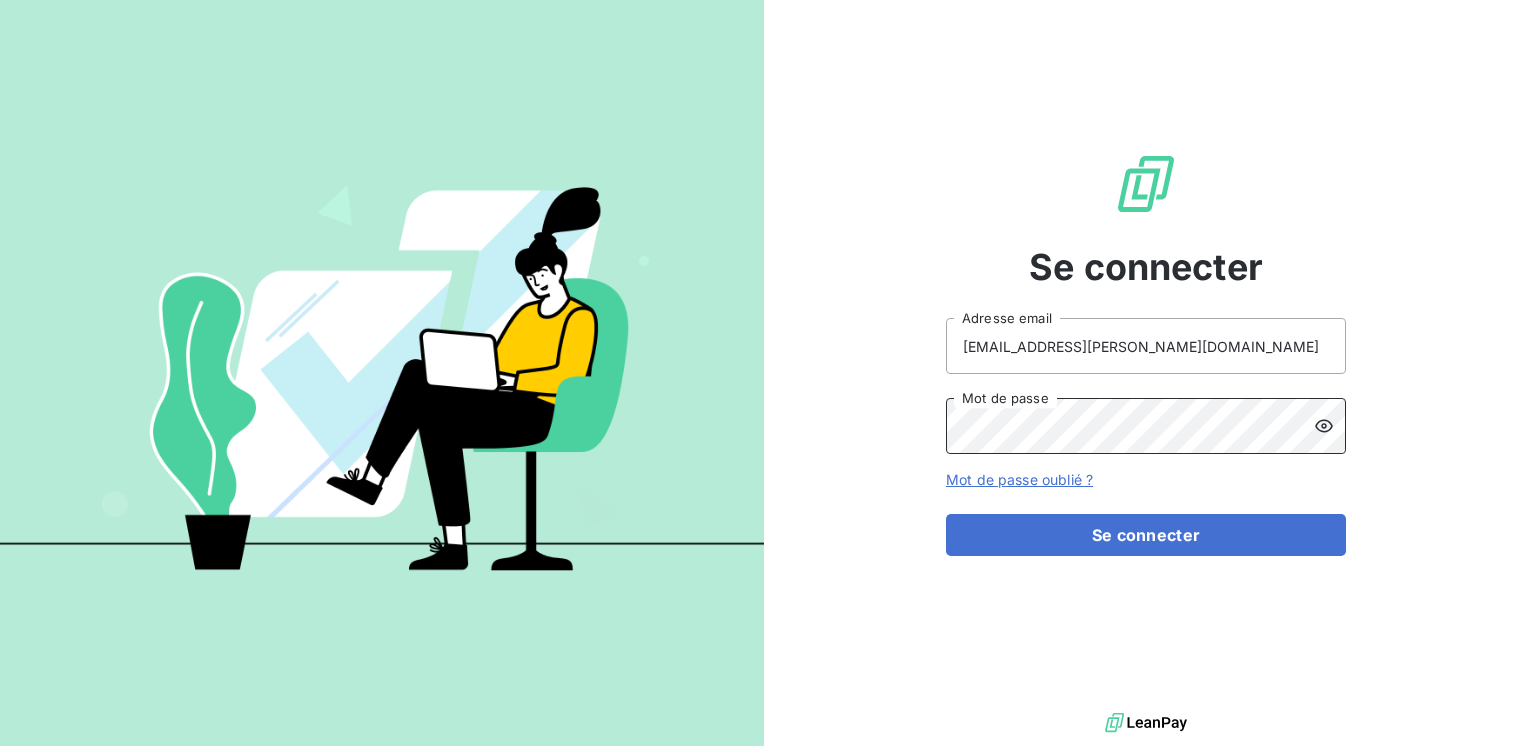 click on "Se connecter" at bounding box center (1146, 535) 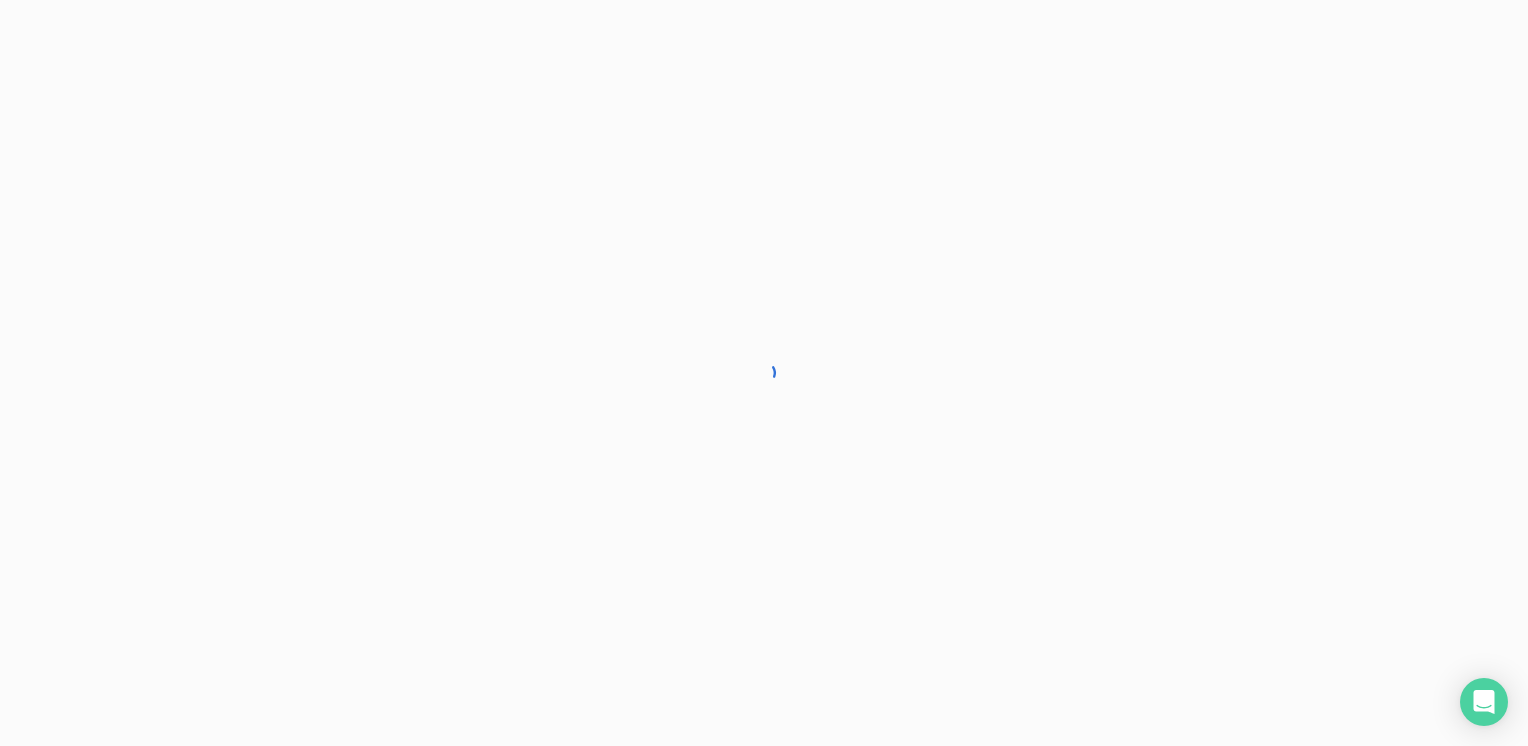 scroll, scrollTop: 0, scrollLeft: 0, axis: both 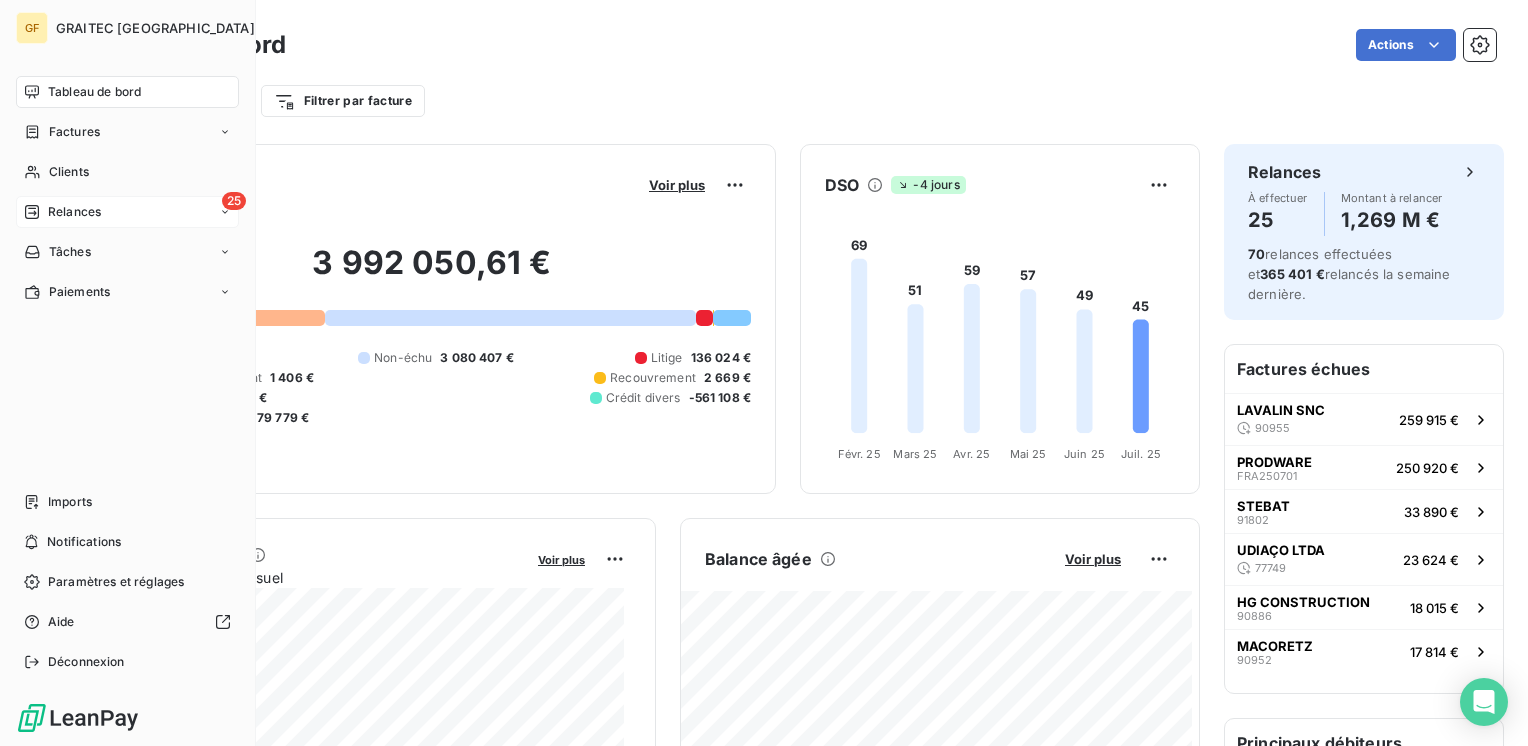 click on "Relances" at bounding box center (74, 212) 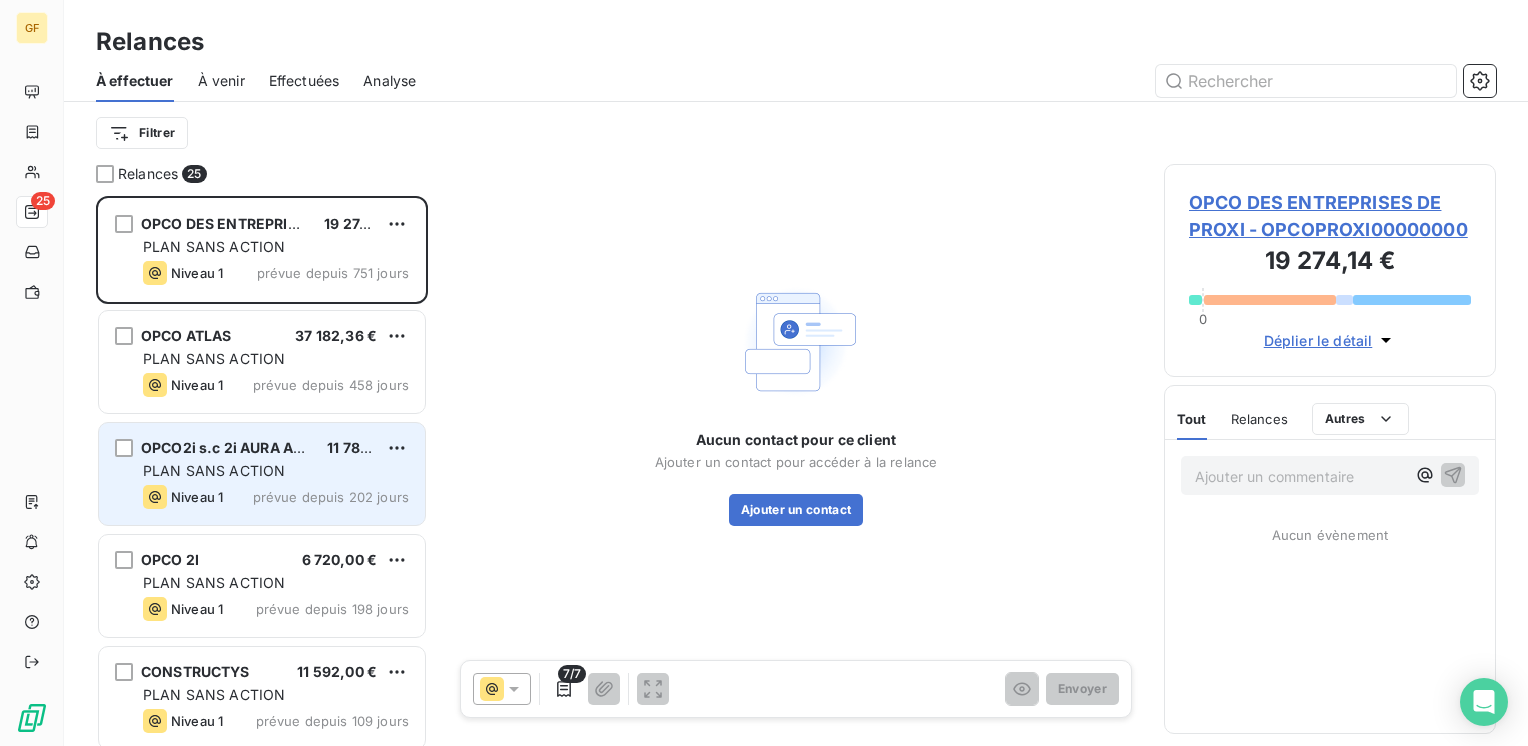 scroll, scrollTop: 16, scrollLeft: 16, axis: both 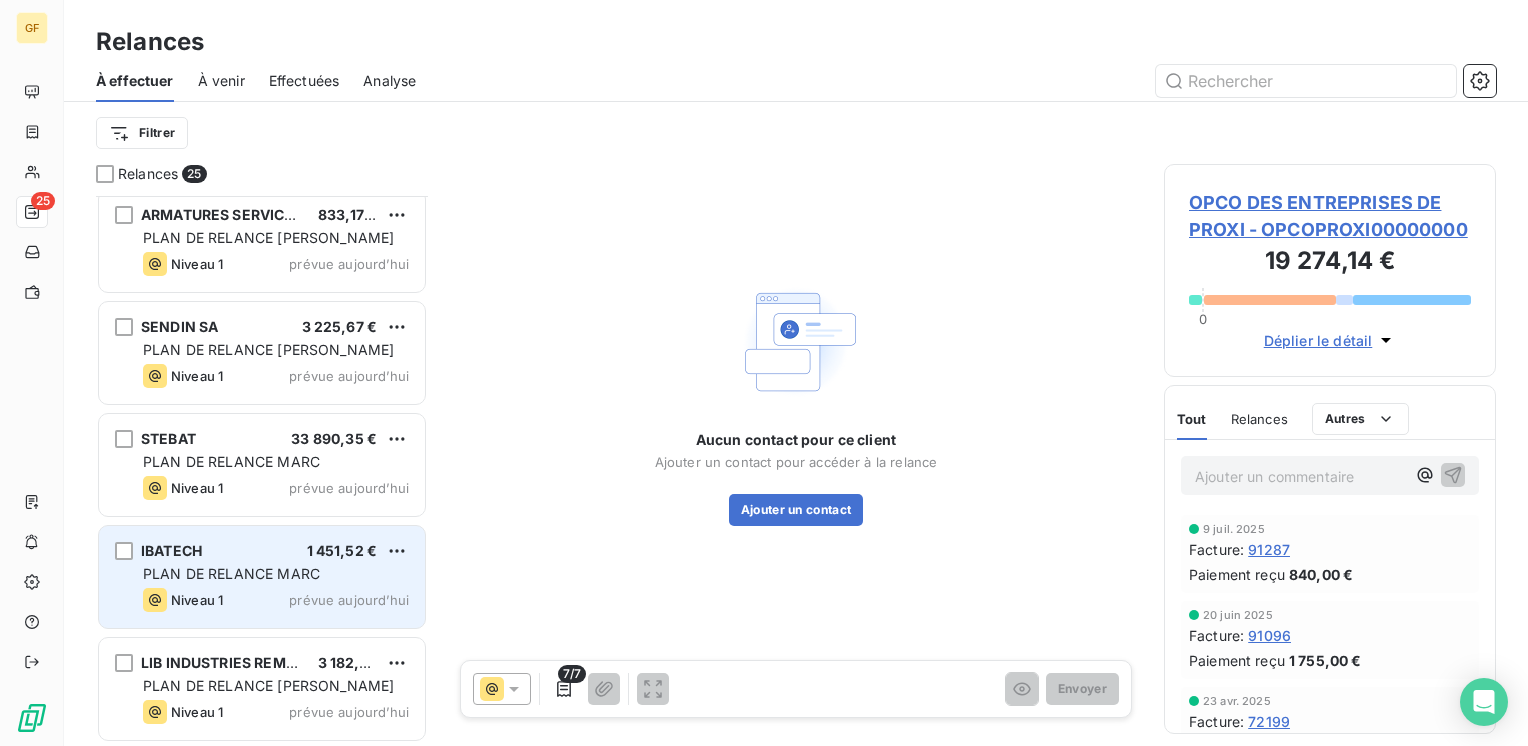 click on "IBATECH 1 451,52 €" at bounding box center (276, 551) 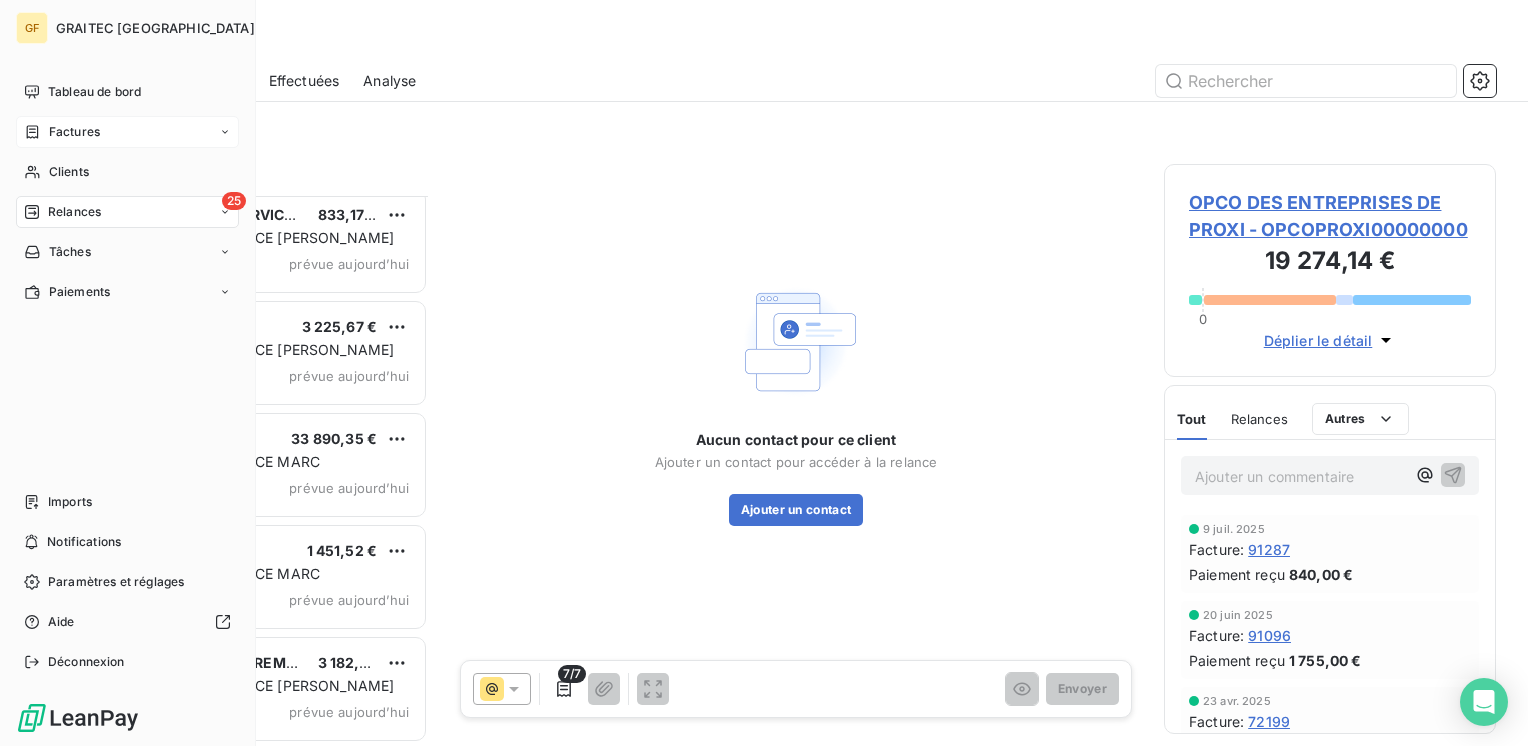 click on "Factures" at bounding box center (74, 132) 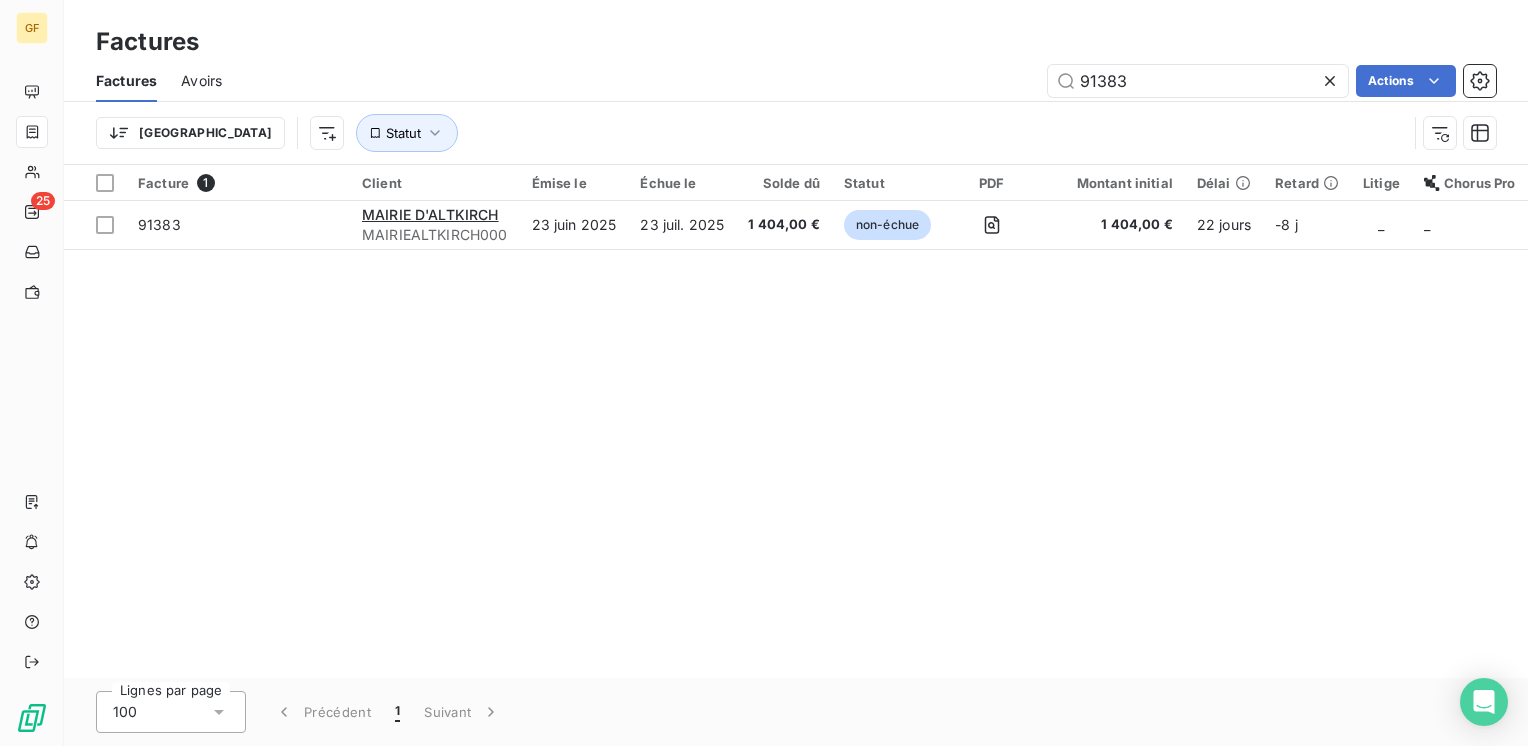drag, startPoint x: 1146, startPoint y: 82, endPoint x: 1050, endPoint y: 101, distance: 97.862144 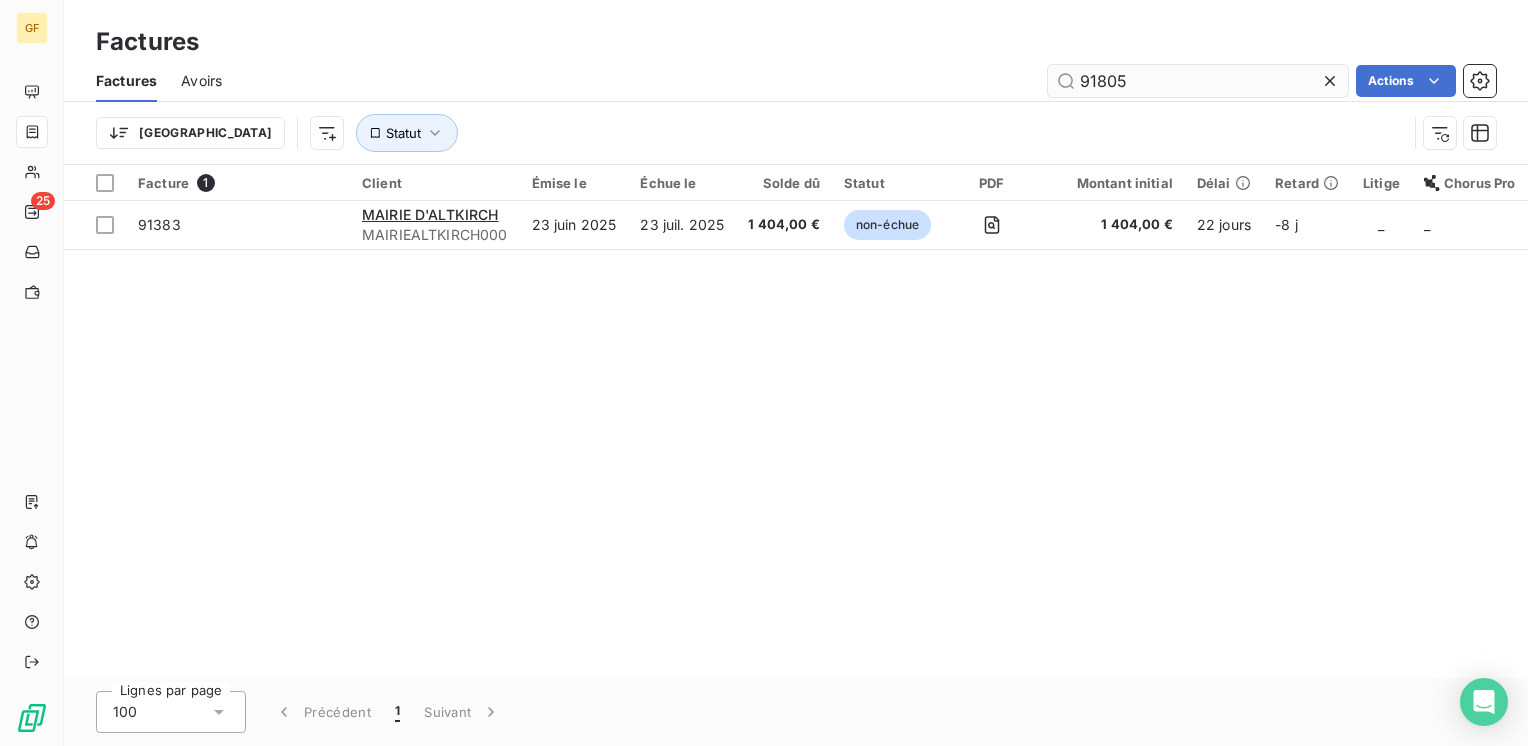 type on "91805" 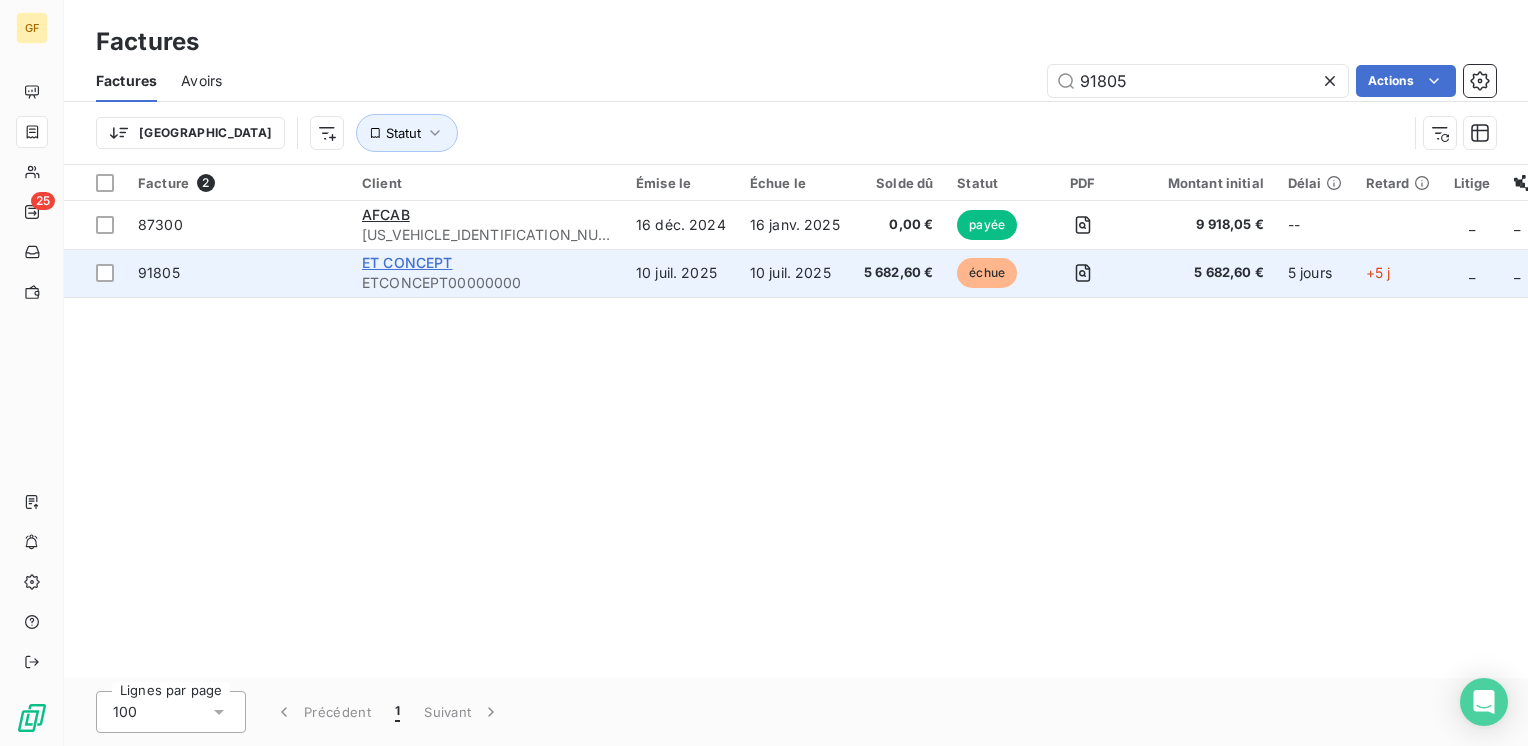 click on "ET CONCEPT" at bounding box center (407, 262) 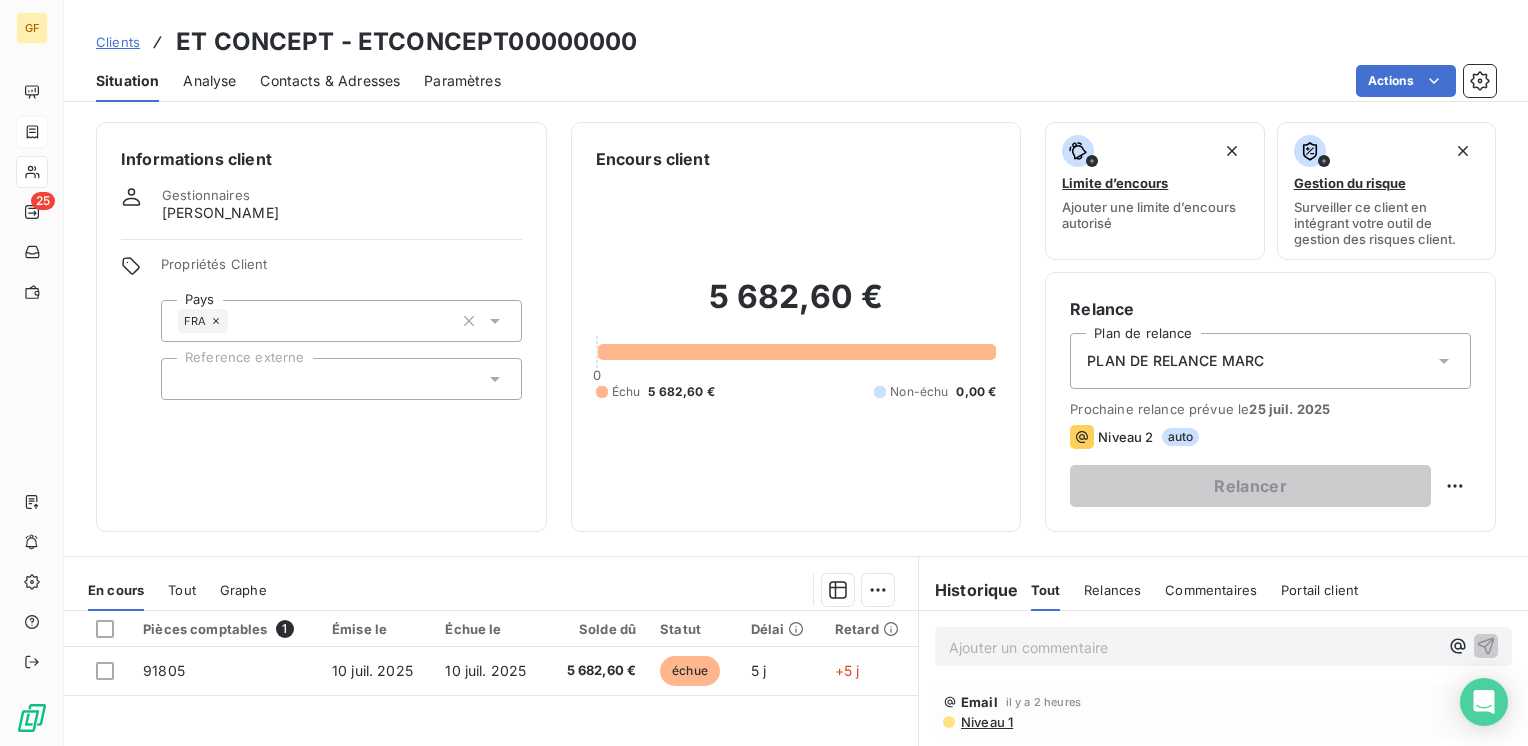 click on "Contacts & Adresses" at bounding box center [330, 81] 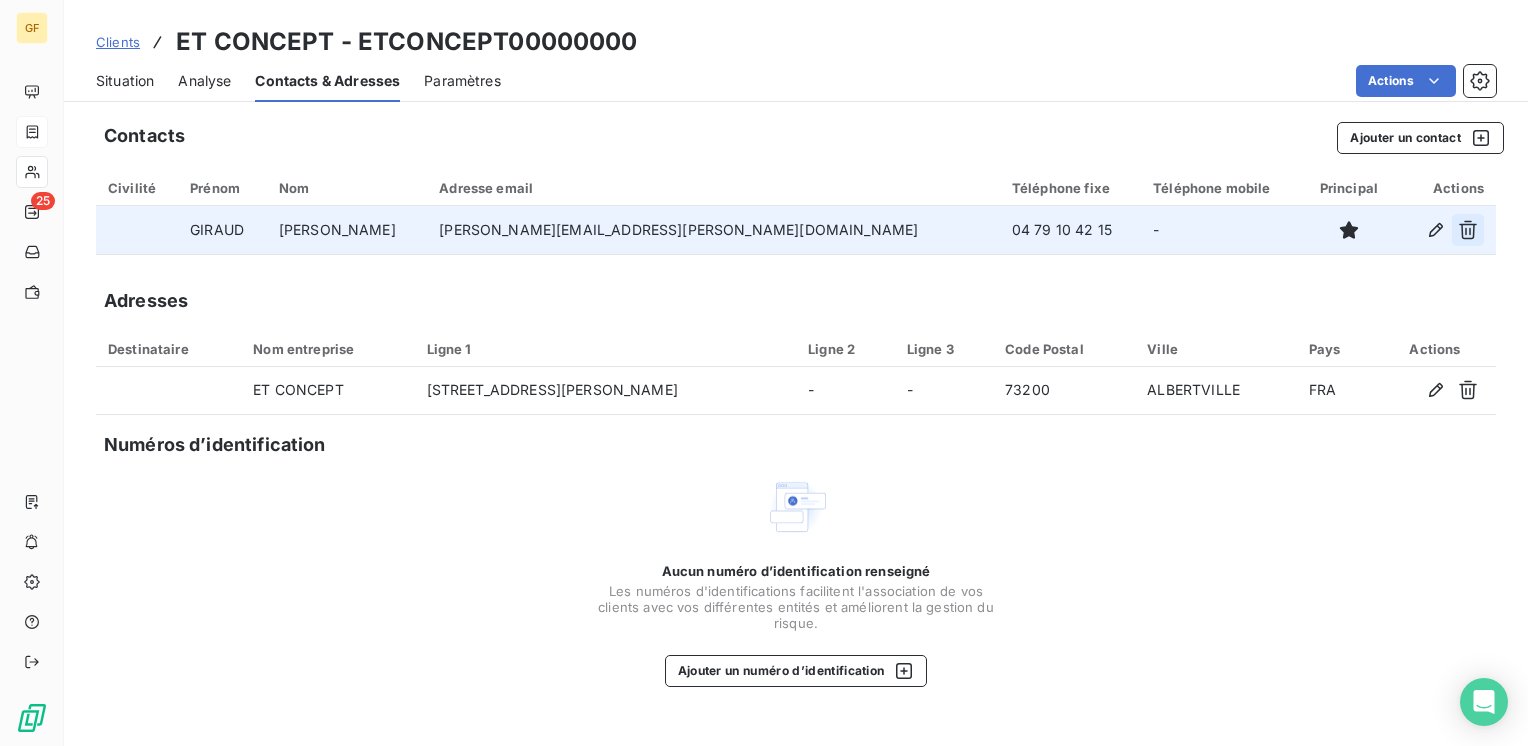 click 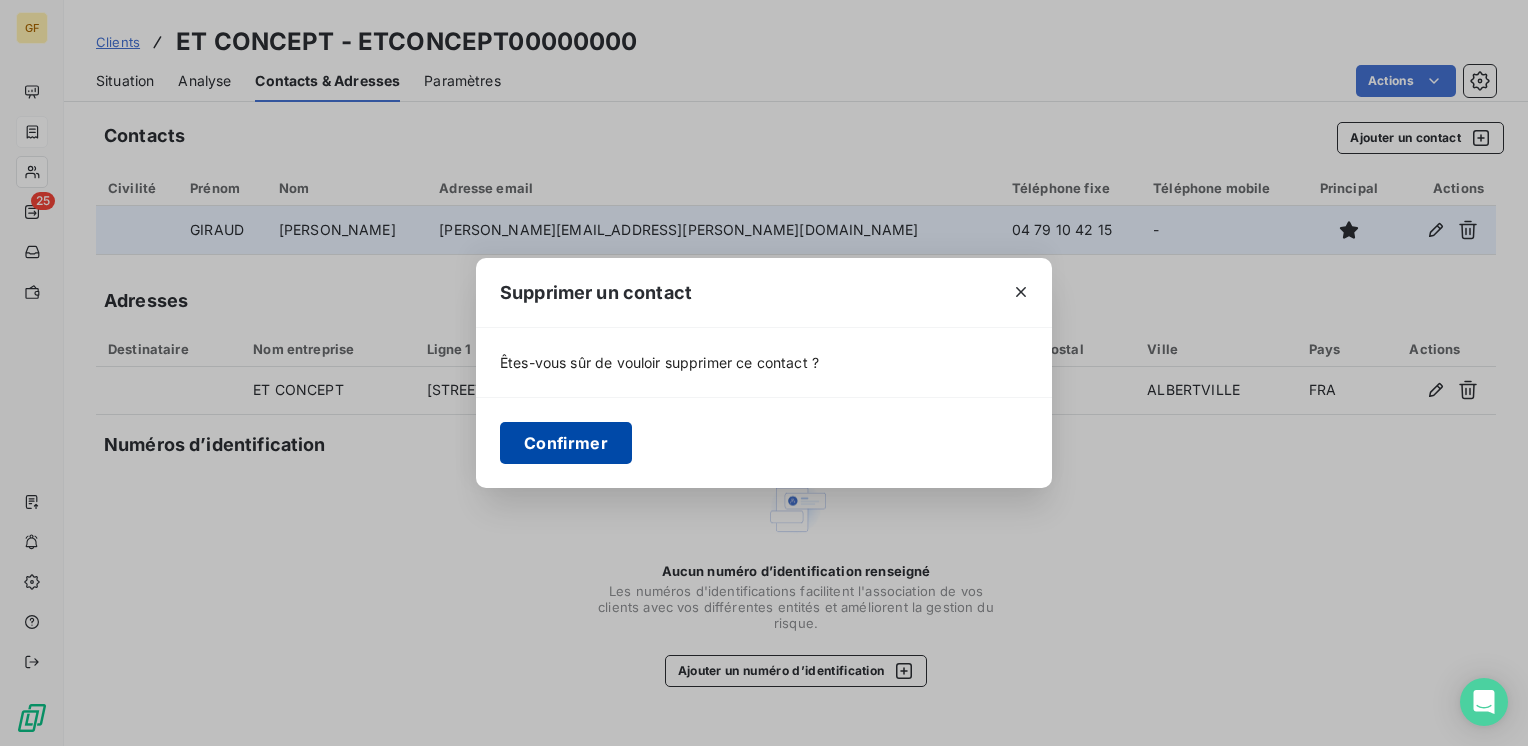 click on "Confirmer" at bounding box center (566, 443) 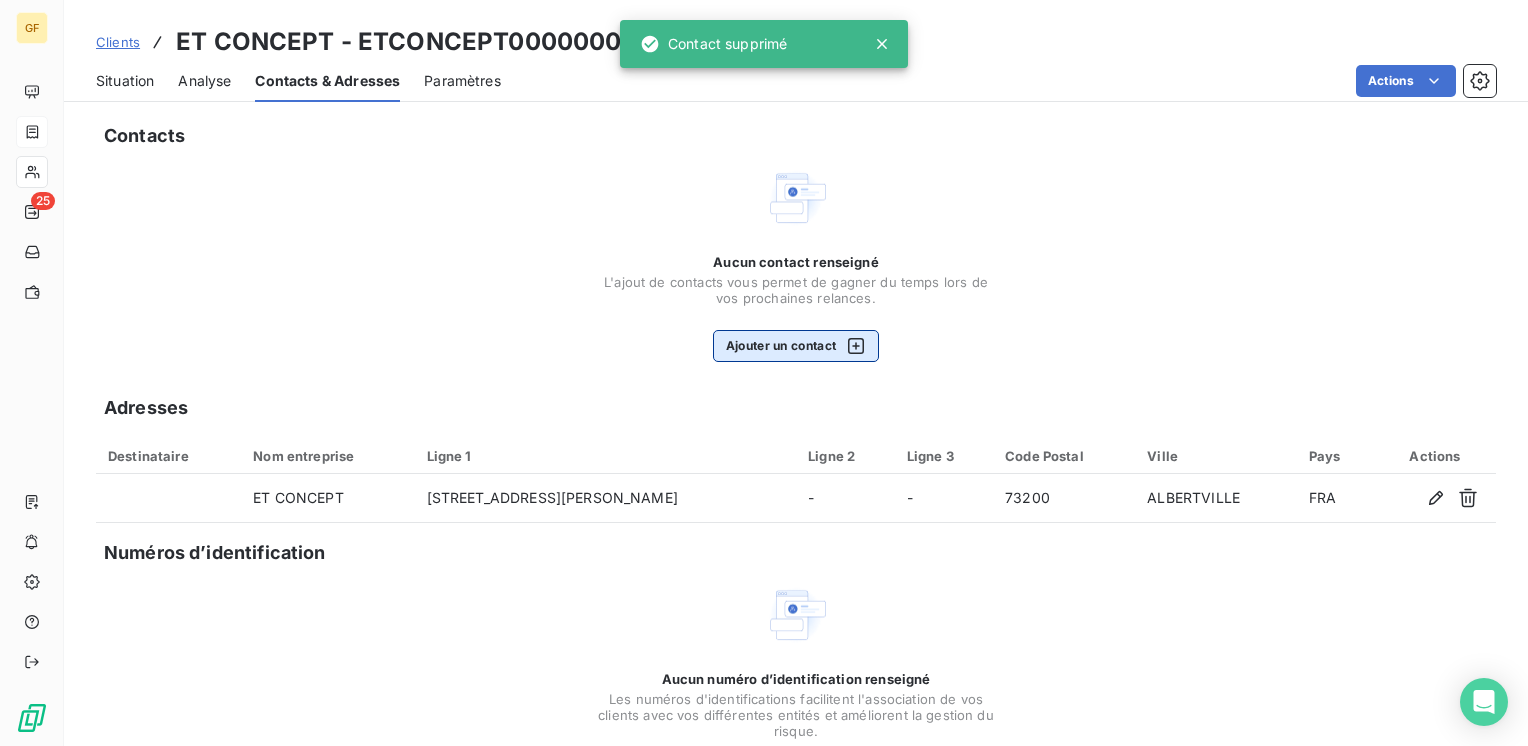 click on "Ajouter un contact" at bounding box center [796, 346] 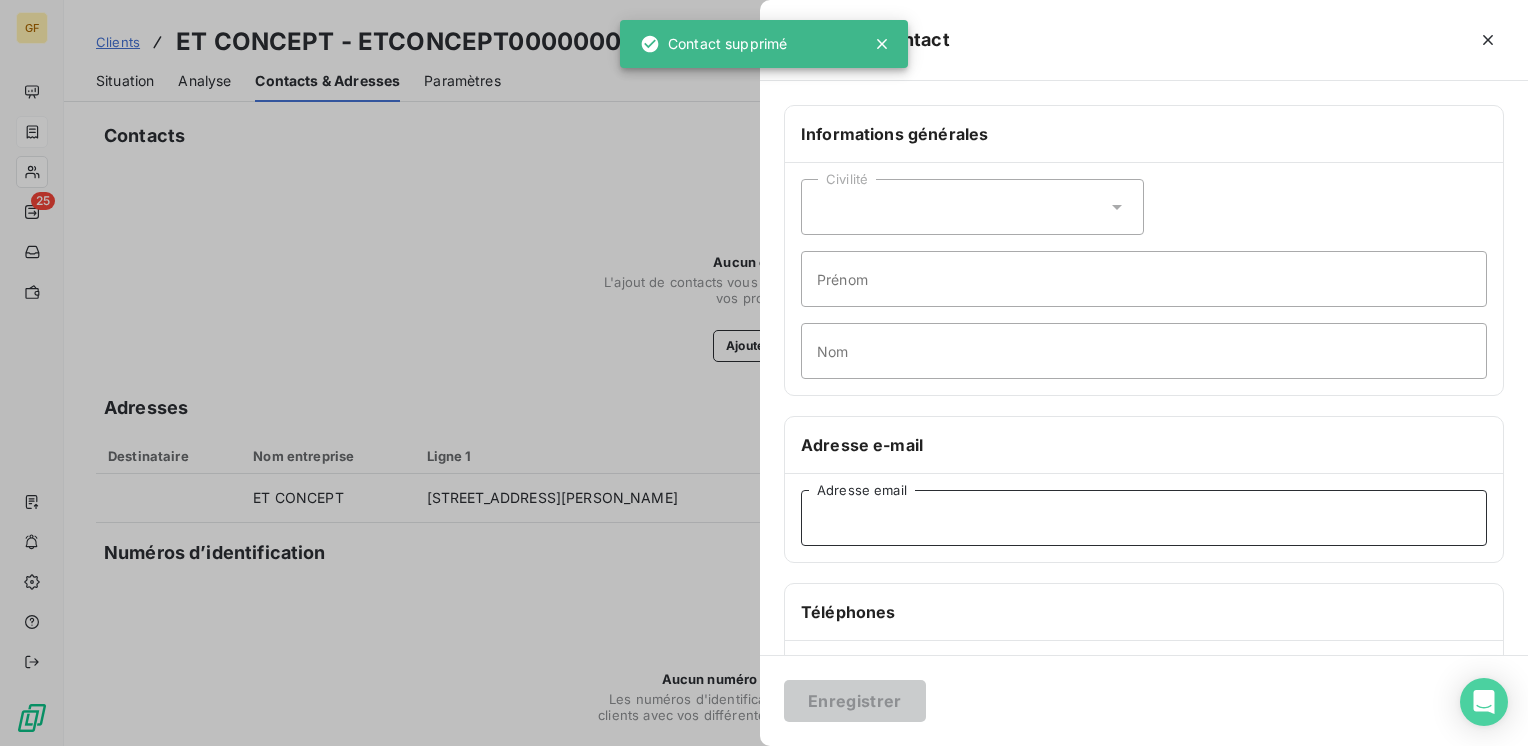 click on "Adresse email" at bounding box center (1144, 518) 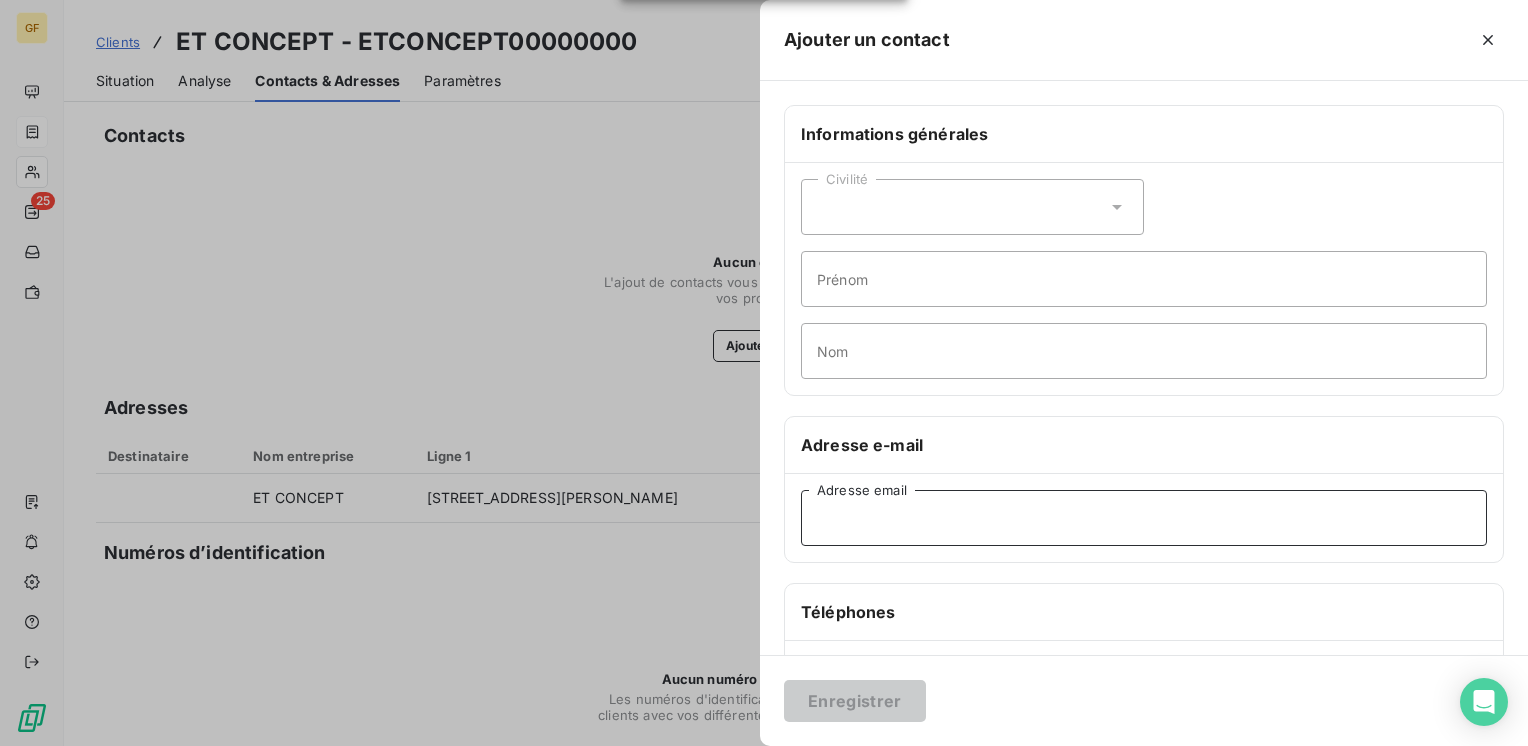 paste on "[EMAIL_ADDRESS][DOMAIN_NAME]" 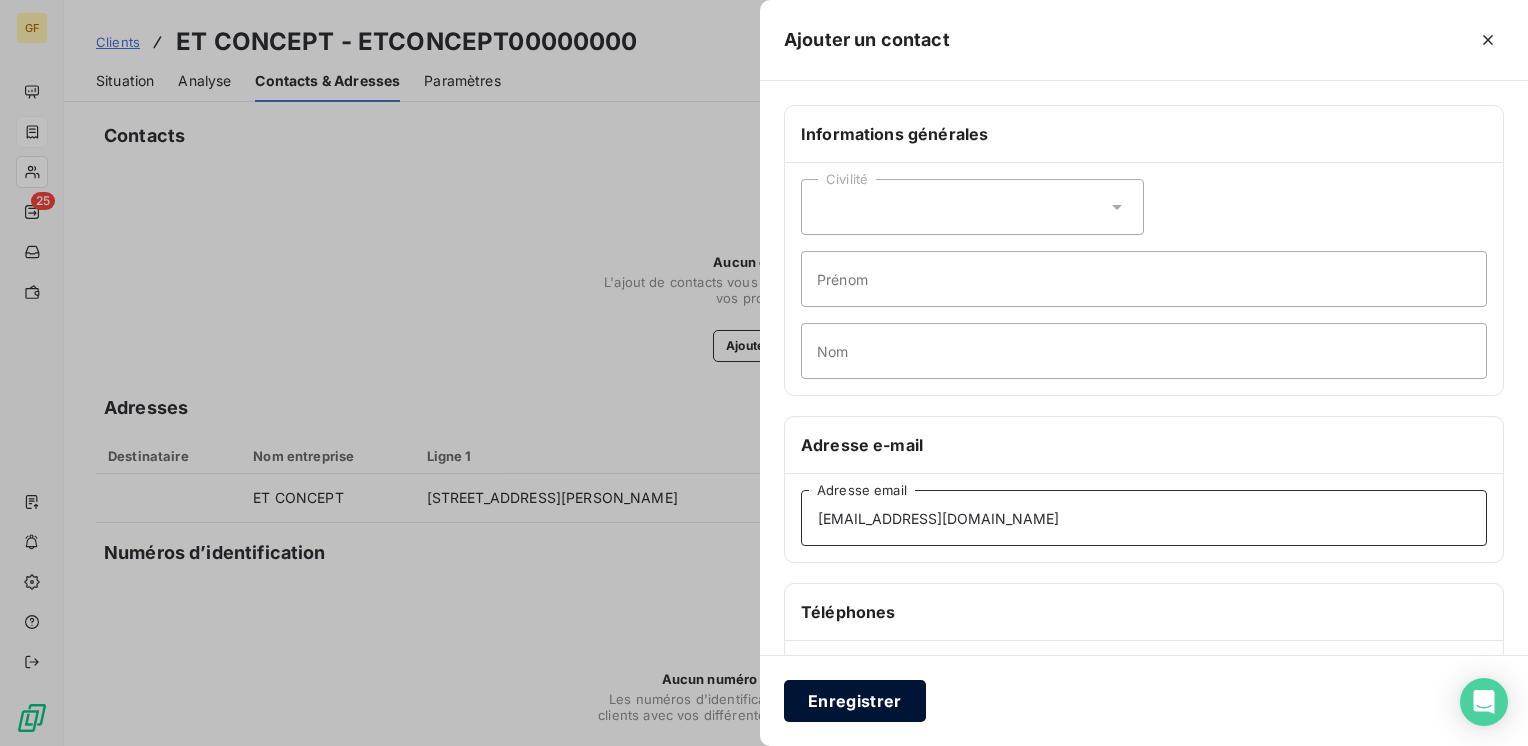 type on "[EMAIL_ADDRESS][DOMAIN_NAME]" 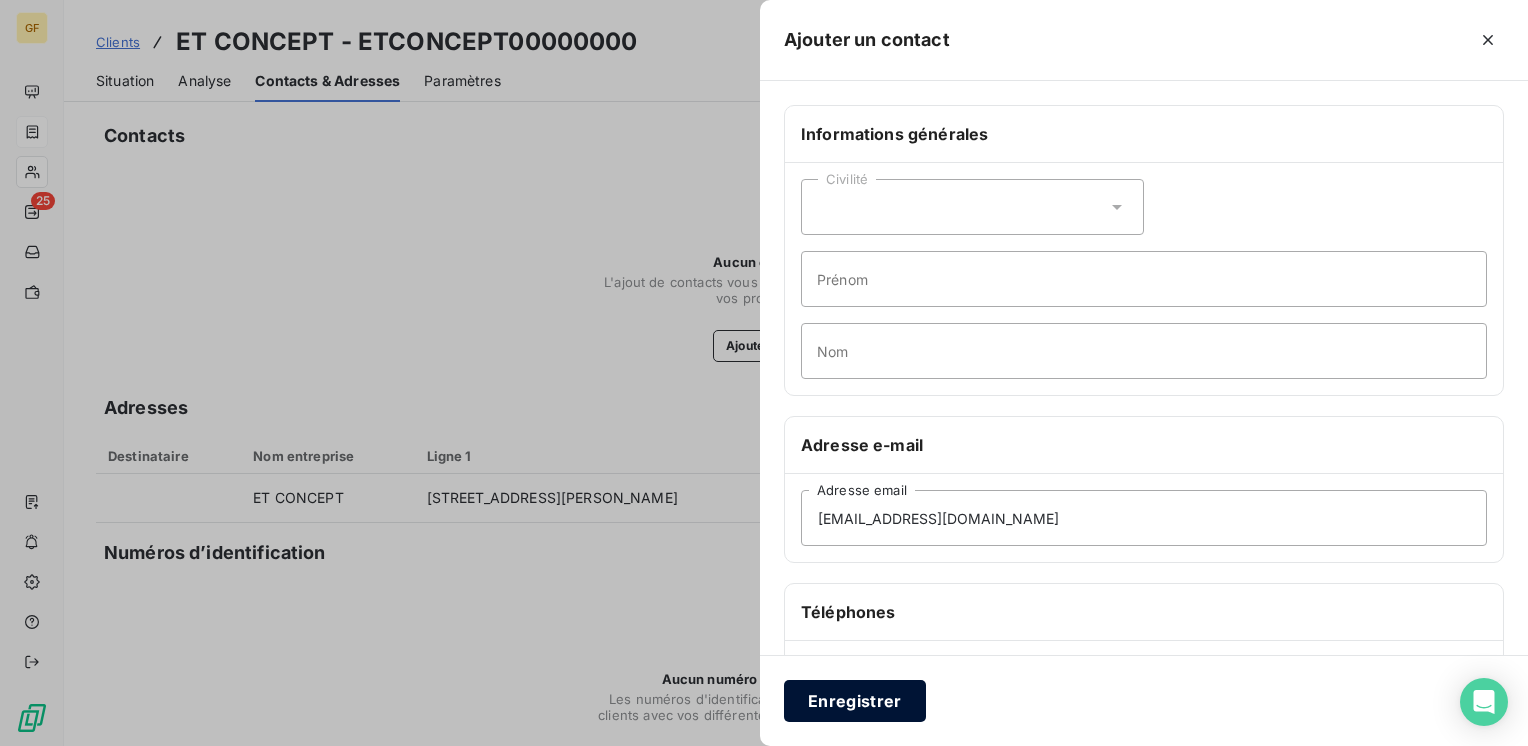 click on "Enregistrer" at bounding box center (855, 701) 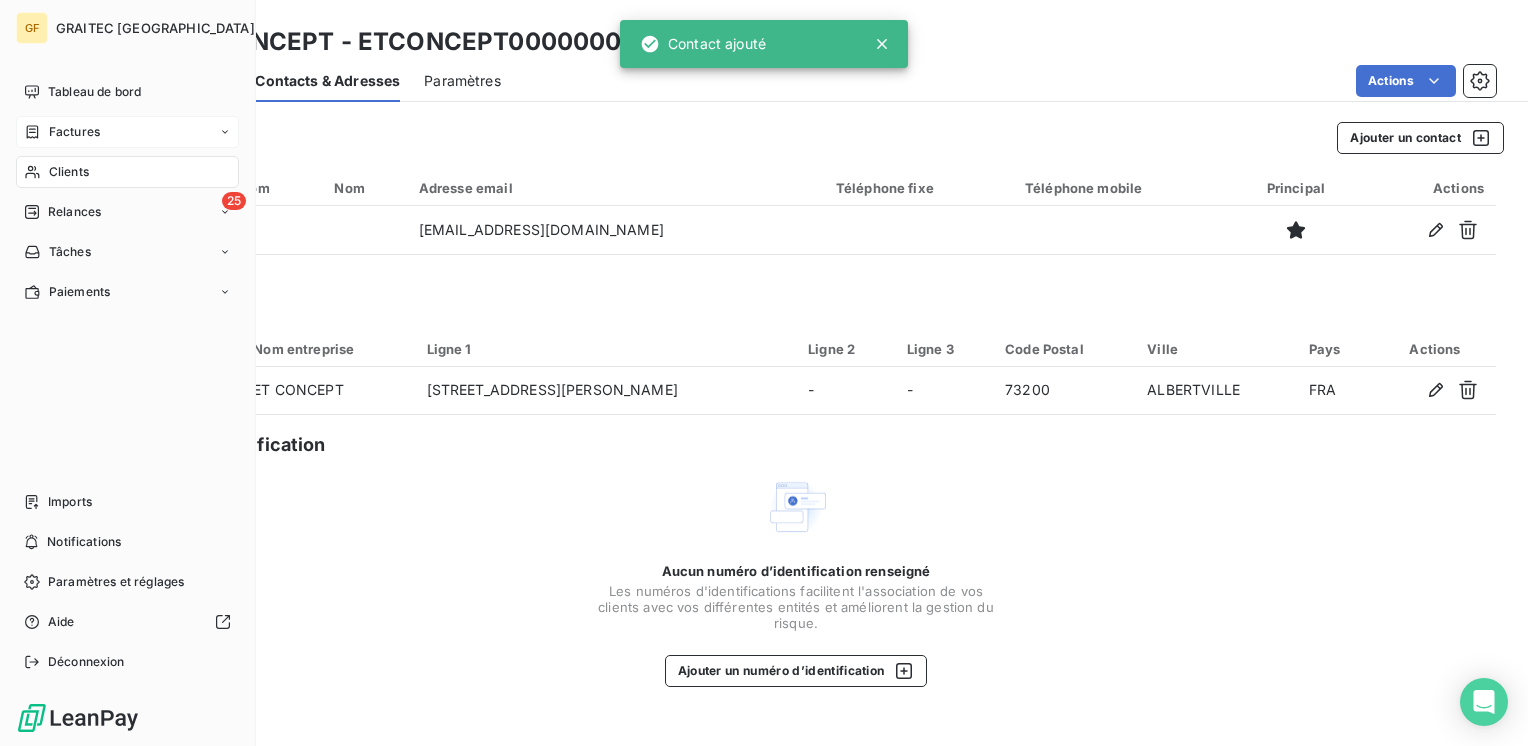 drag, startPoint x: 64, startPoint y: 90, endPoint x: 218, endPoint y: 143, distance: 162.86497 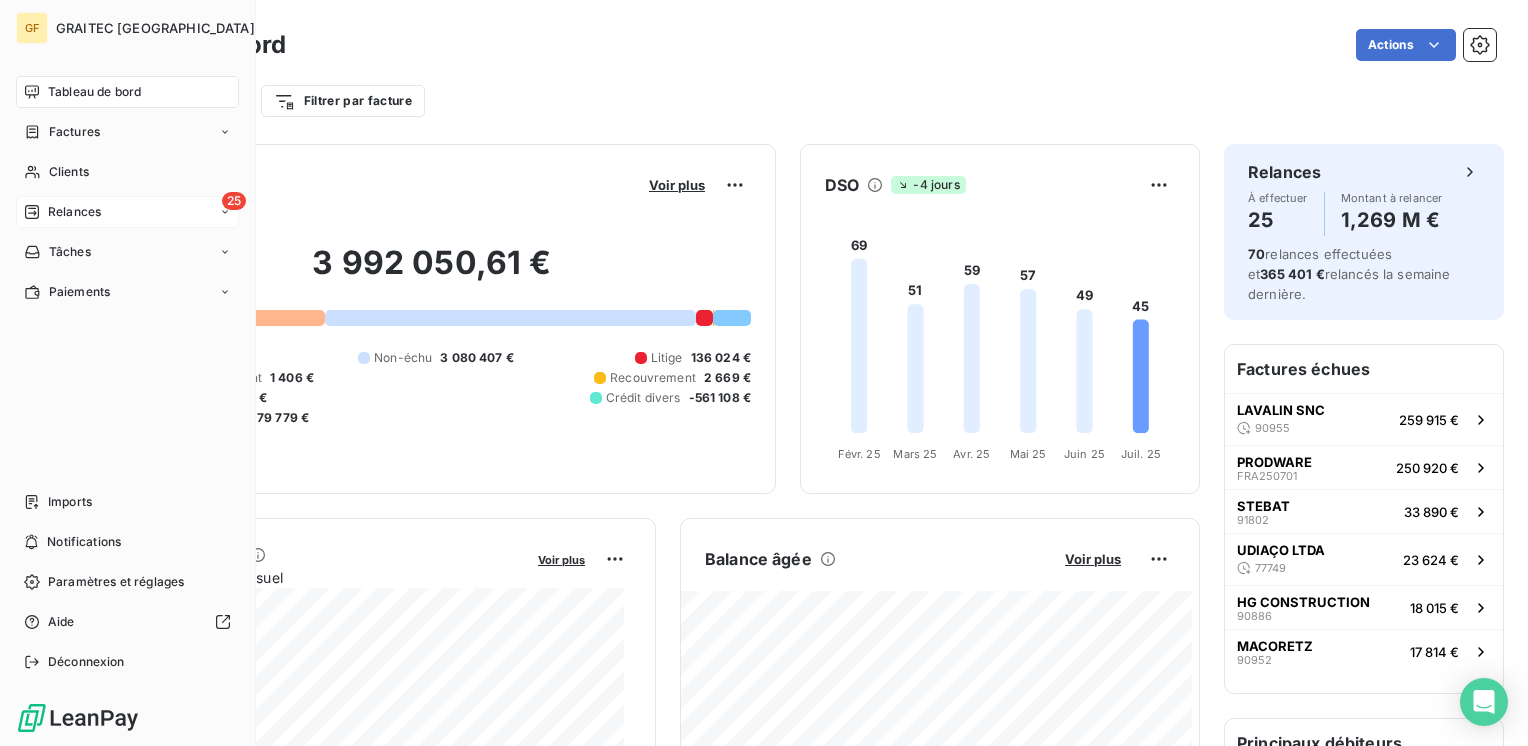 click on "Relances" at bounding box center (74, 212) 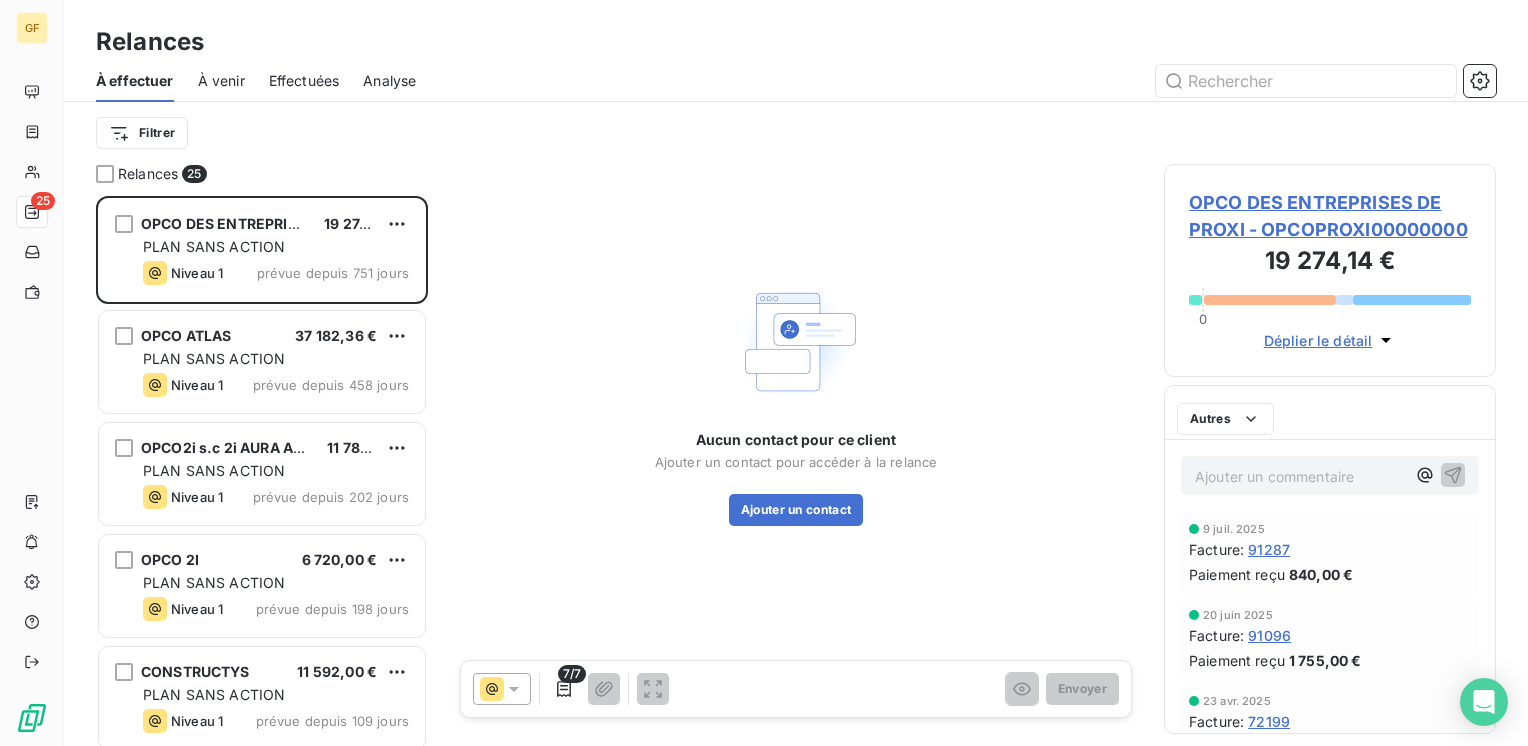 scroll, scrollTop: 16, scrollLeft: 16, axis: both 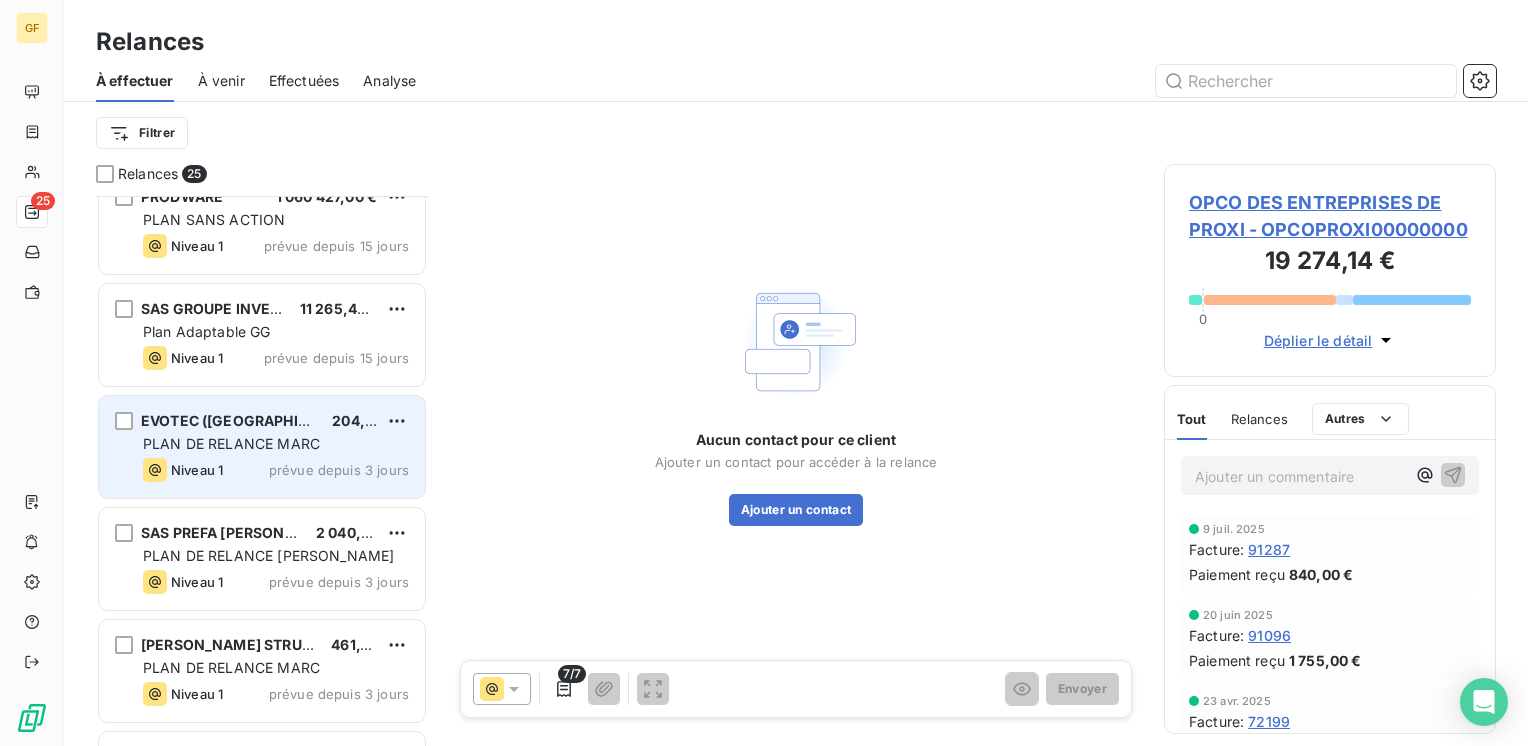 click on "204,00 €" at bounding box center [364, 420] 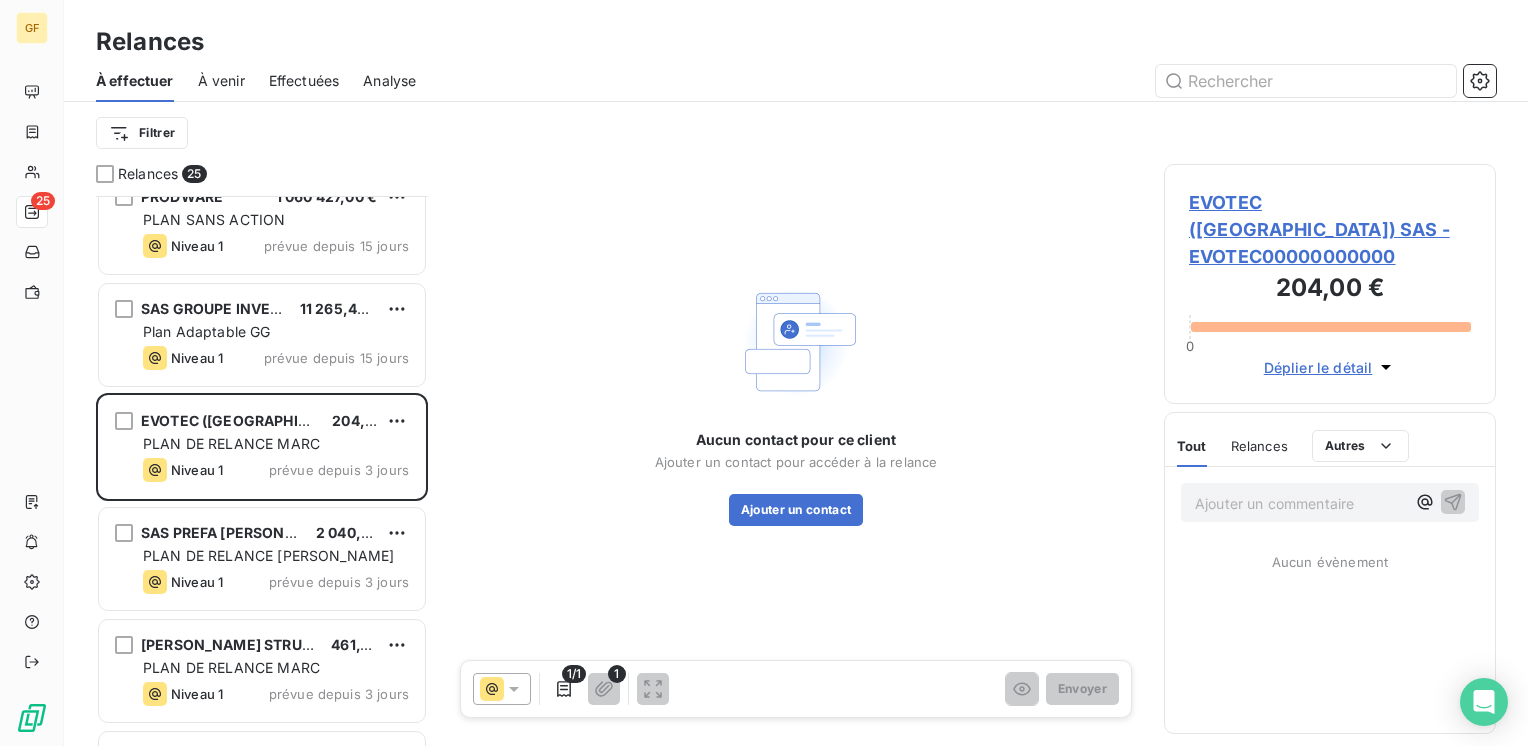 click on "EVOTEC ([GEOGRAPHIC_DATA]) SAS - EVOTEC00000000000" at bounding box center (1330, 229) 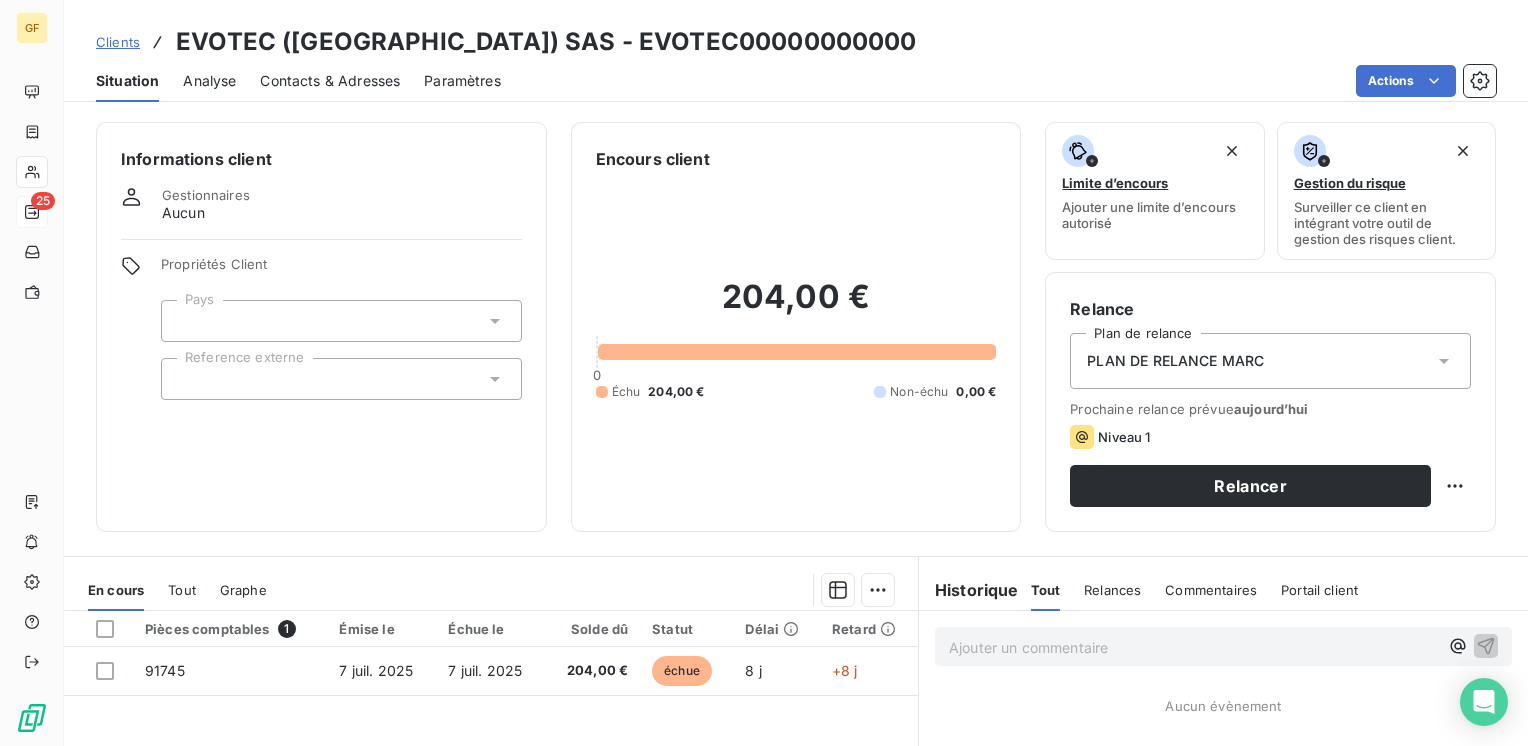 click on "Contacts & Adresses" at bounding box center [330, 81] 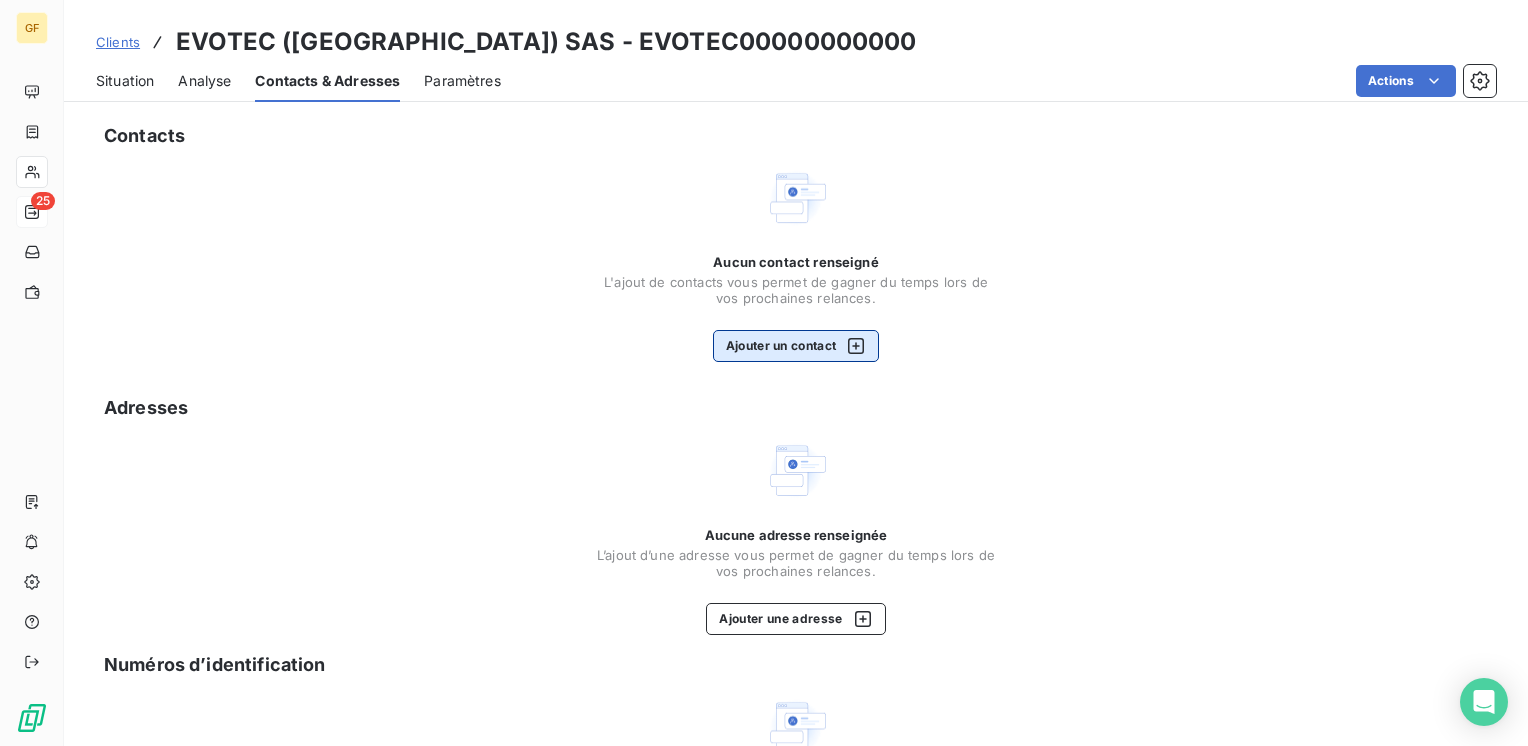 click on "Ajouter un contact" at bounding box center (796, 346) 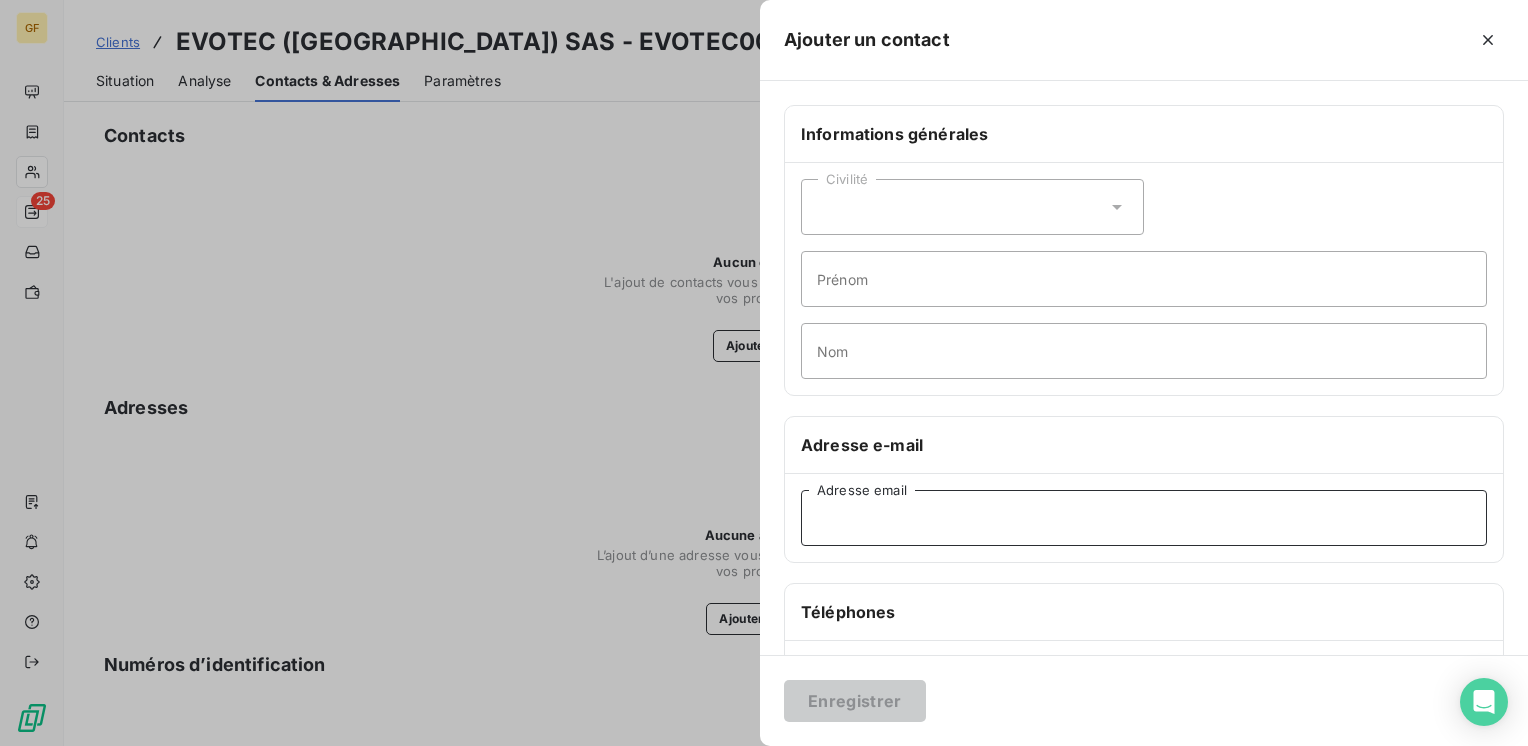 click on "Adresse email" at bounding box center (1144, 518) 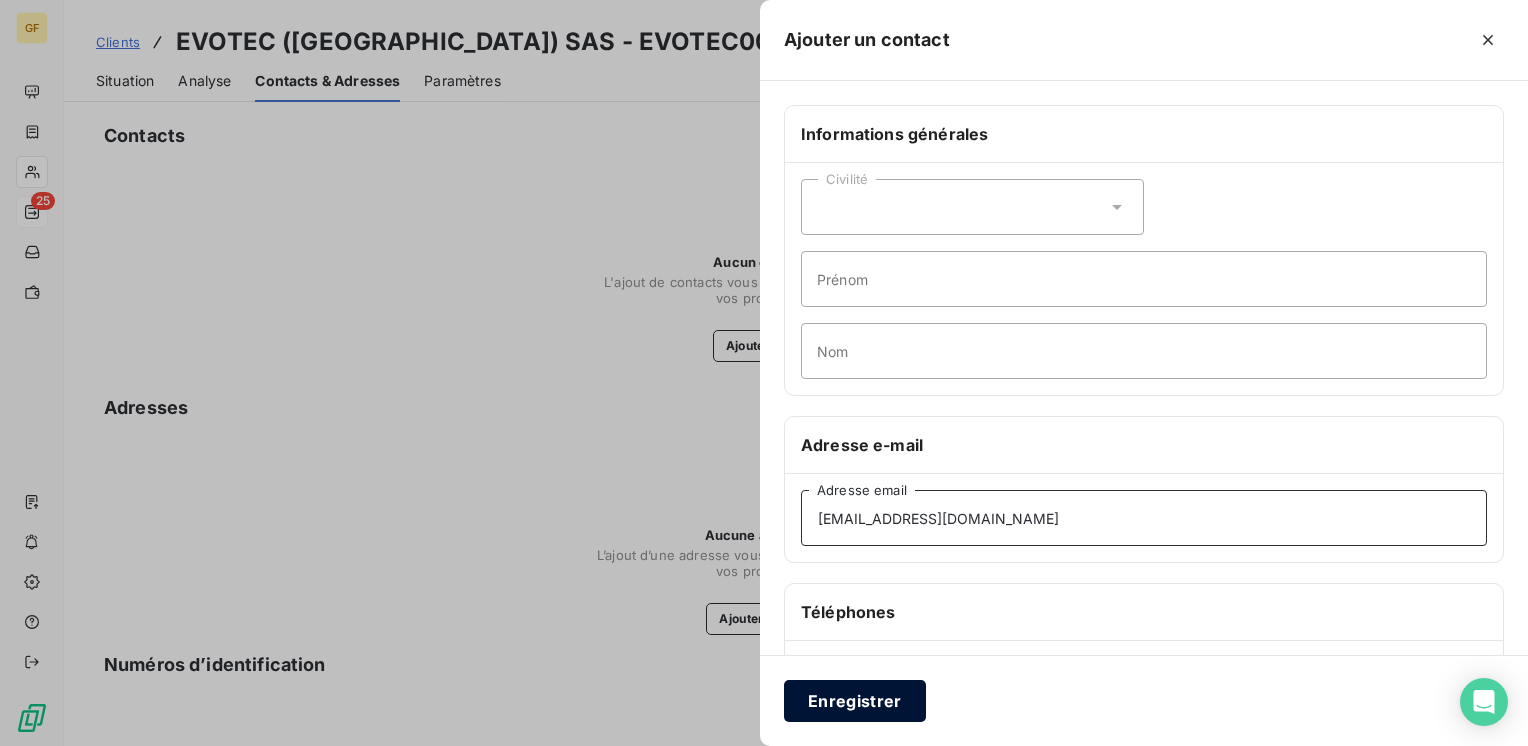 type on "[EMAIL_ADDRESS][DOMAIN_NAME]" 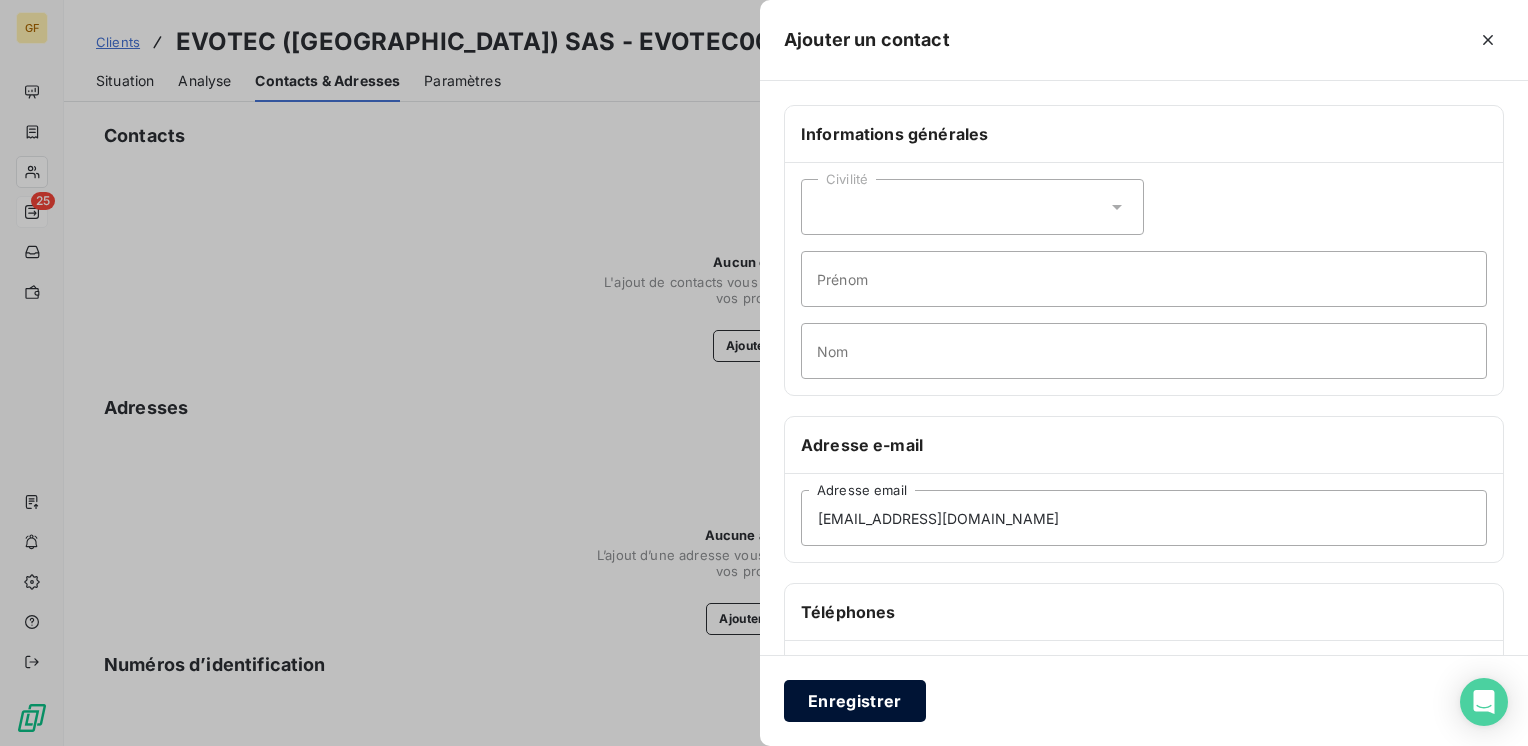 click on "Enregistrer" at bounding box center [855, 701] 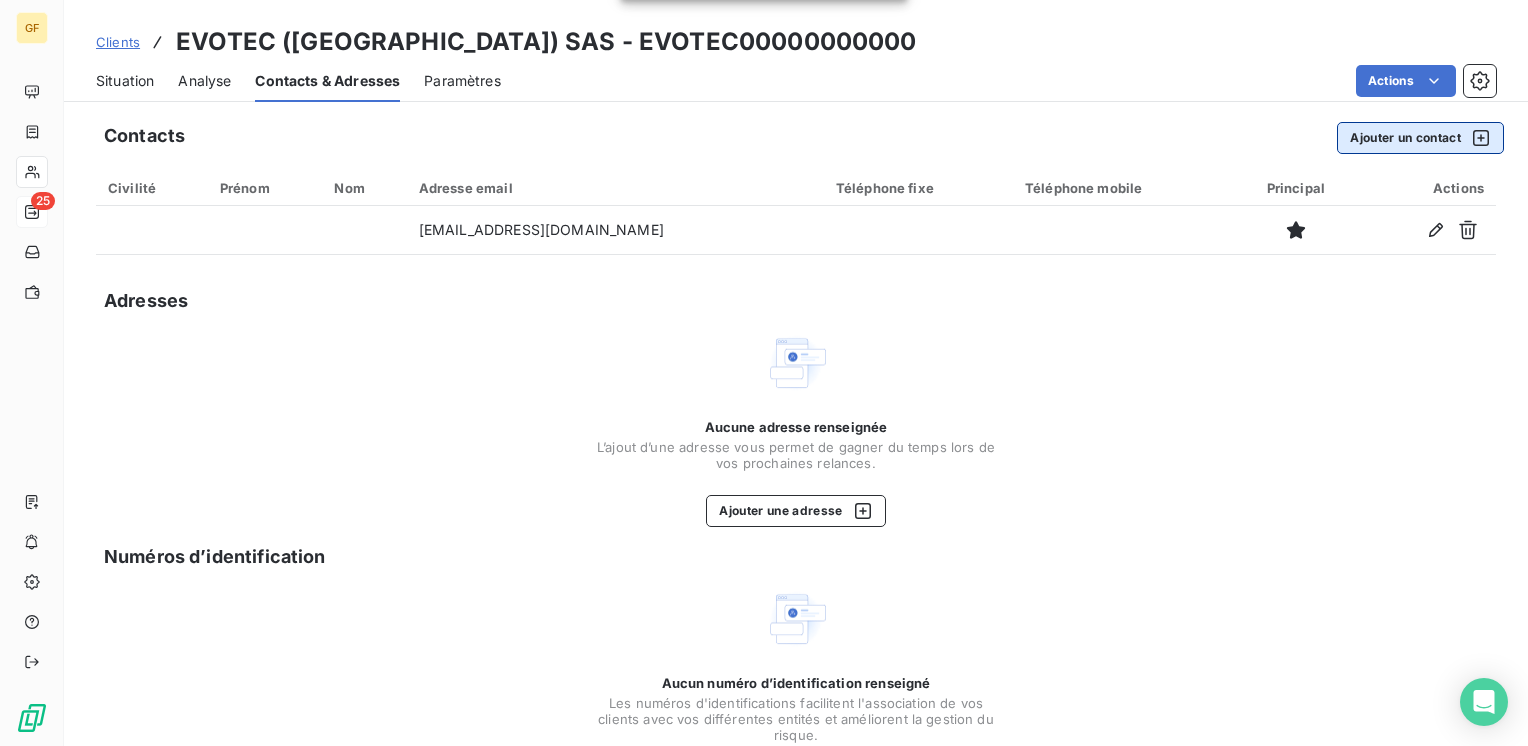 click on "Ajouter un contact" at bounding box center (1420, 138) 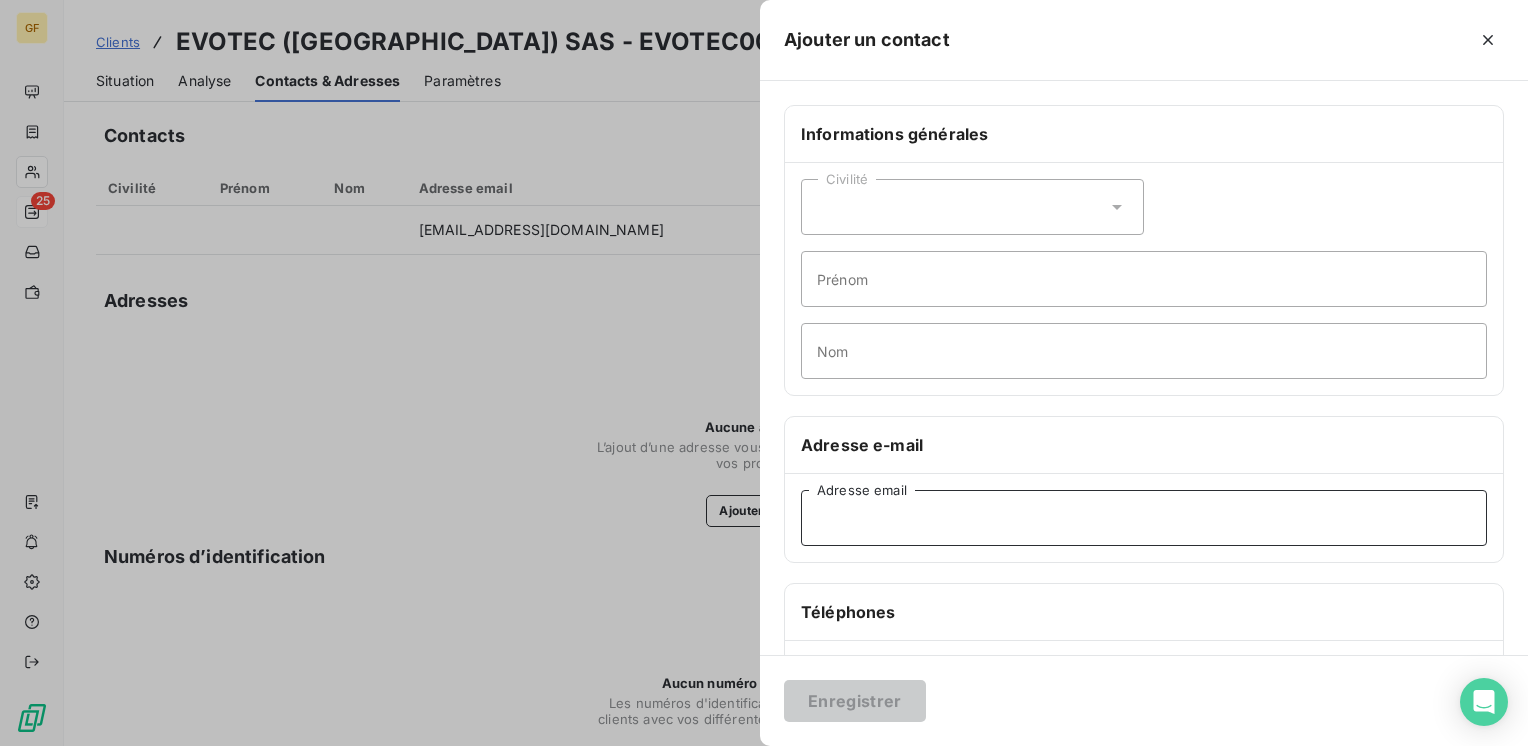 click on "Adresse email" at bounding box center (1144, 518) 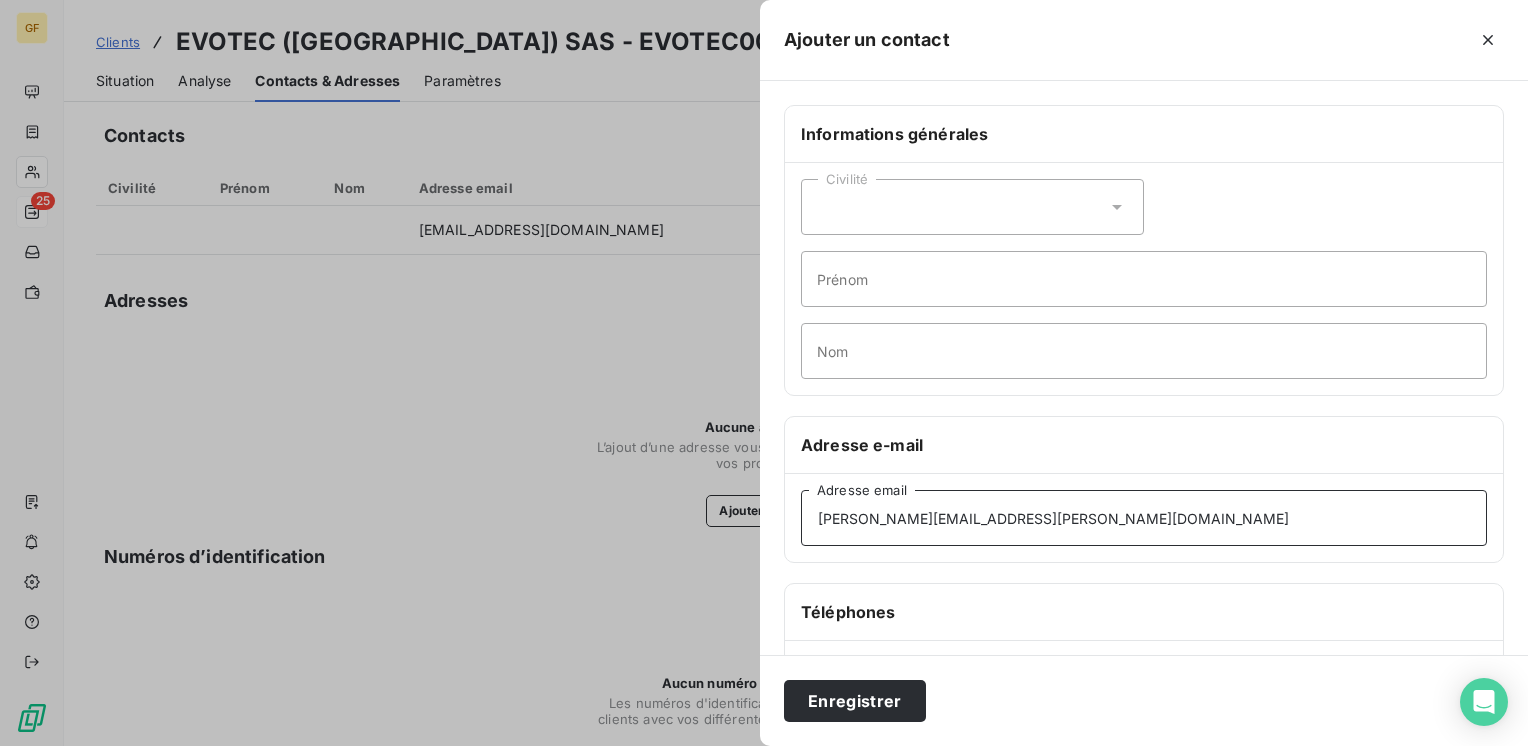 type on "[PERSON_NAME][EMAIL_ADDRESS][PERSON_NAME][DOMAIN_NAME]" 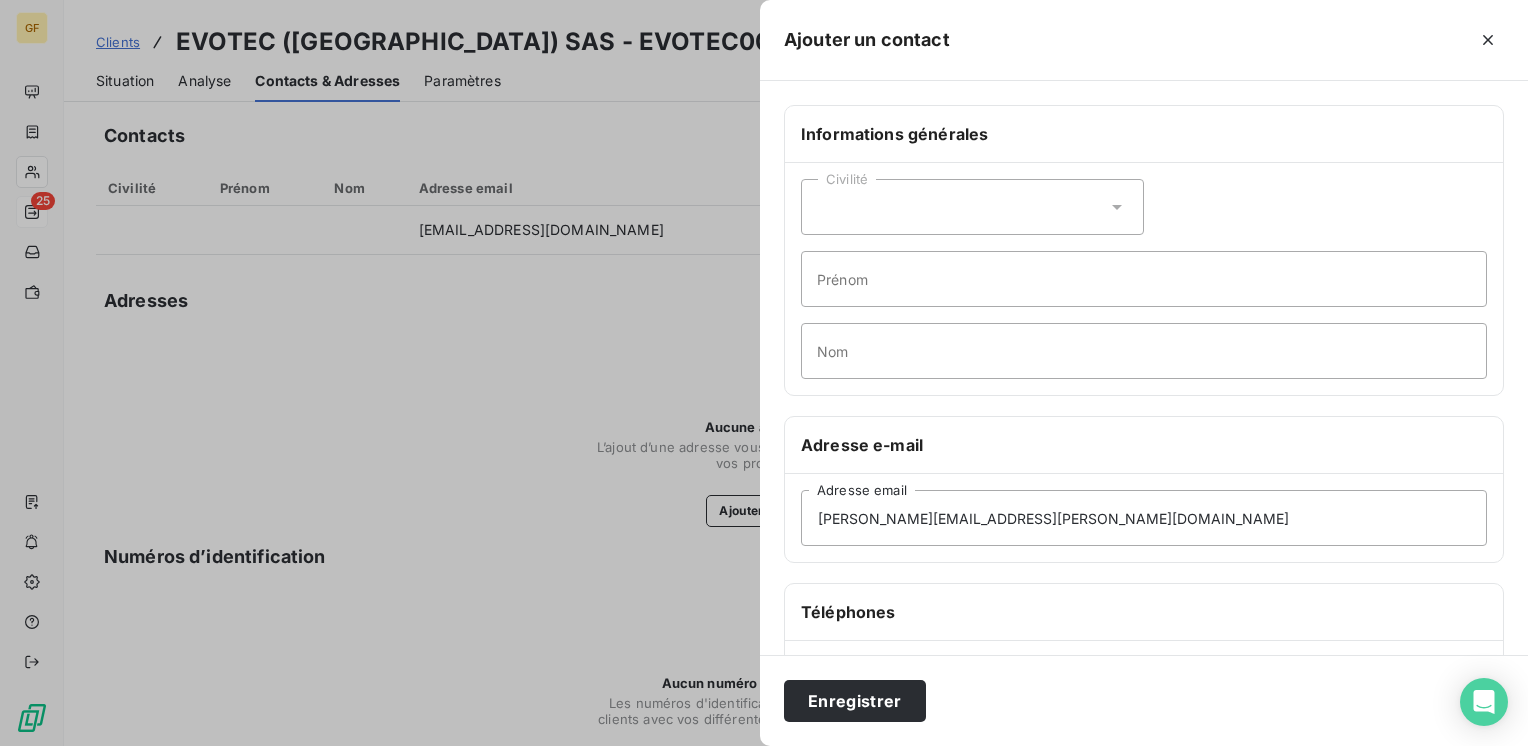 click on "Enregistrer" at bounding box center (1144, 700) 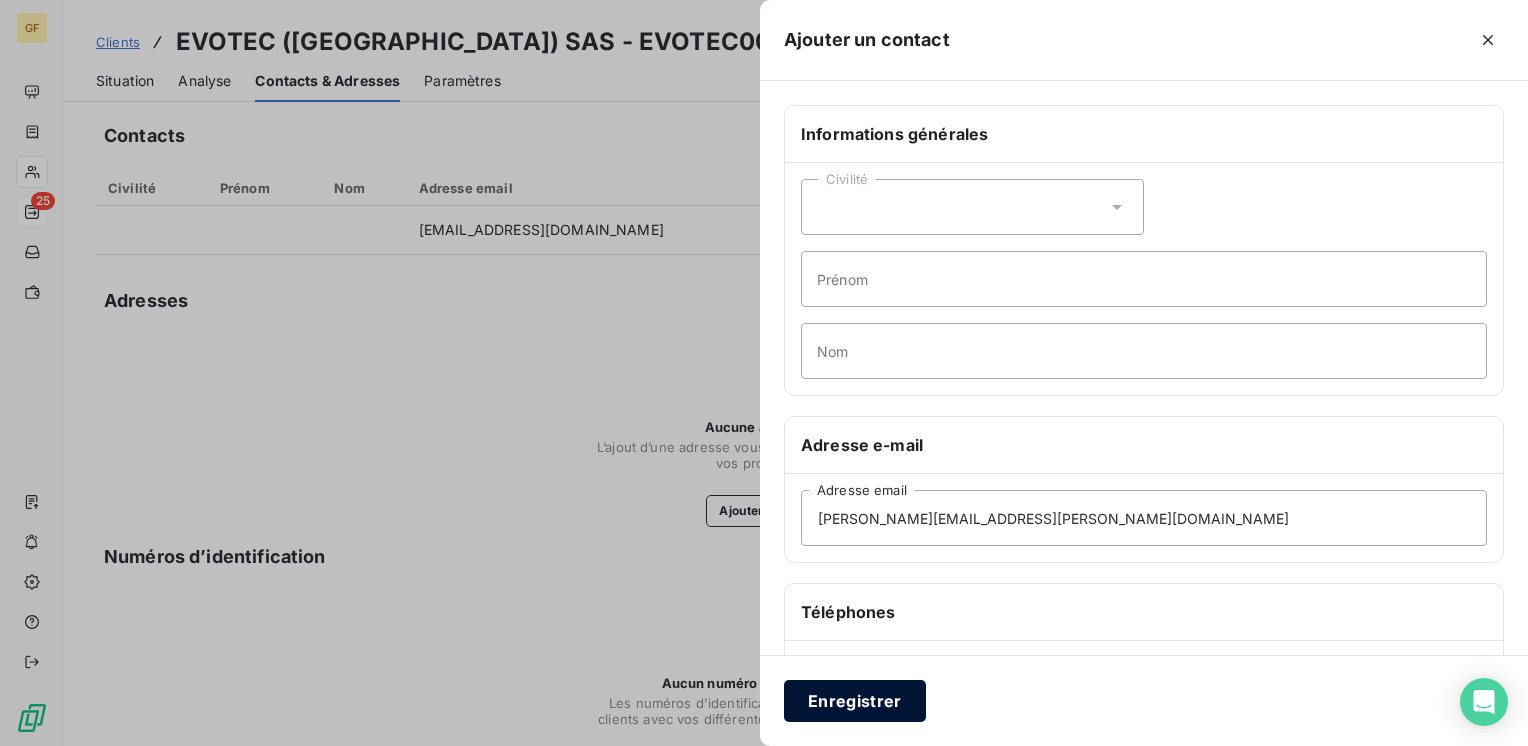 click on "Enregistrer" at bounding box center (855, 701) 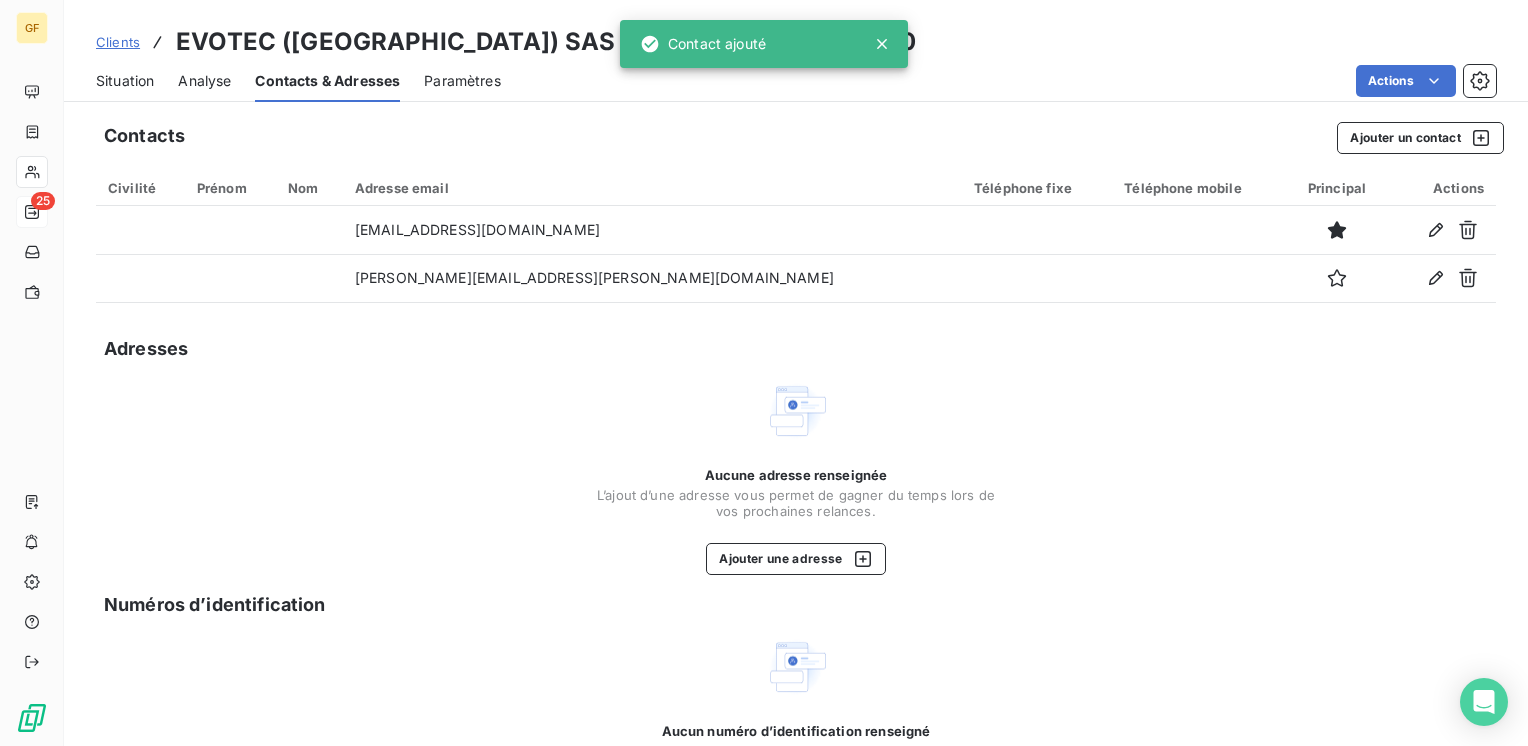 click on "Situation" at bounding box center (125, 81) 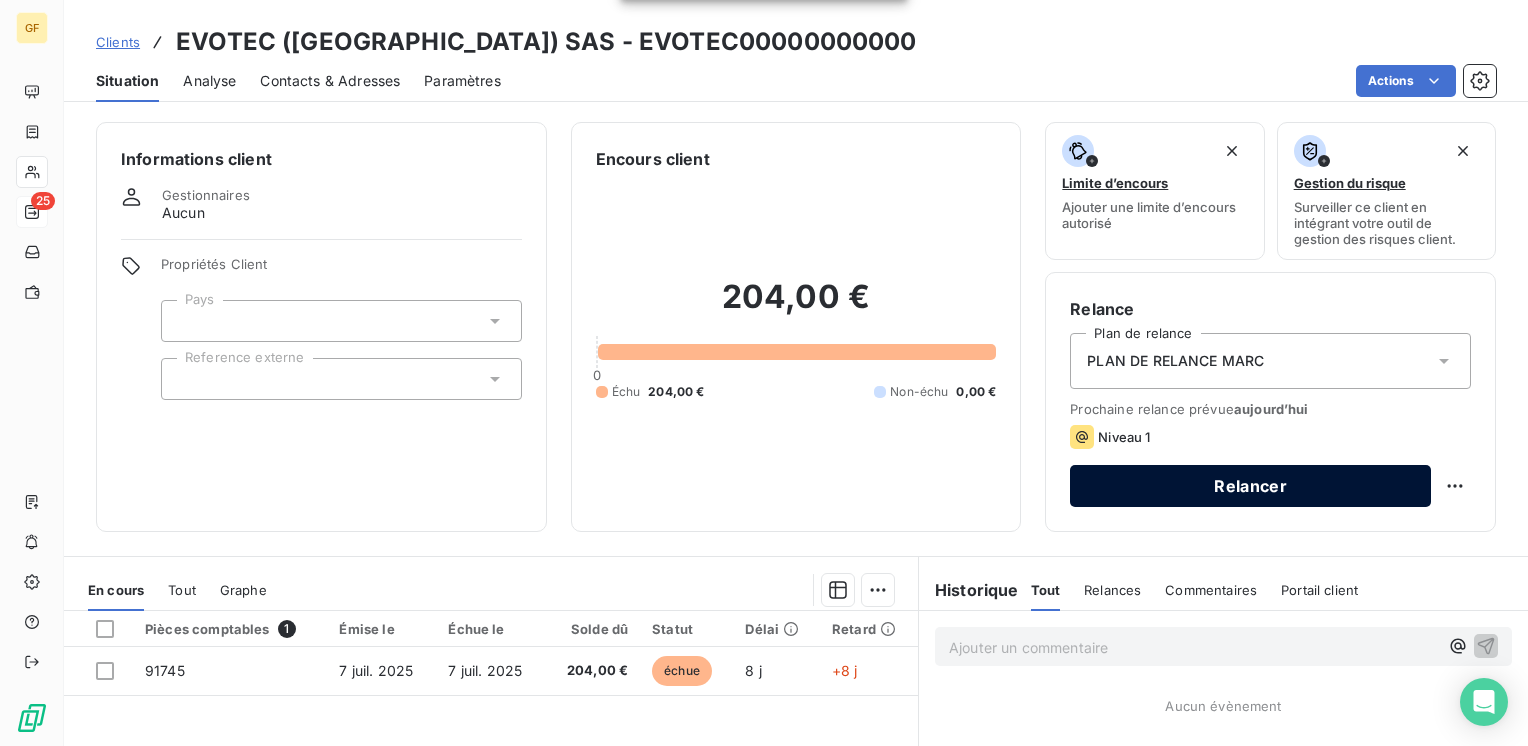 click on "Relancer" at bounding box center (1250, 486) 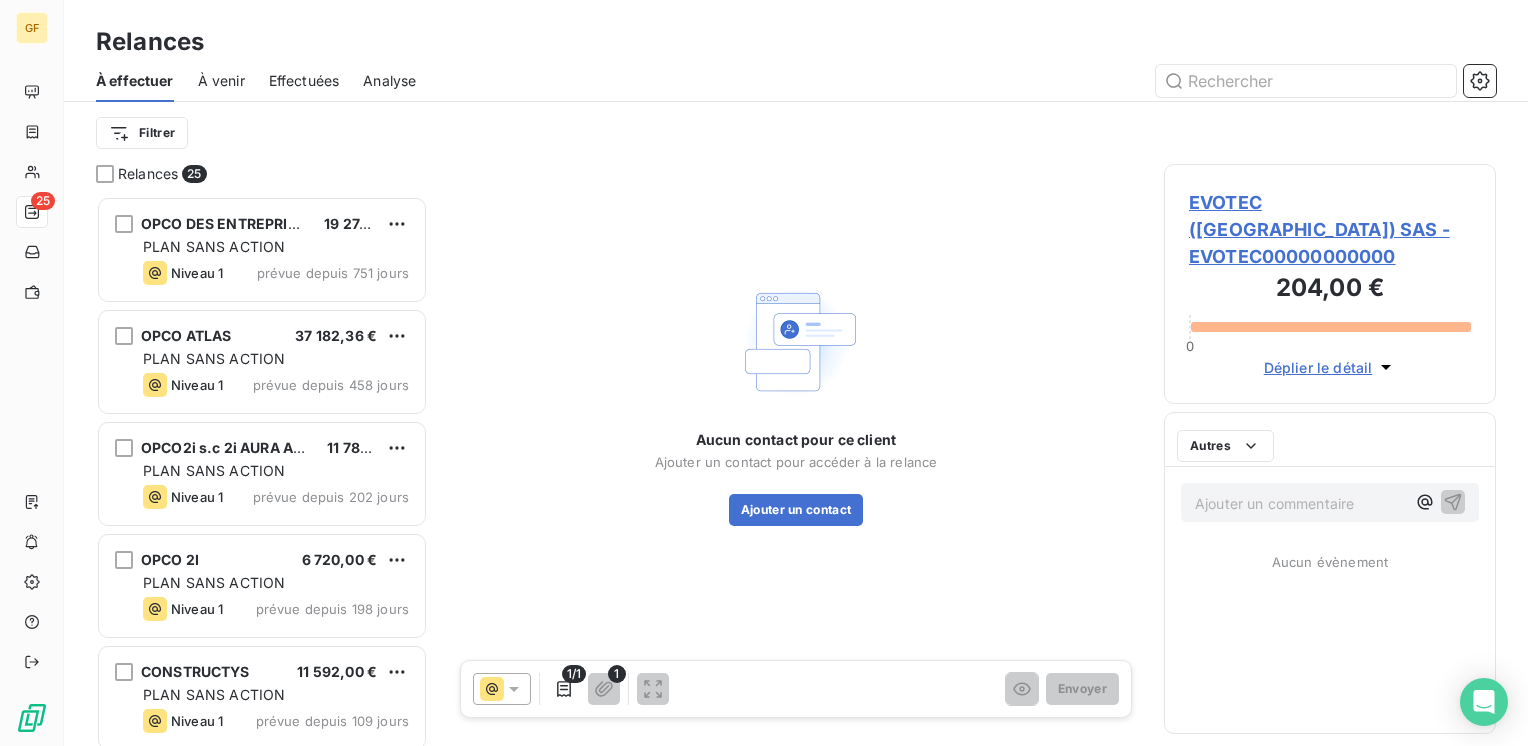 scroll, scrollTop: 16, scrollLeft: 16, axis: both 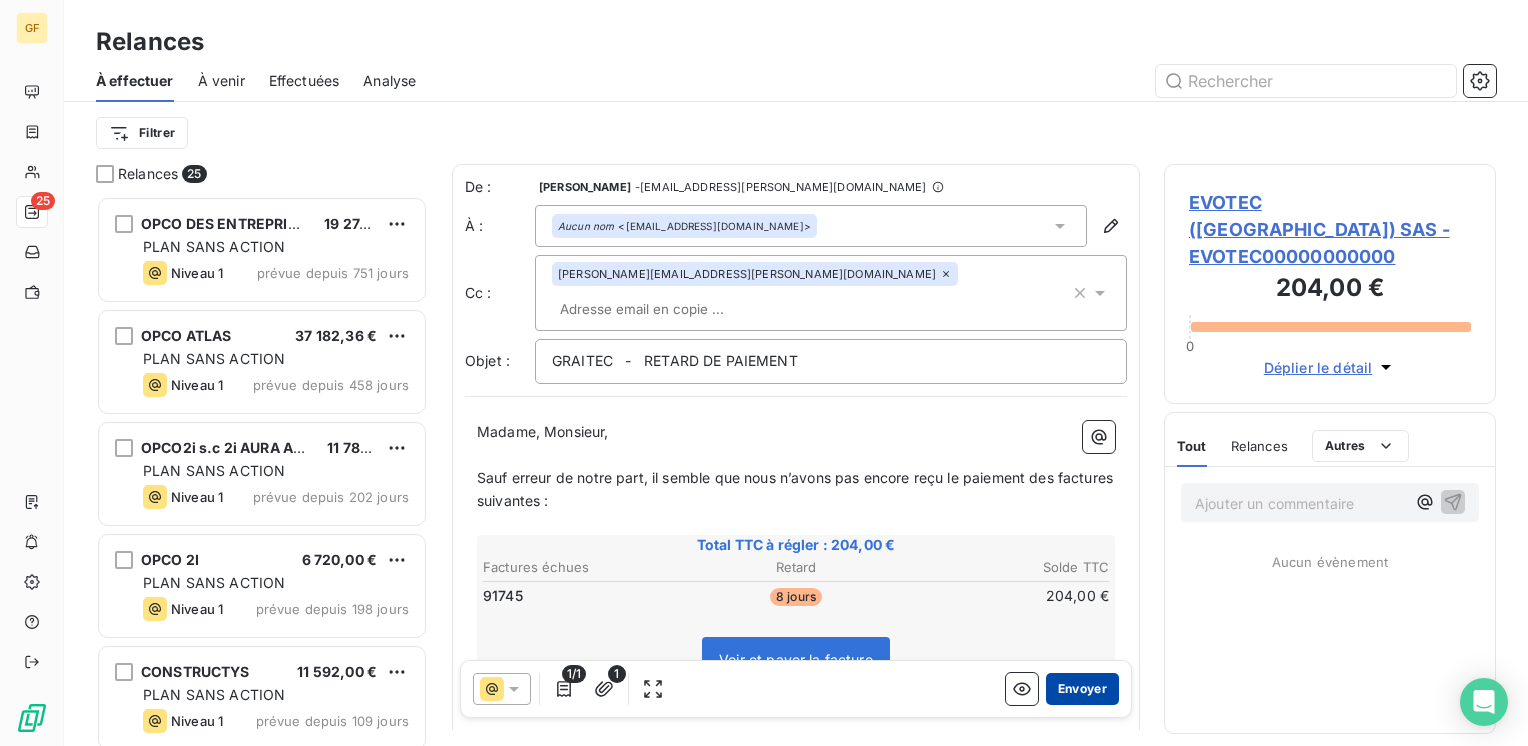 click on "Envoyer" at bounding box center (1082, 689) 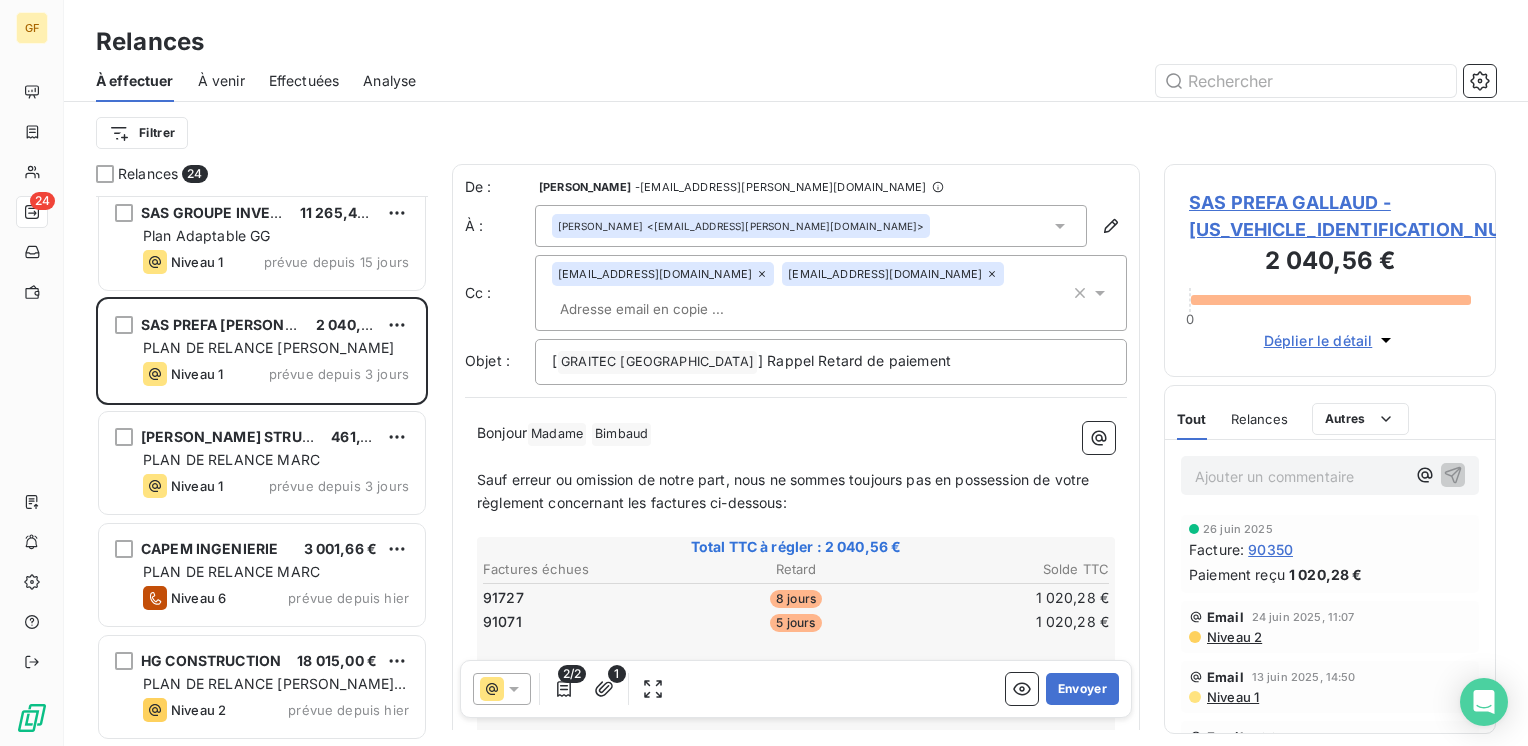 scroll, scrollTop: 800, scrollLeft: 0, axis: vertical 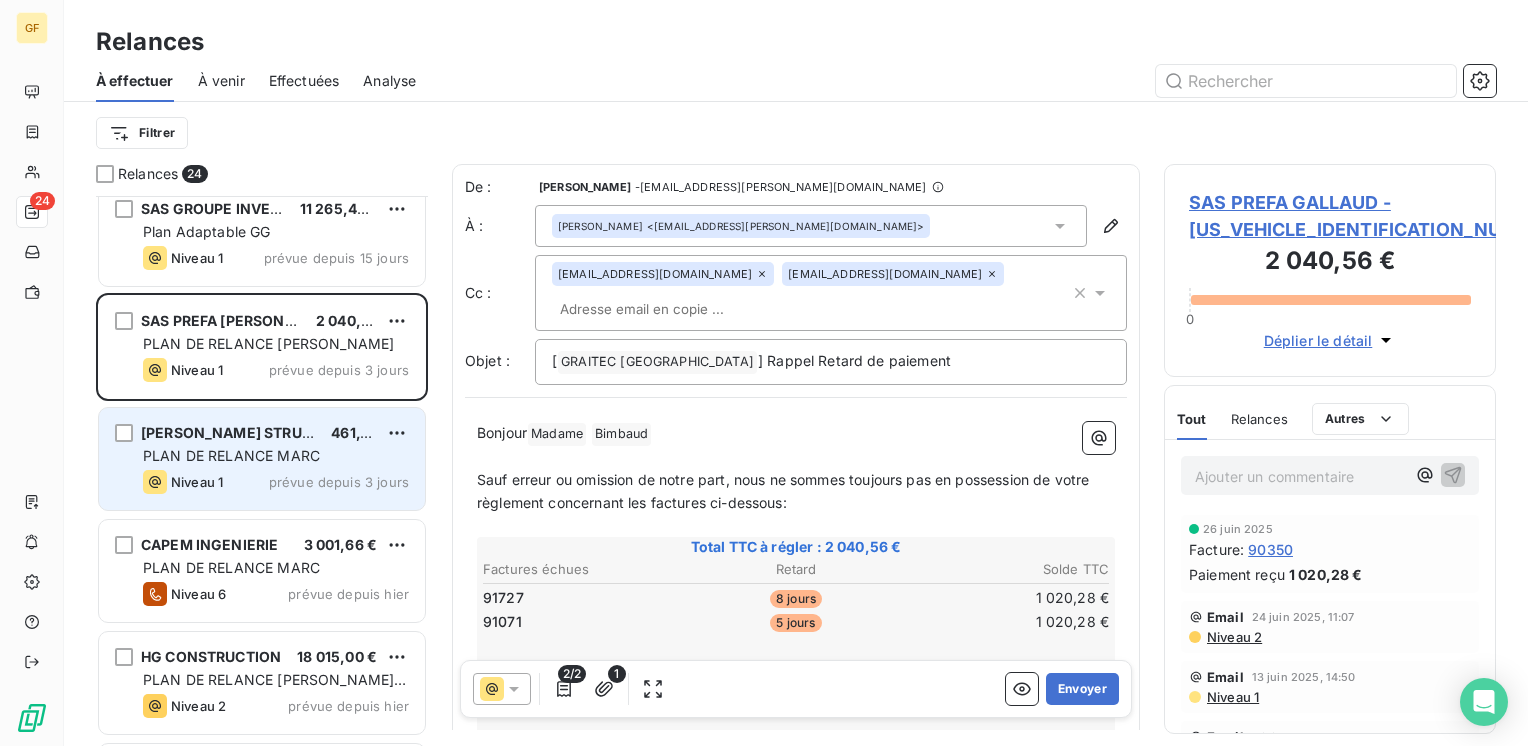 click on "prévue depuis 3 jours" at bounding box center [339, 482] 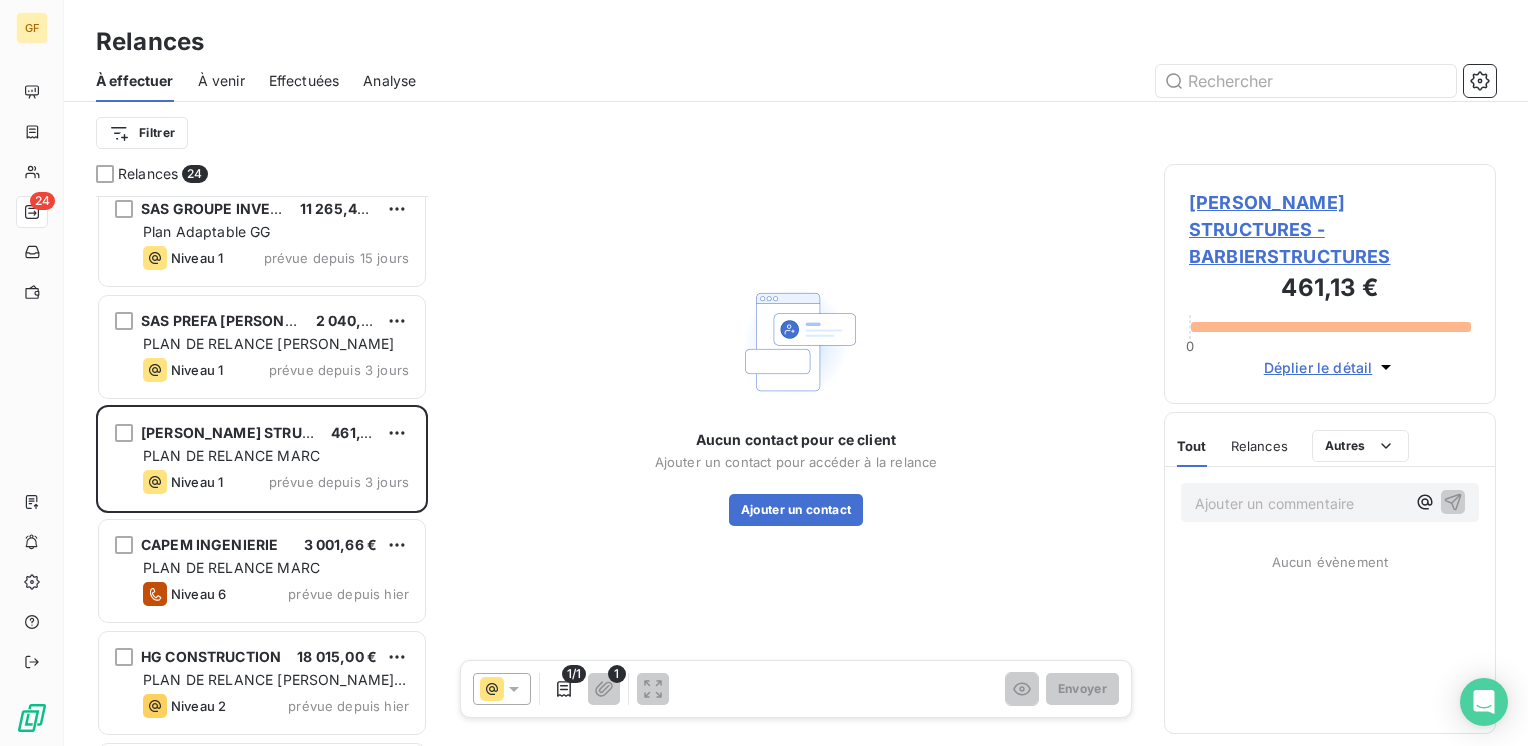 click on "[PERSON_NAME] STRUCTURES - BARBIERSTRUCTURES" at bounding box center (1330, 229) 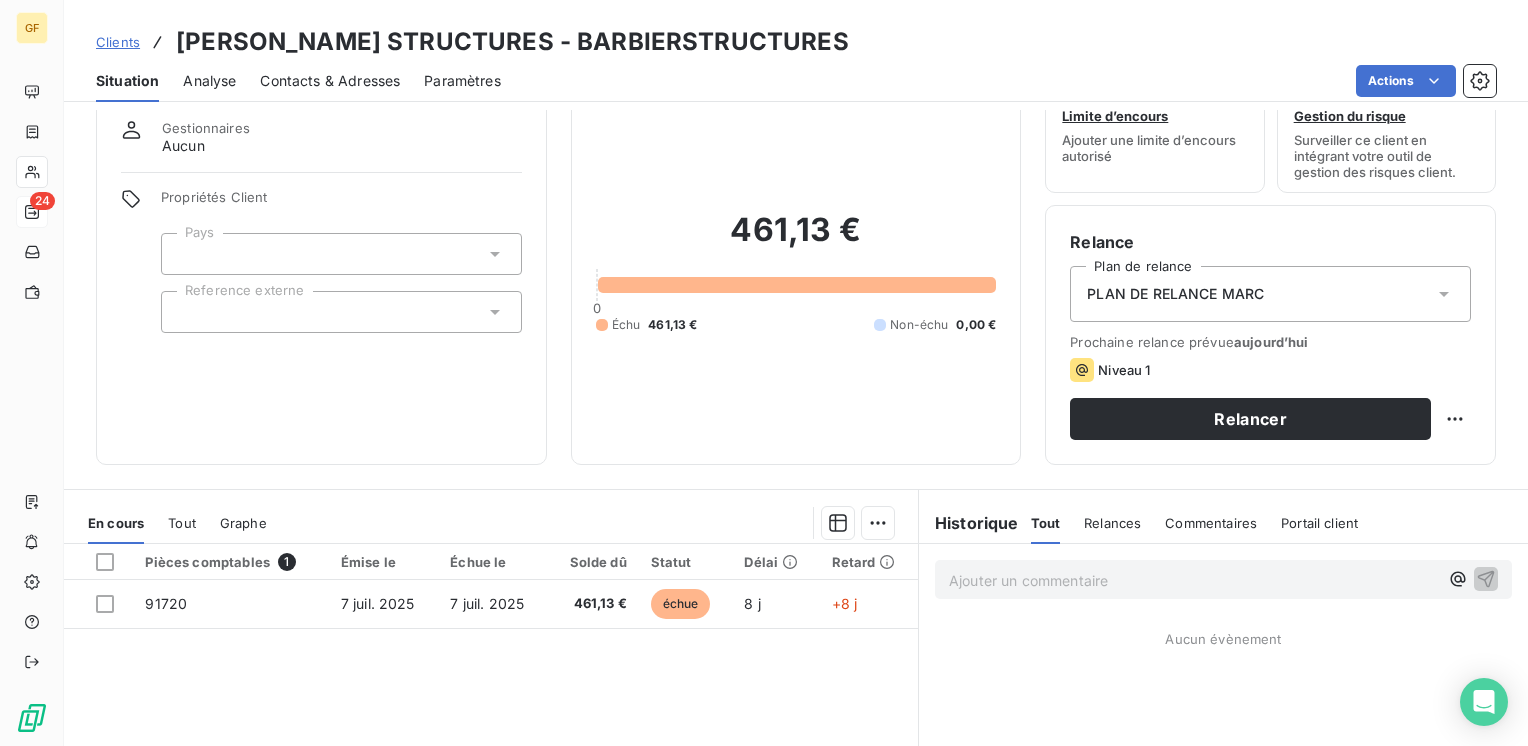 scroll, scrollTop: 100, scrollLeft: 0, axis: vertical 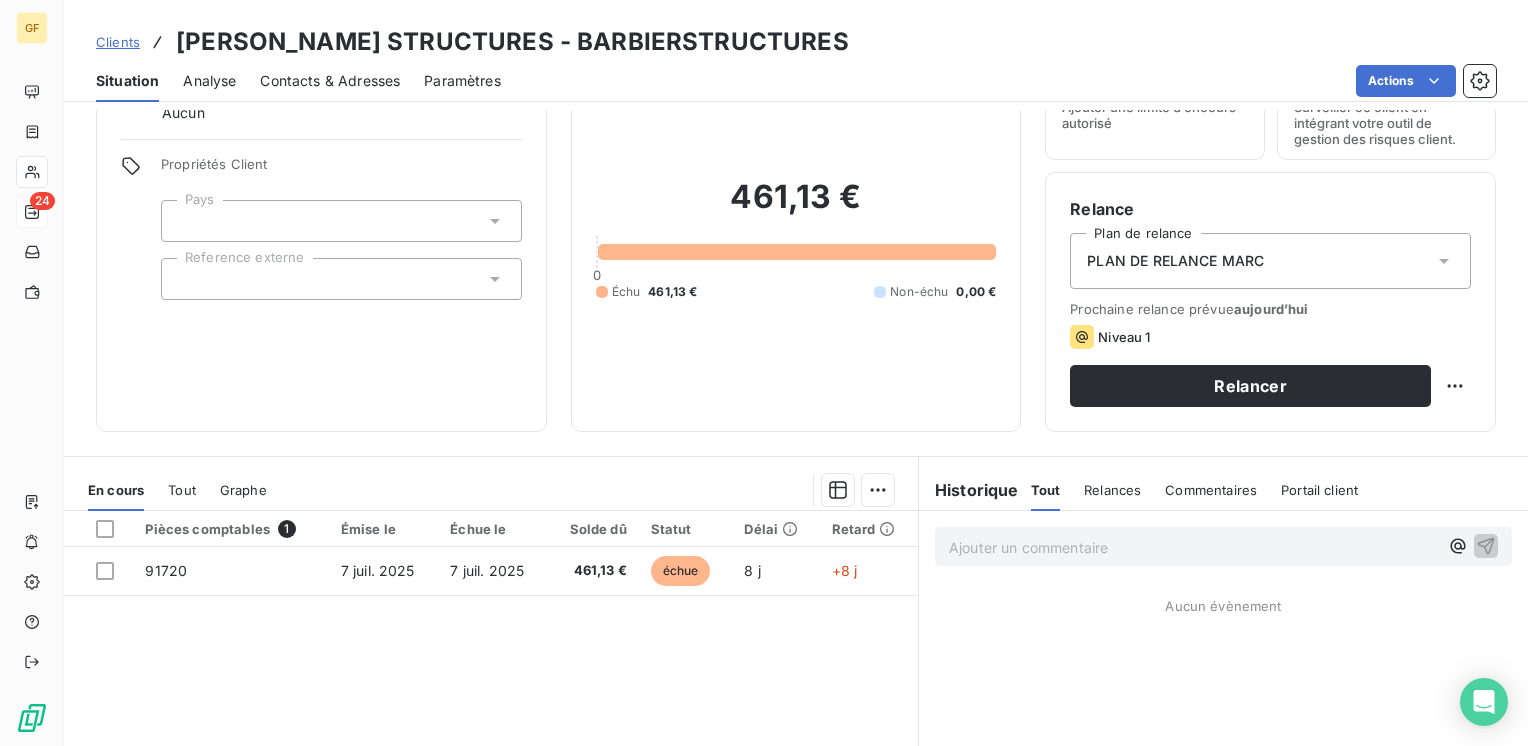 click on "Contacts & Adresses" at bounding box center (330, 81) 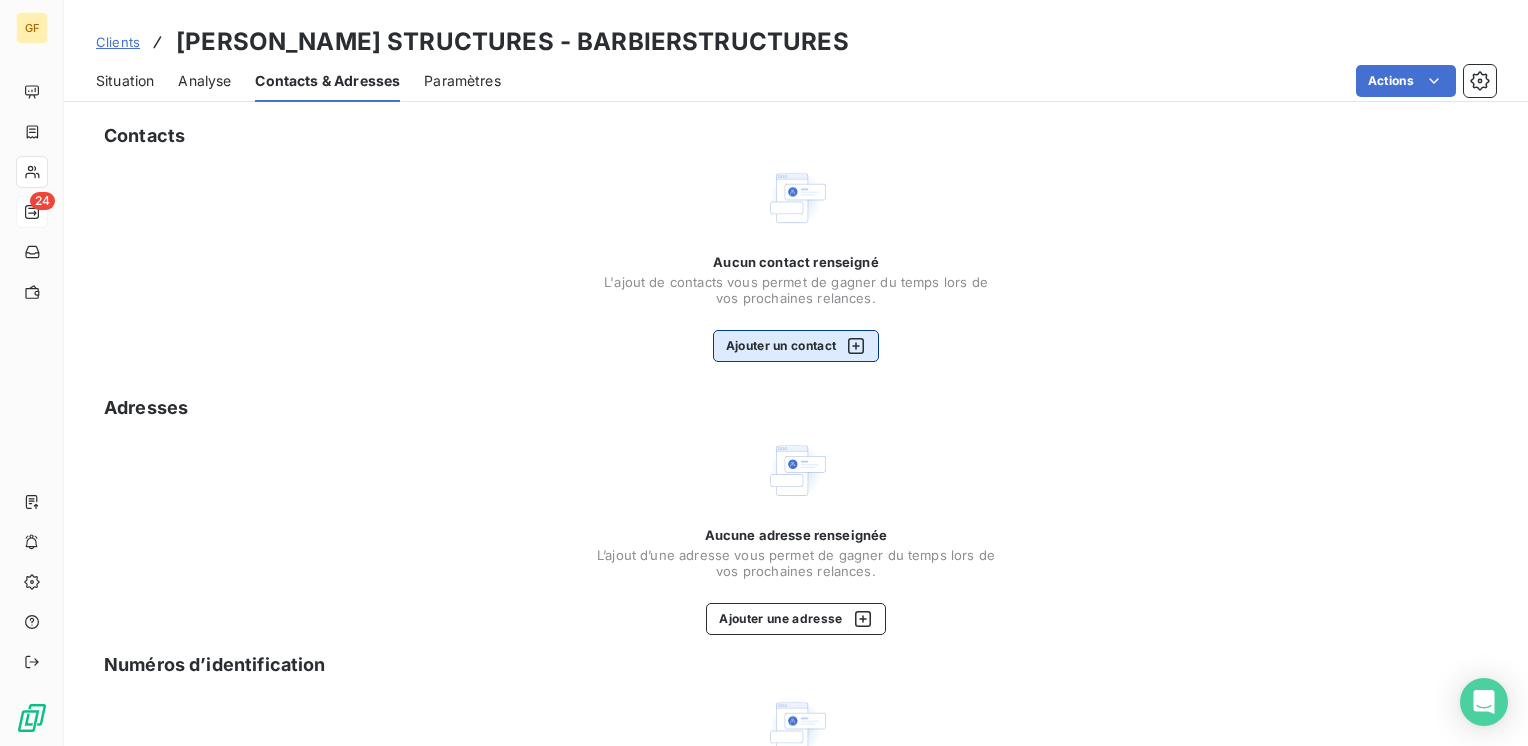 click on "Ajouter un contact" at bounding box center [796, 346] 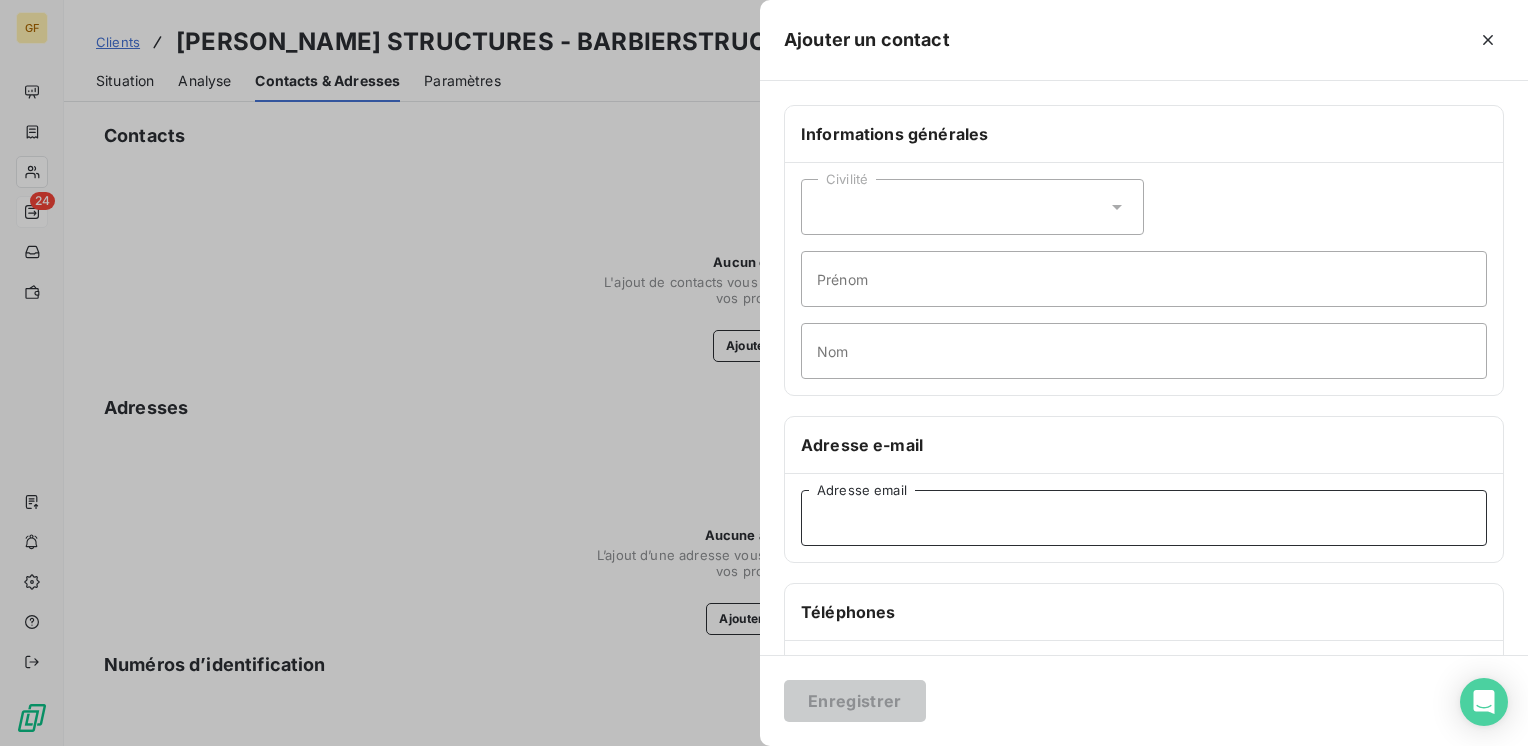 click on "Adresse email" at bounding box center [1144, 518] 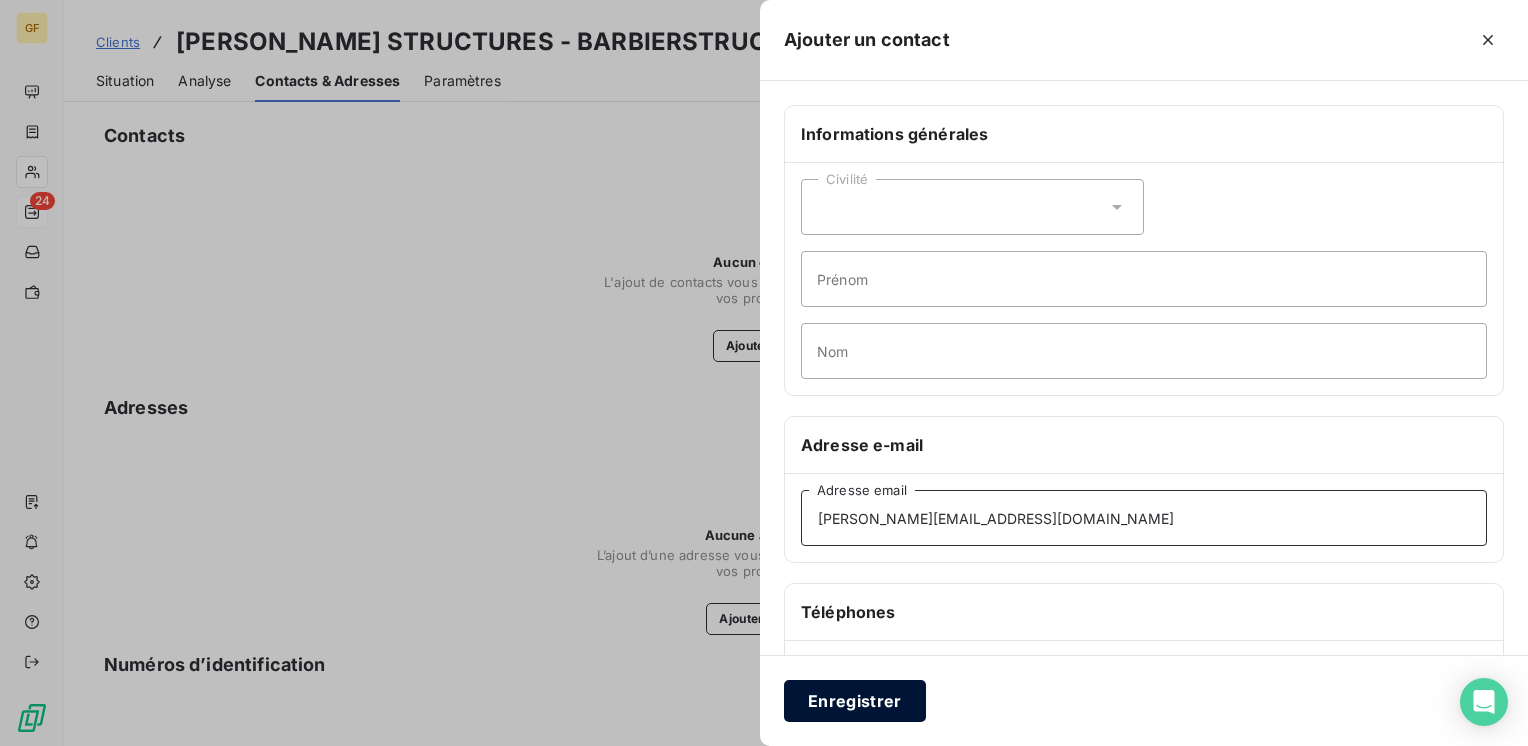 type on "[PERSON_NAME][EMAIL_ADDRESS][DOMAIN_NAME]" 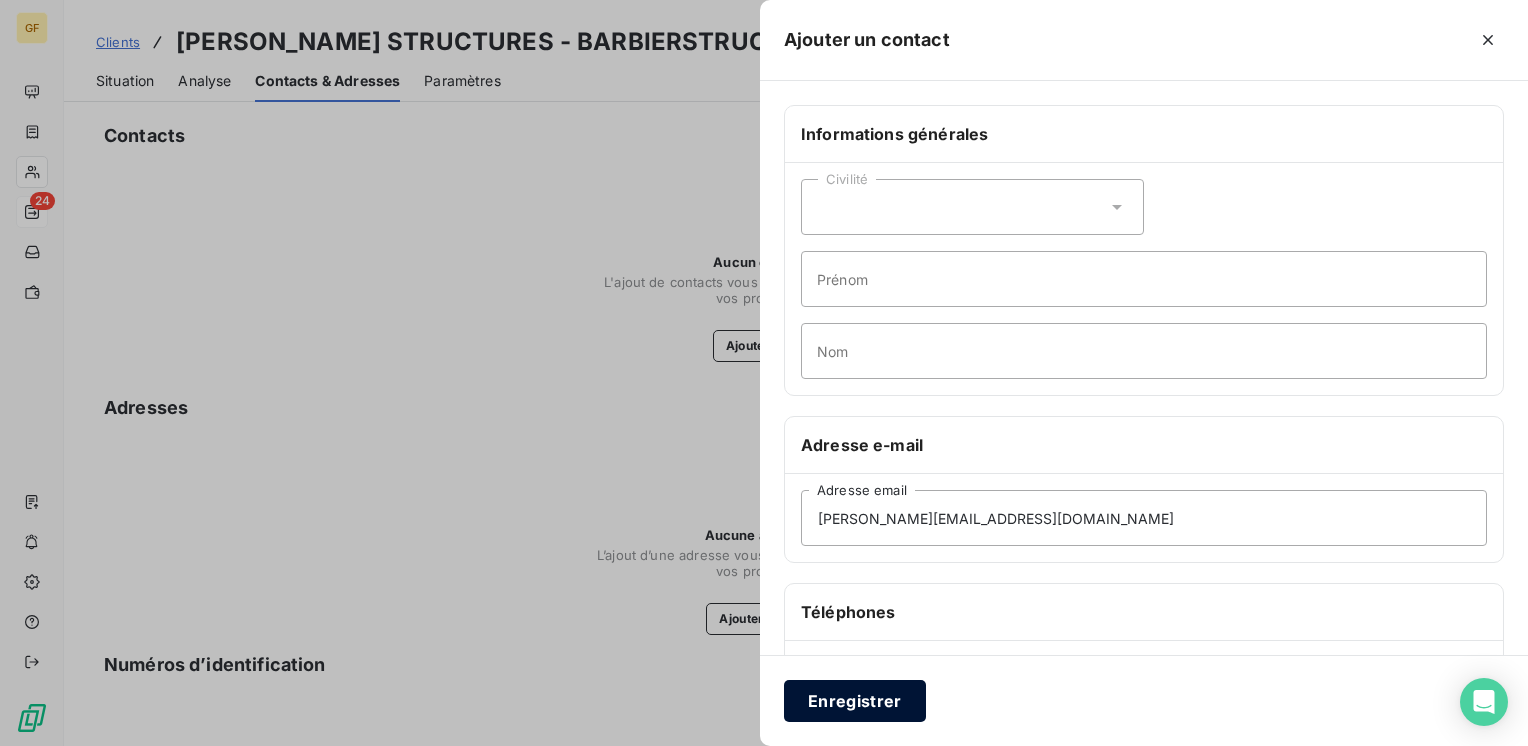 click on "Enregistrer" at bounding box center [855, 701] 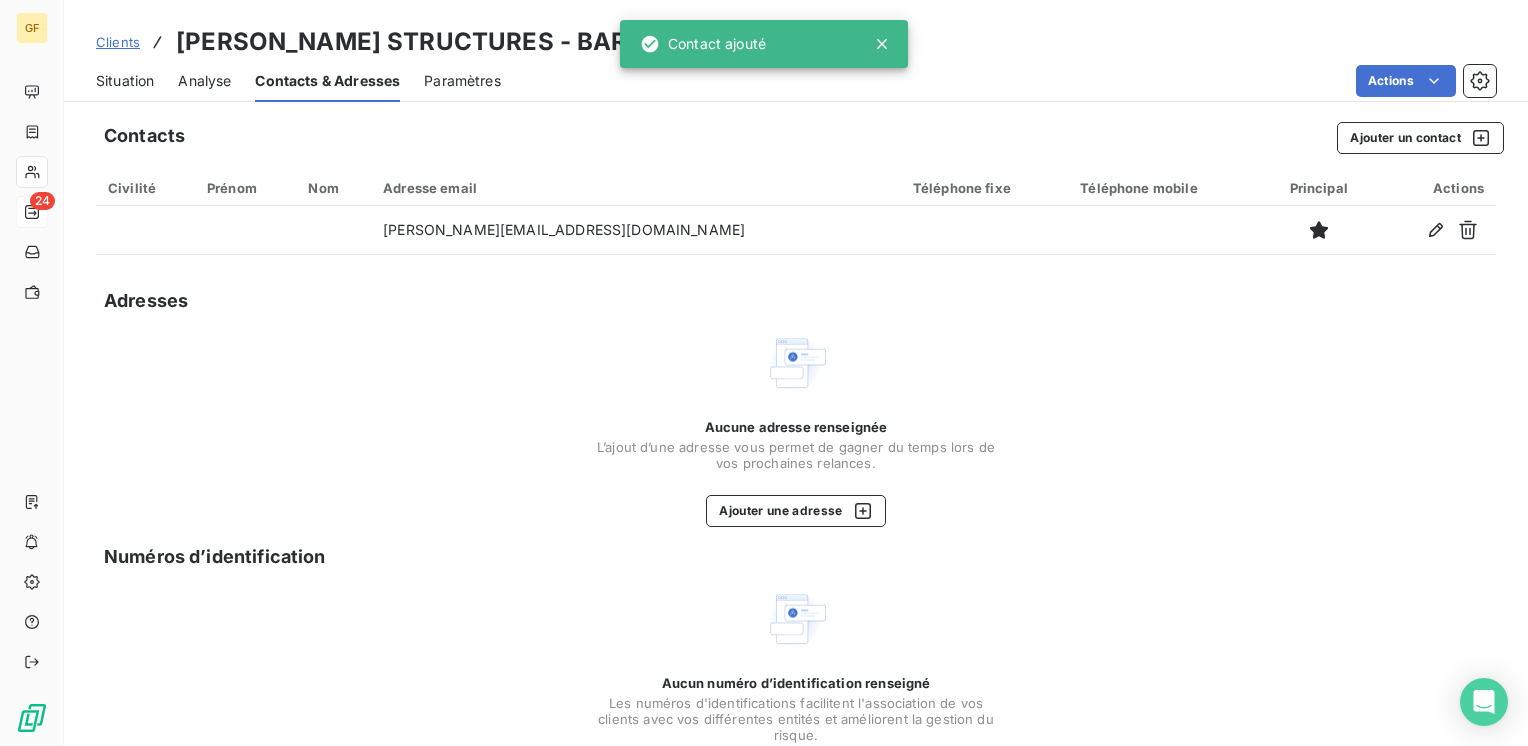 click on "Situation" at bounding box center [125, 81] 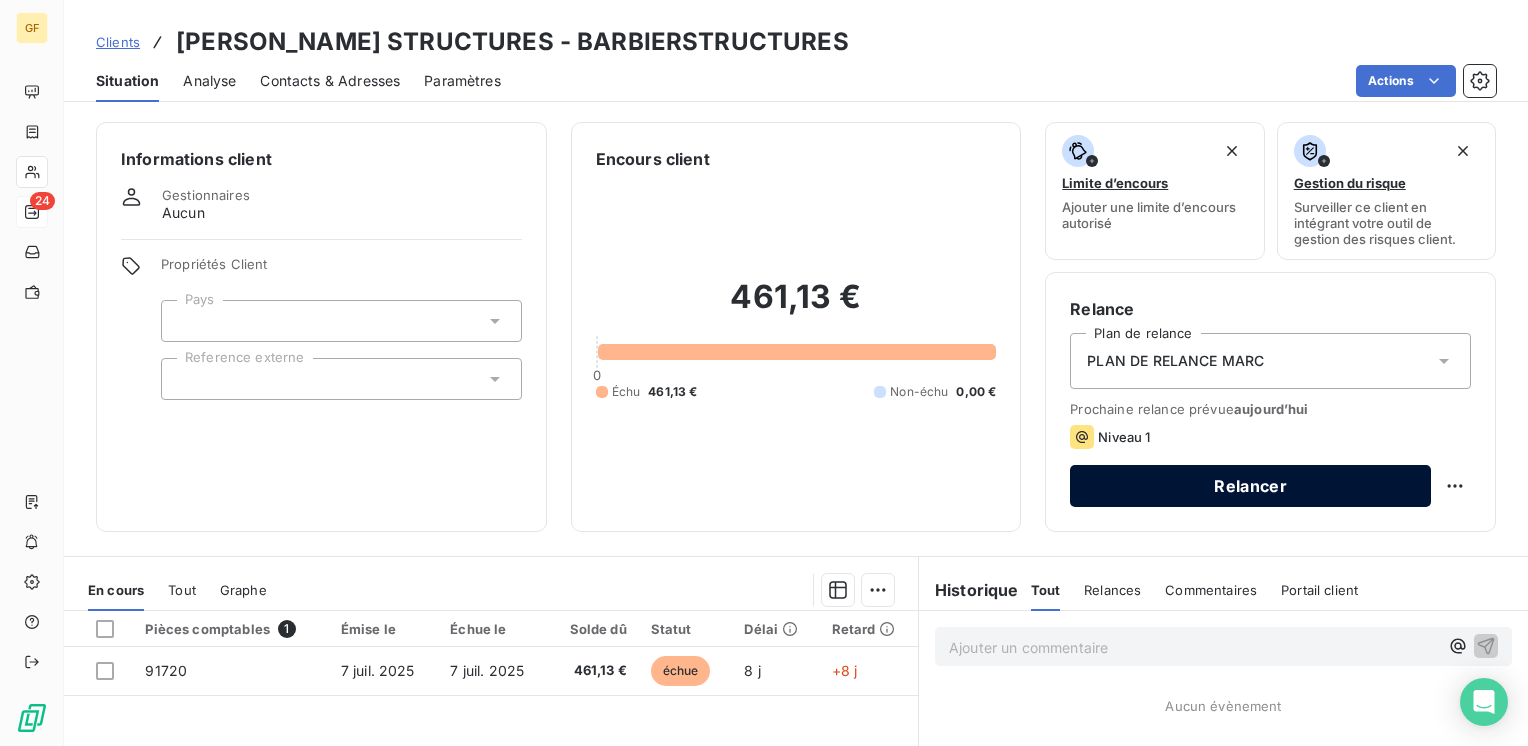 click on "Relancer" at bounding box center [1250, 486] 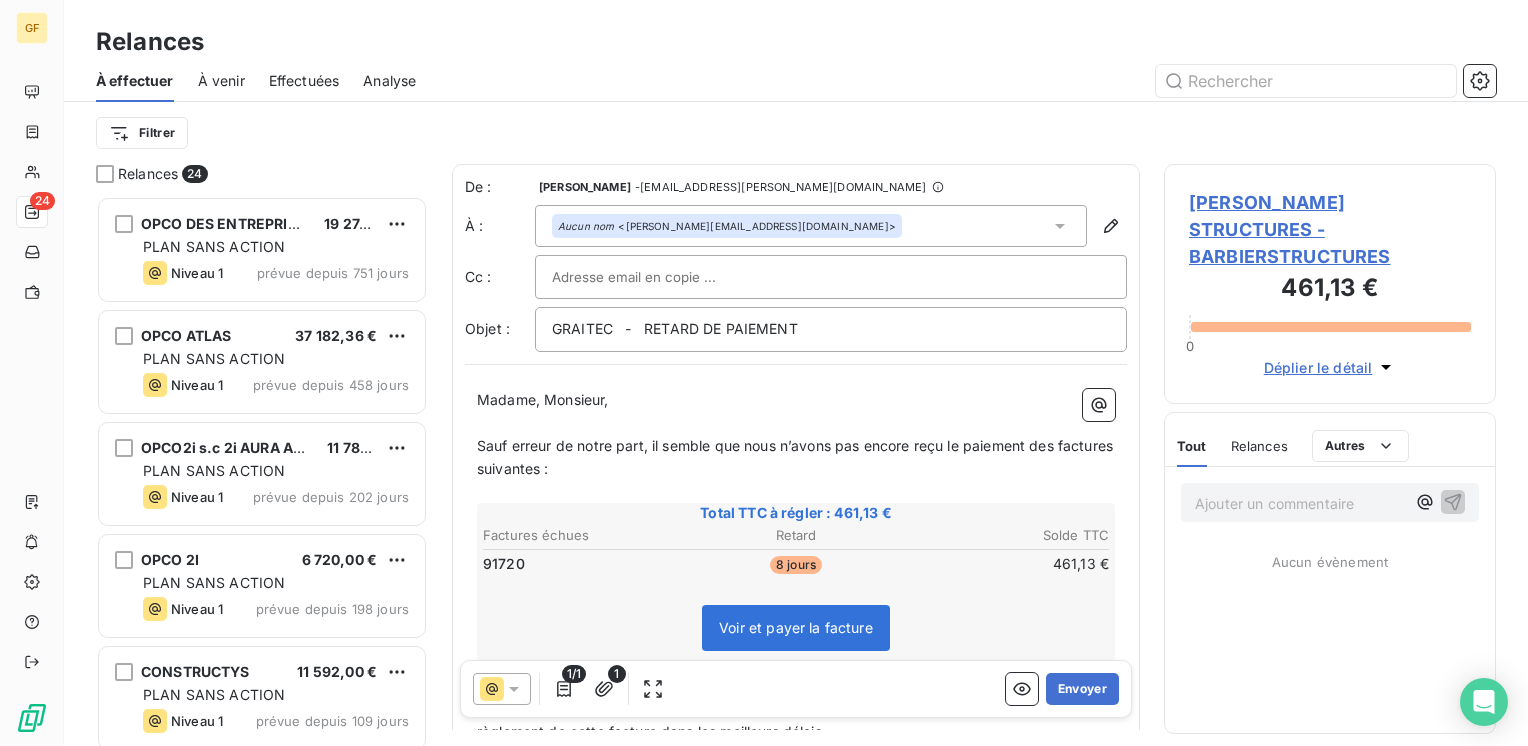 scroll, scrollTop: 16, scrollLeft: 16, axis: both 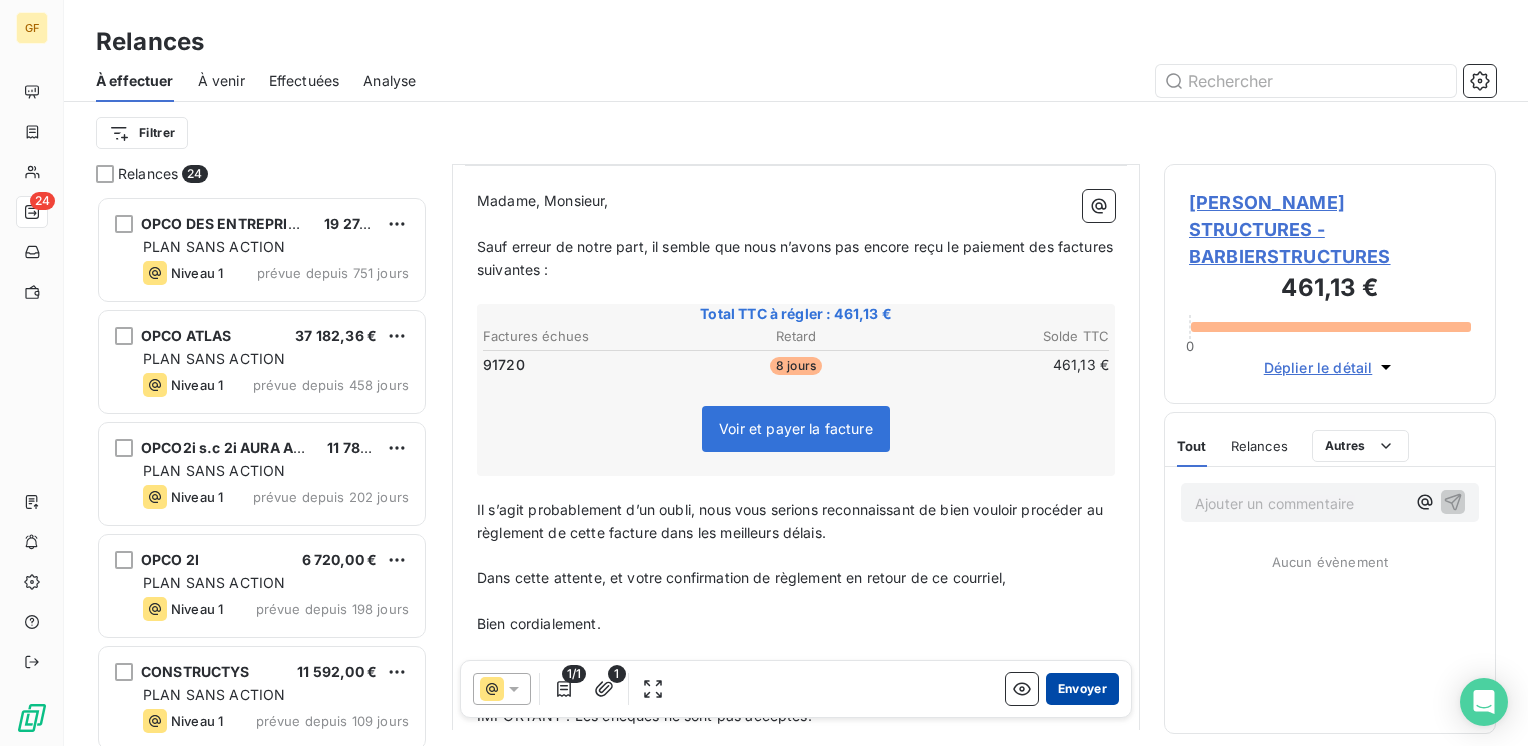 click on "Envoyer" at bounding box center [1082, 689] 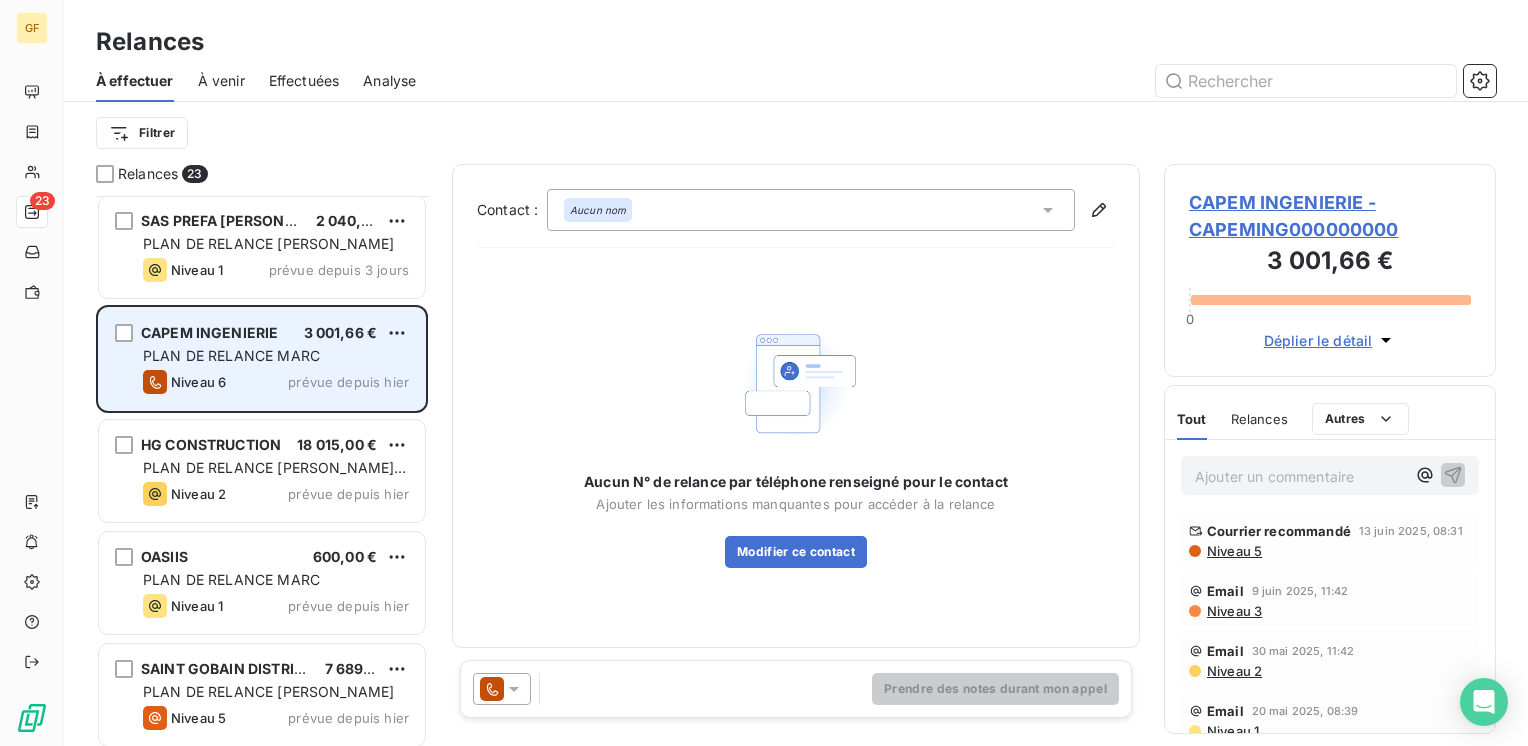 scroll, scrollTop: 1000, scrollLeft: 0, axis: vertical 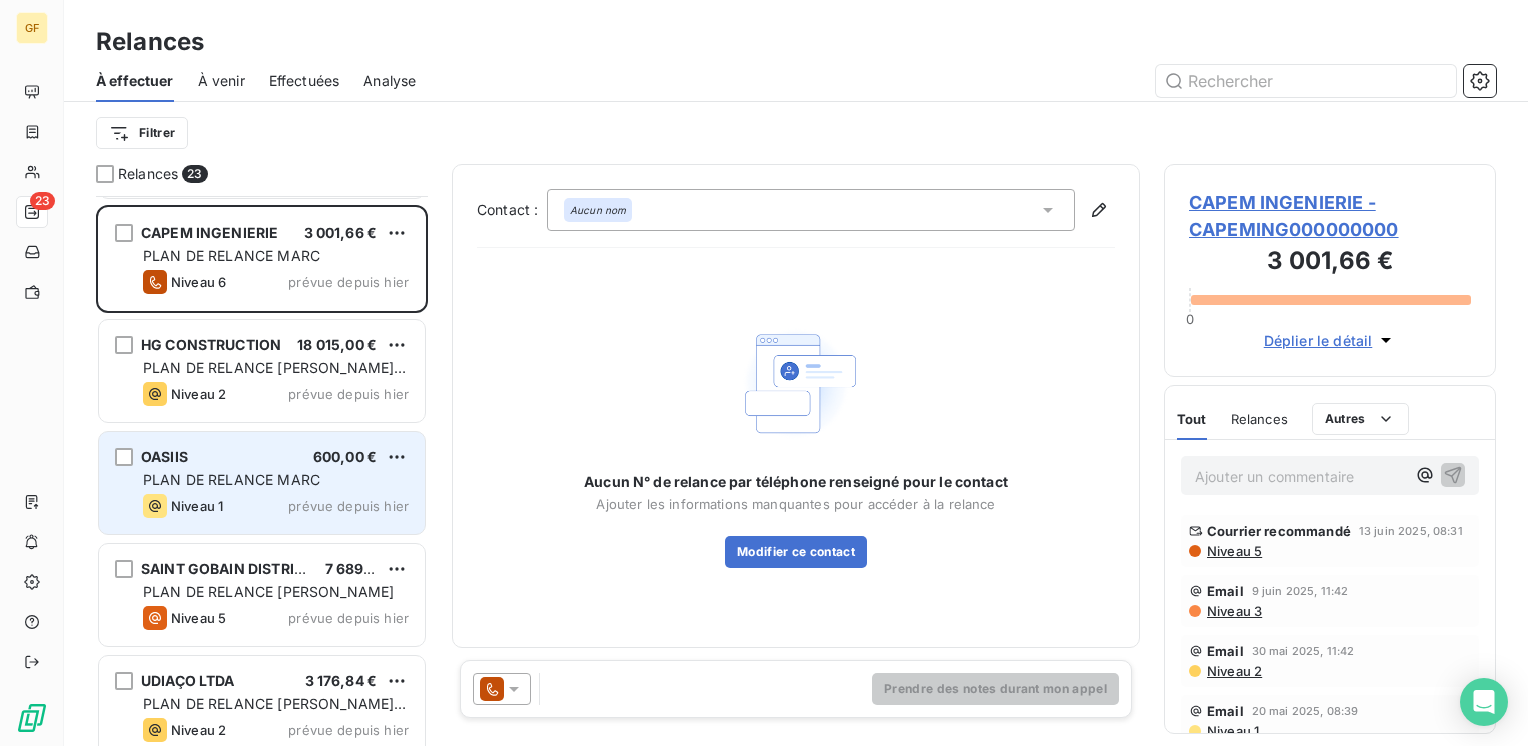 click on "OASIIS 600,00 €" at bounding box center (276, 457) 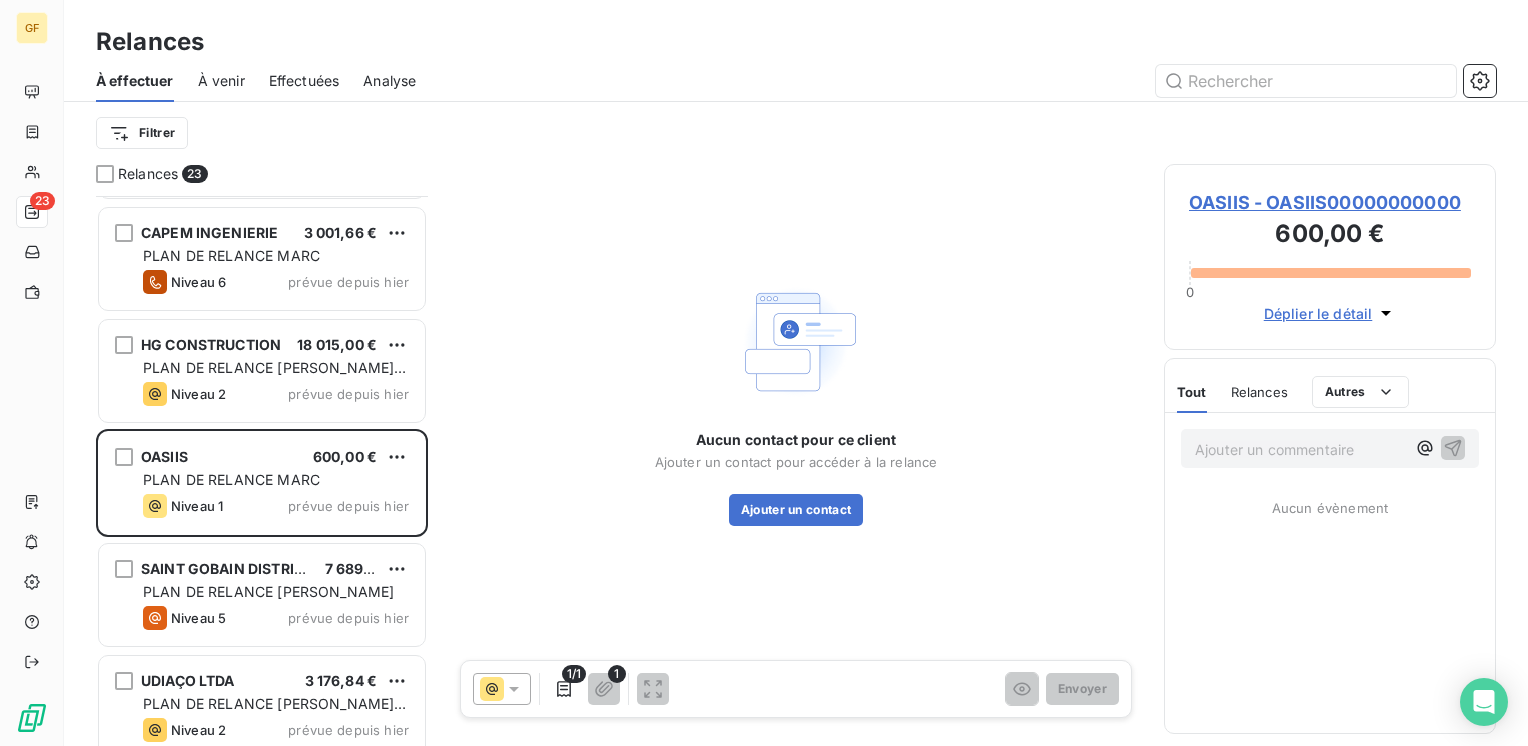 click on "OASIIS - OASIIS00000000000" at bounding box center [1330, 202] 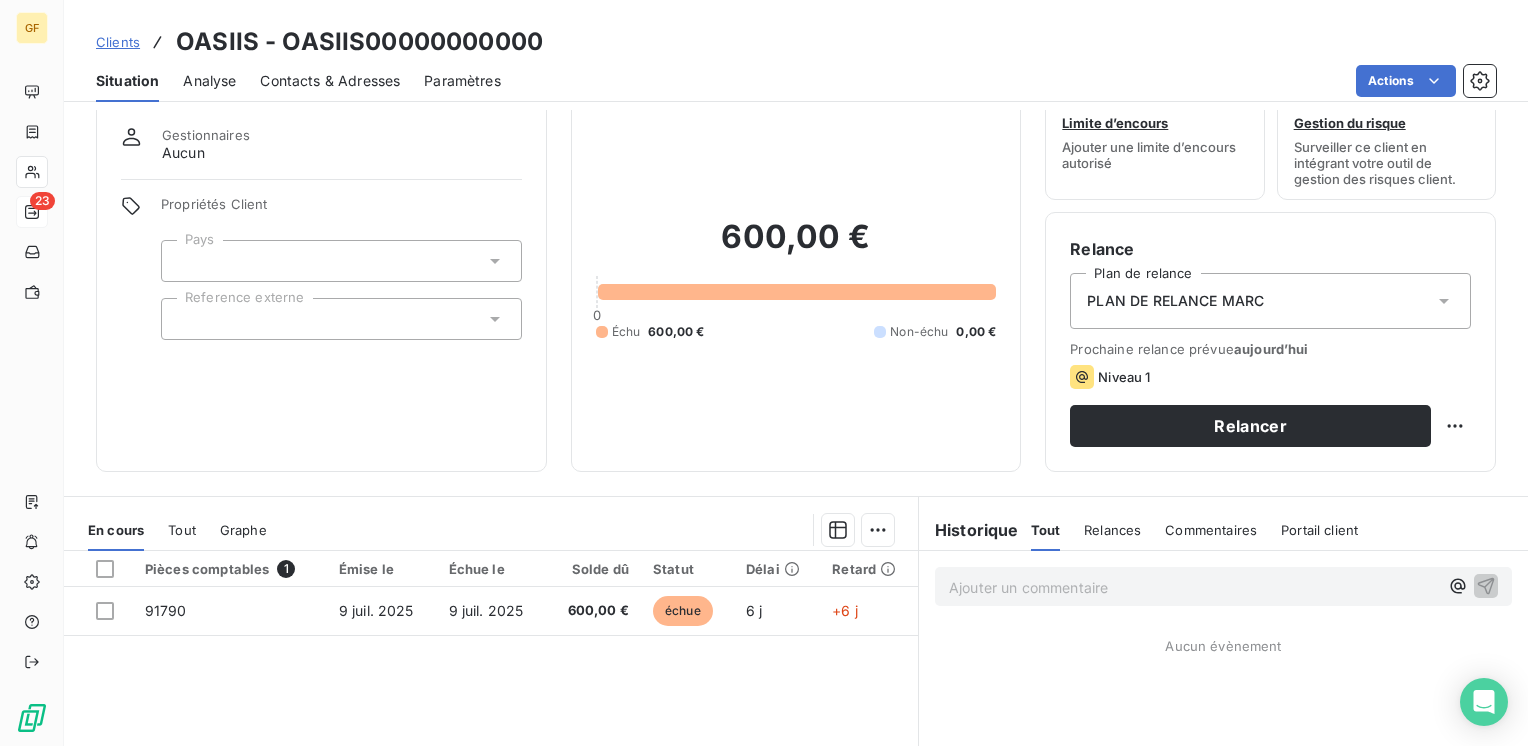 scroll, scrollTop: 0, scrollLeft: 0, axis: both 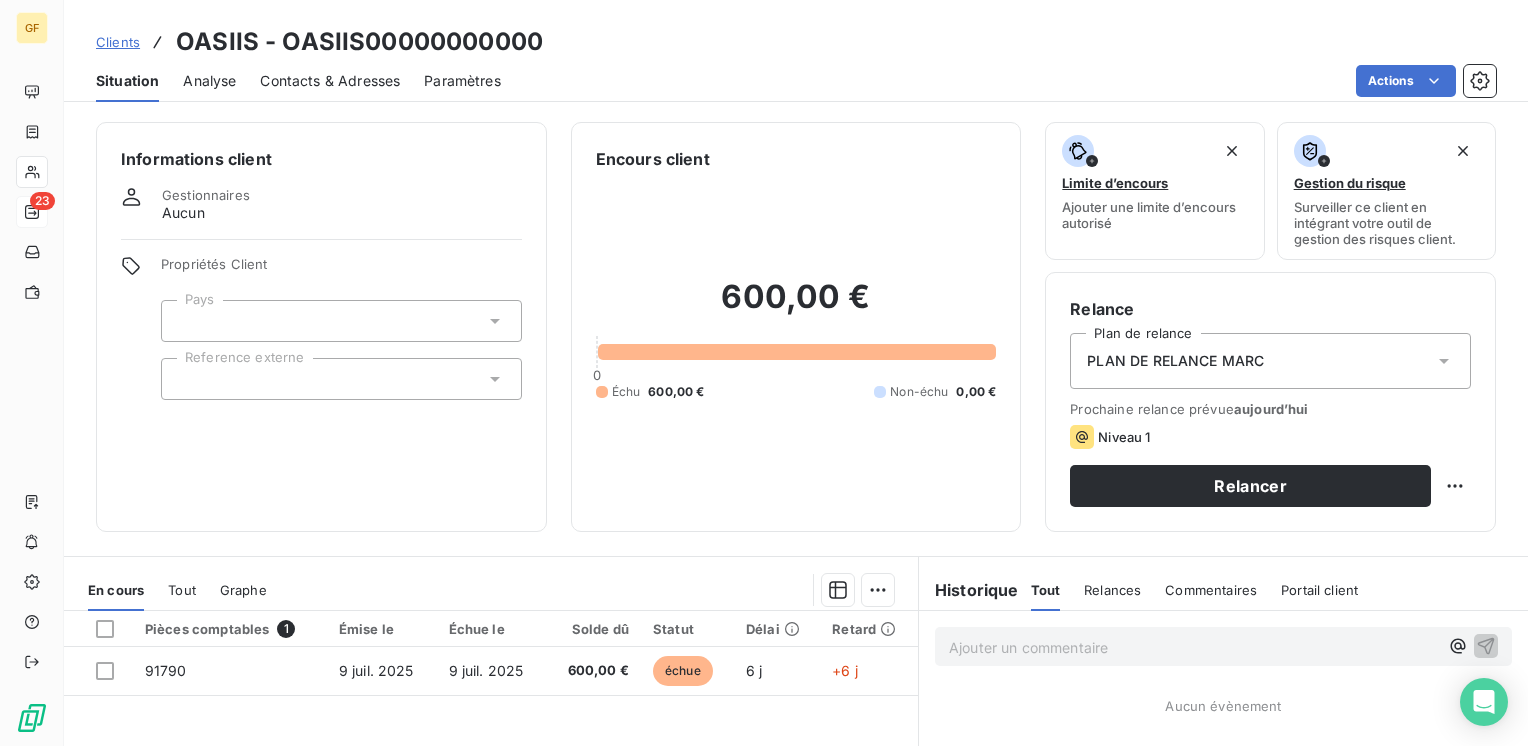 click on "Contacts & Adresses" at bounding box center (330, 81) 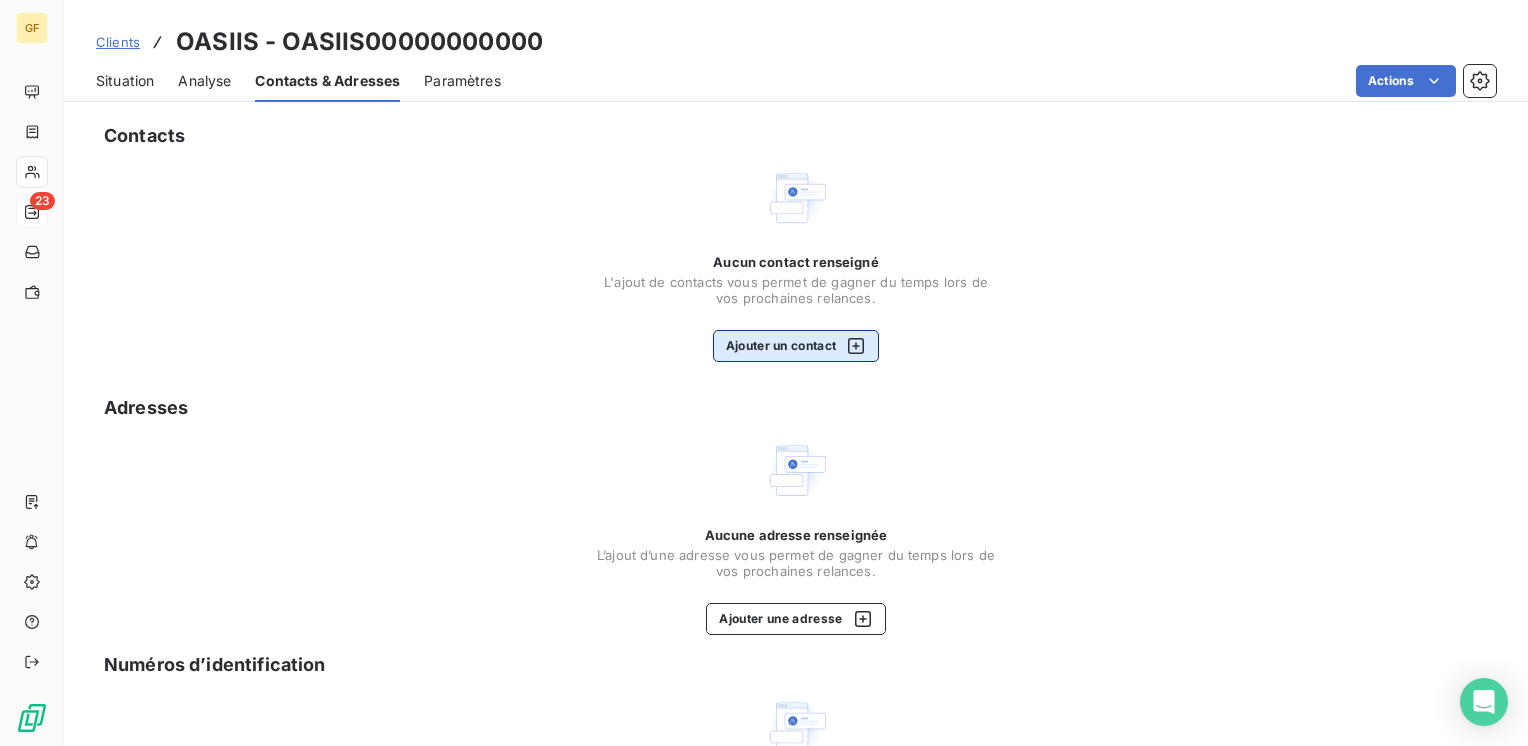 click on "Ajouter un contact" at bounding box center [796, 346] 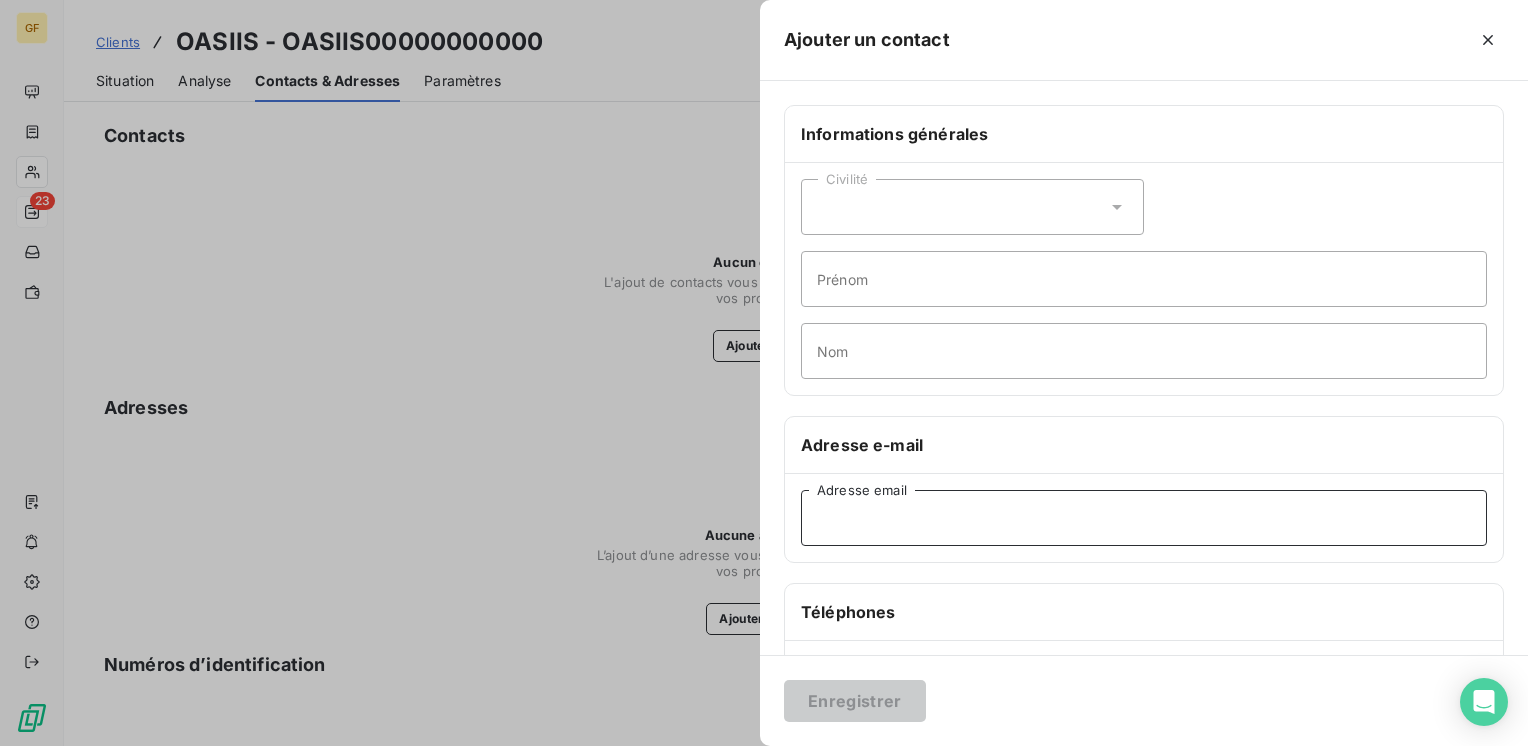 click on "Adresse email" at bounding box center (1144, 518) 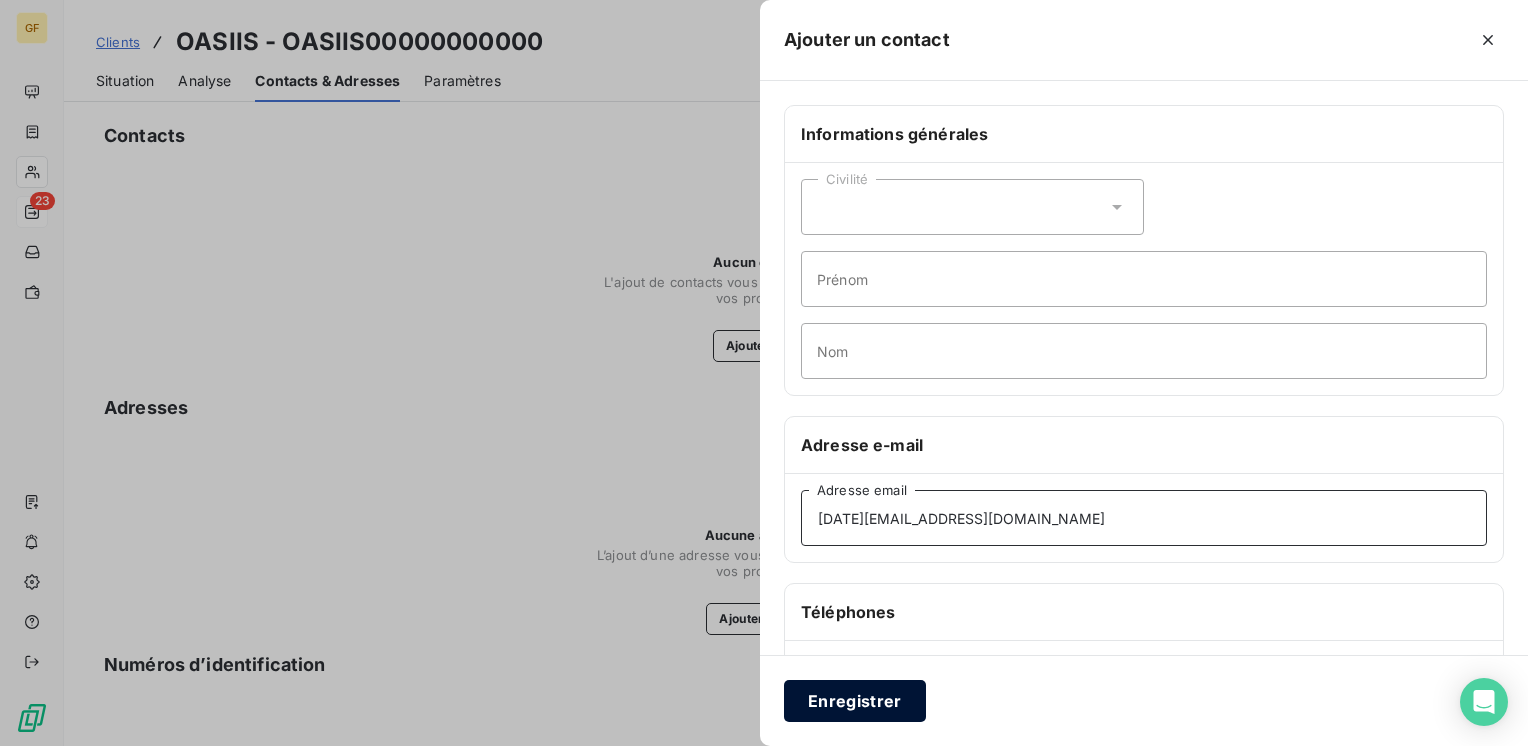 type on "[DATE][EMAIL_ADDRESS][DOMAIN_NAME]" 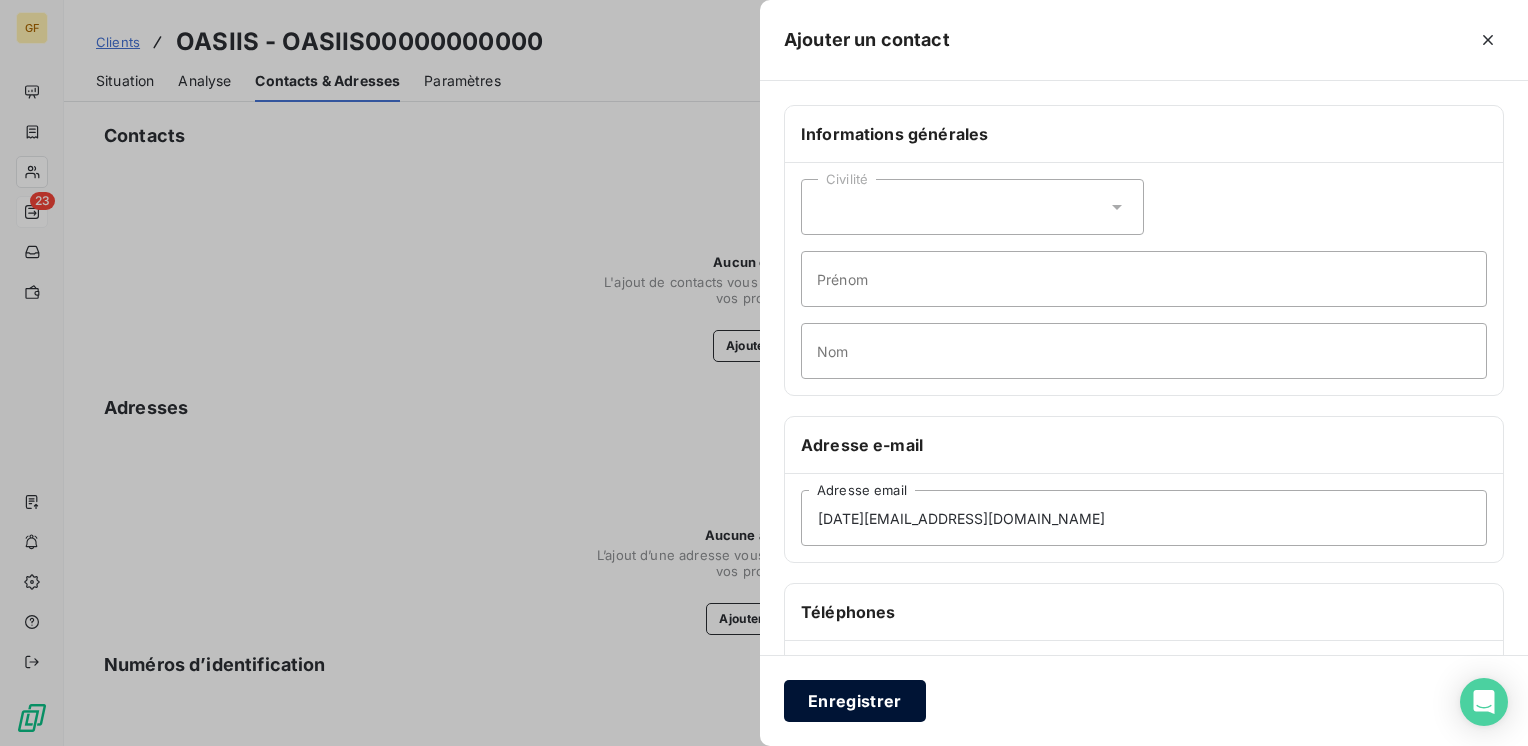 click on "Enregistrer" at bounding box center (855, 701) 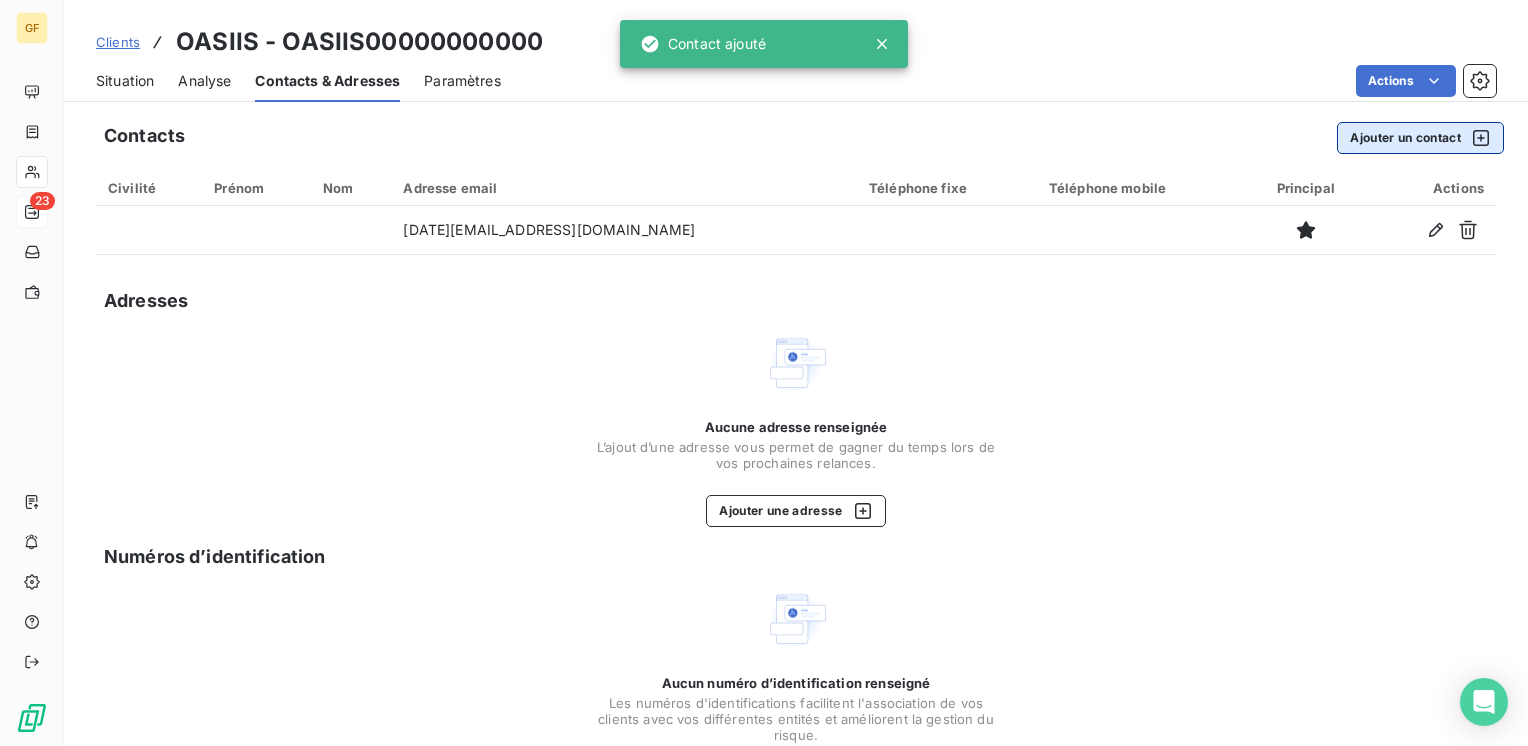click on "Ajouter un contact" at bounding box center (1420, 138) 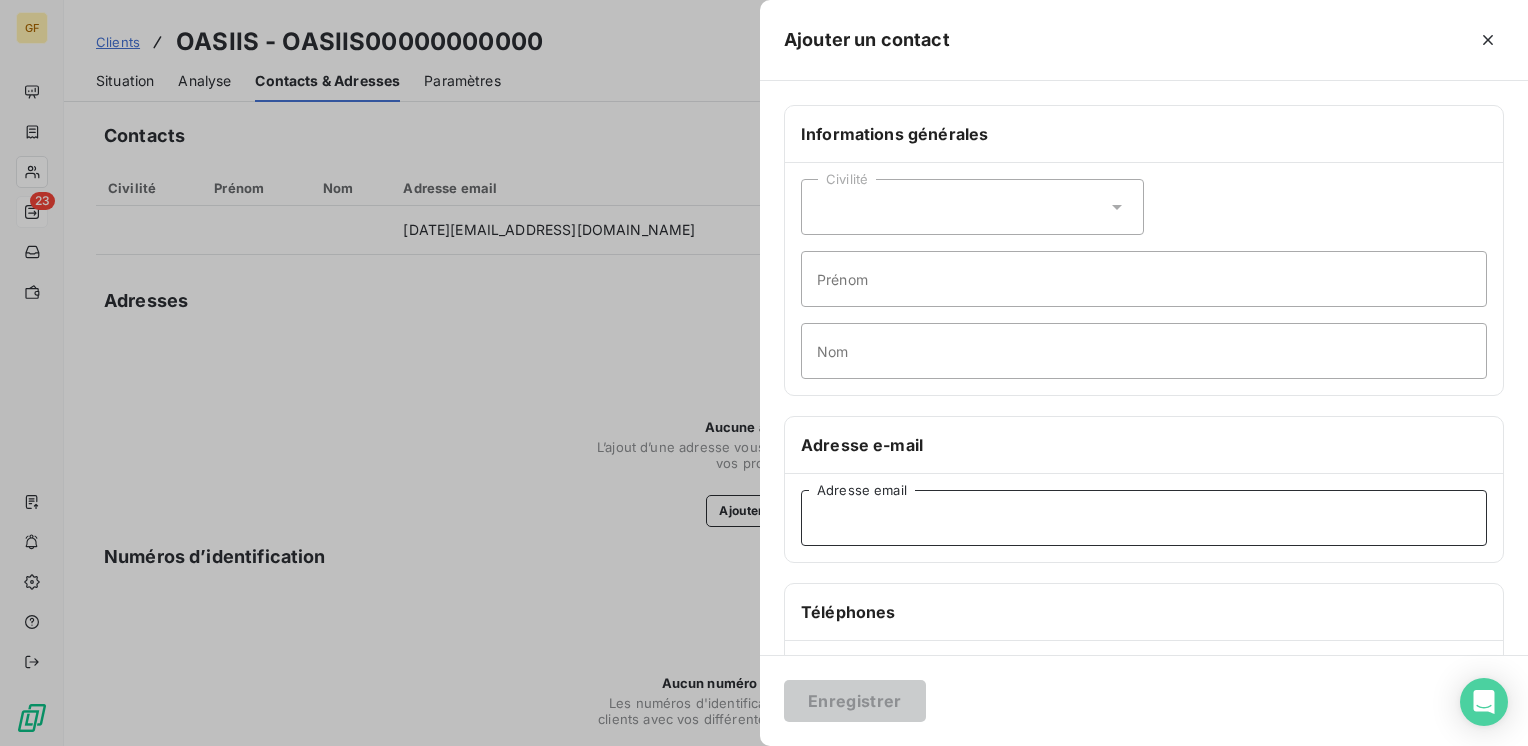click on "Adresse email" at bounding box center [1144, 518] 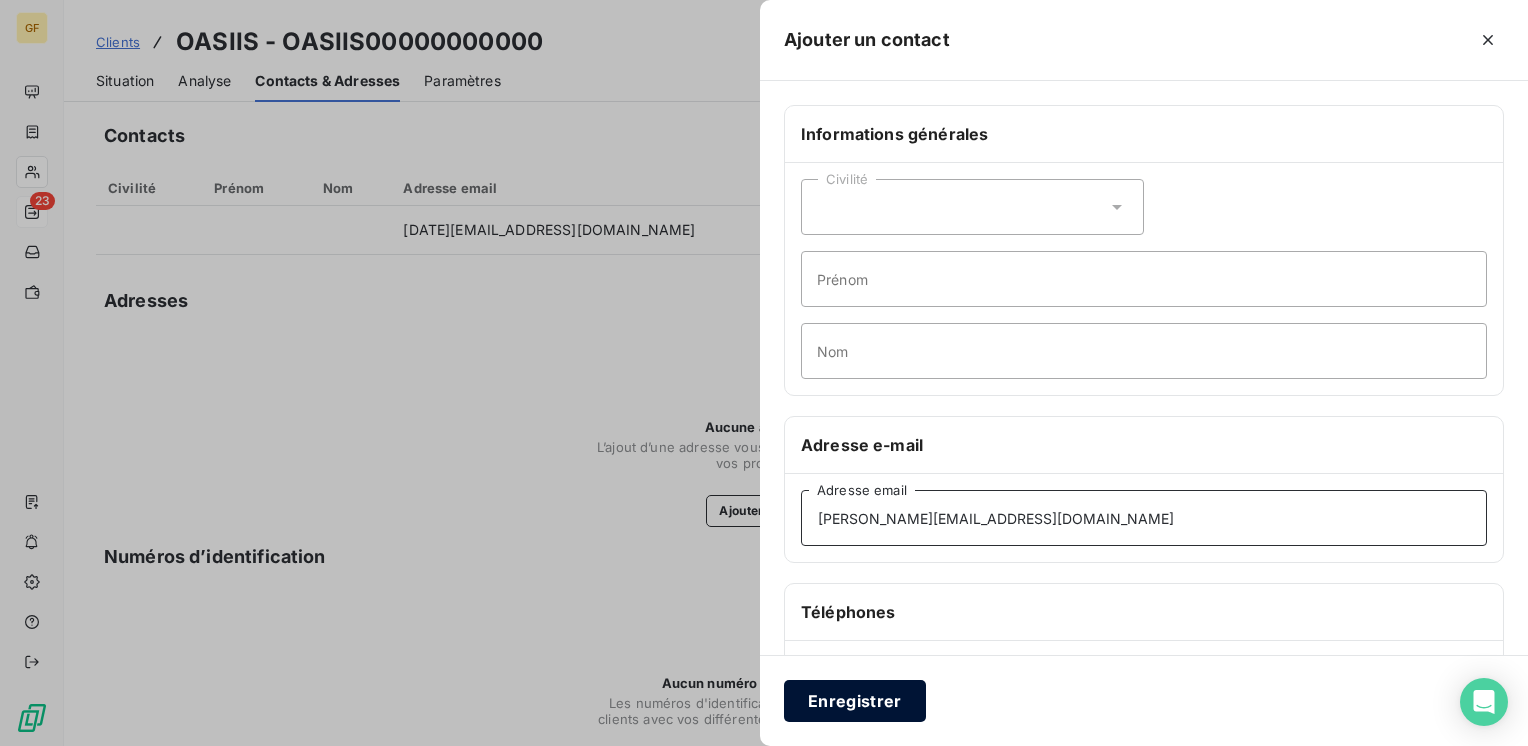 type on "[PERSON_NAME][EMAIL_ADDRESS][DOMAIN_NAME]" 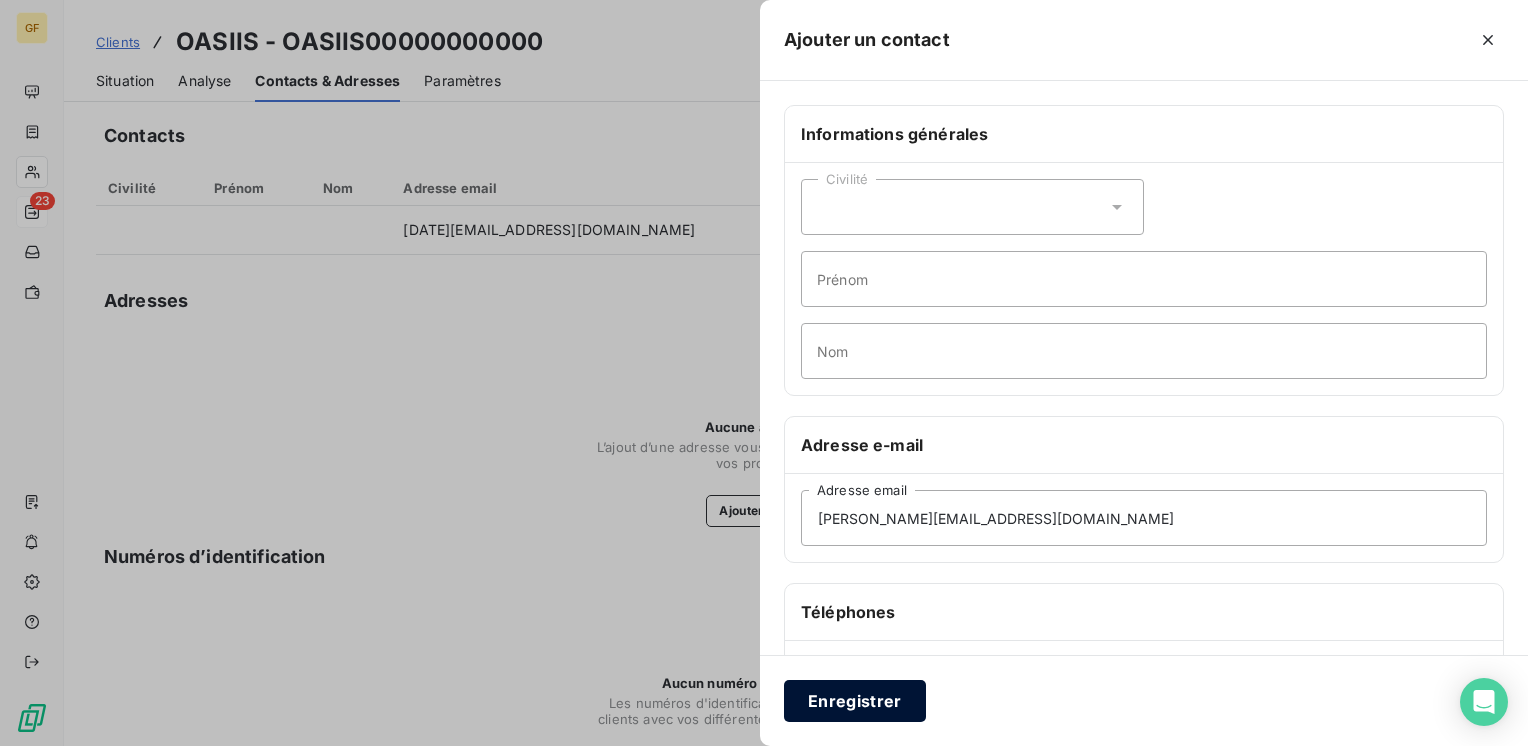click on "Enregistrer" at bounding box center [855, 701] 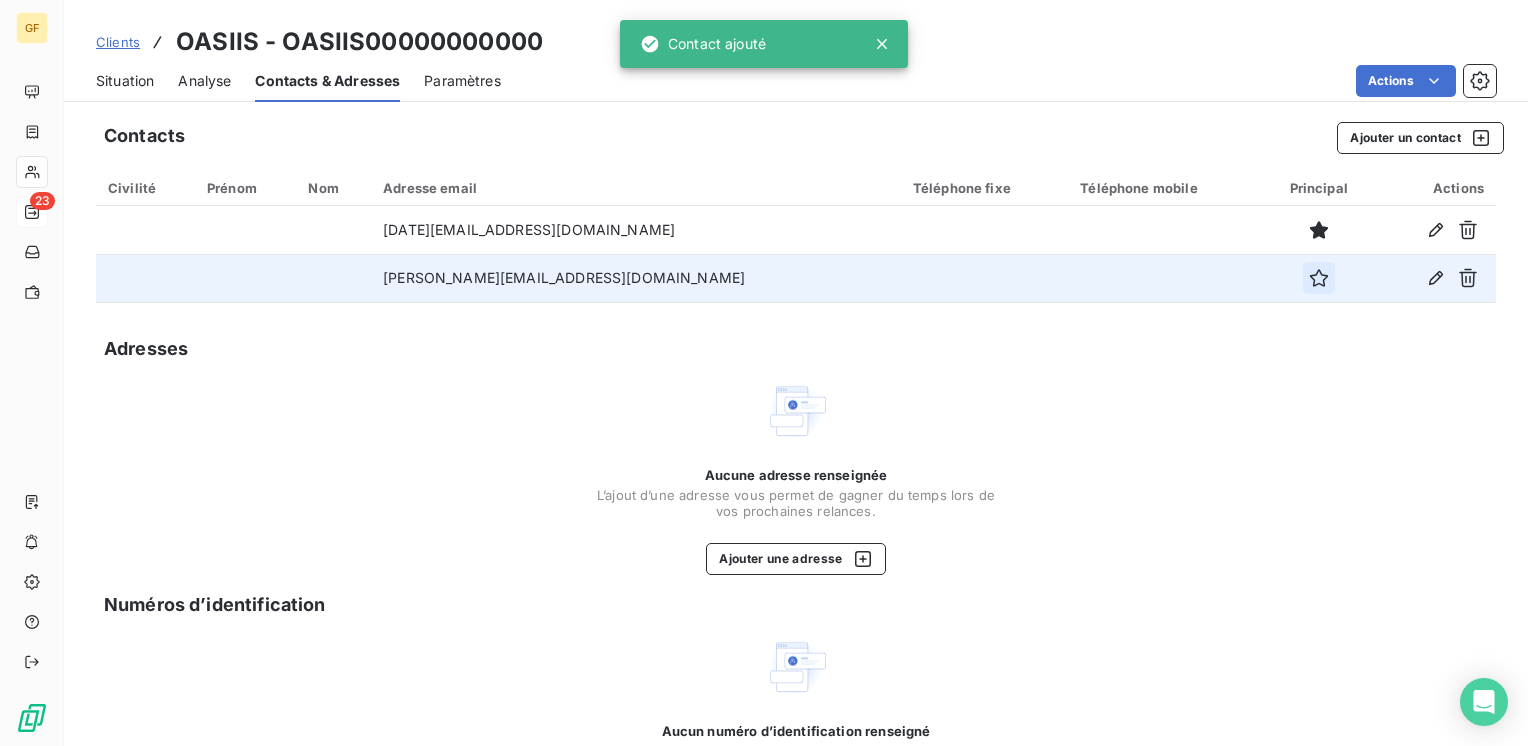 click 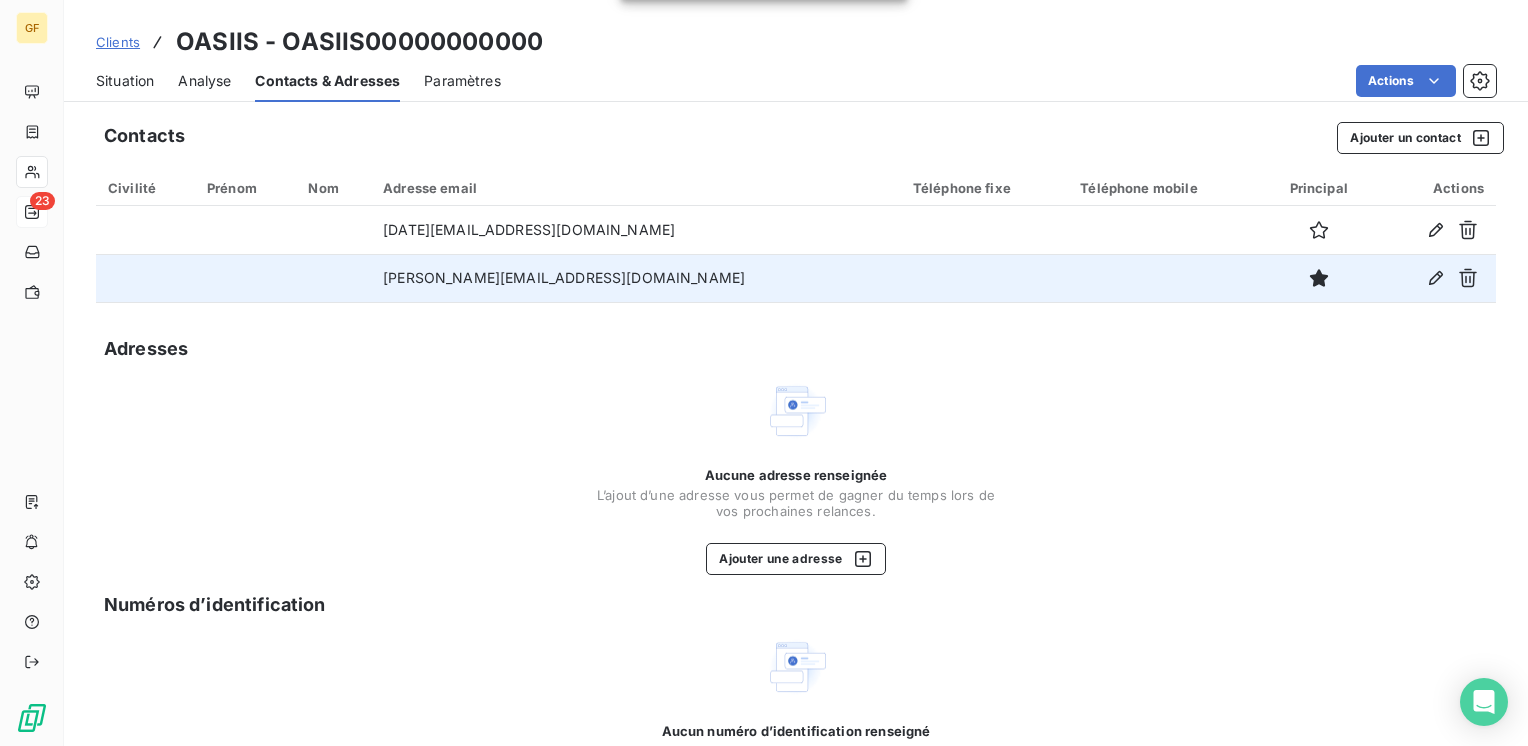 click on "Situation" at bounding box center [125, 81] 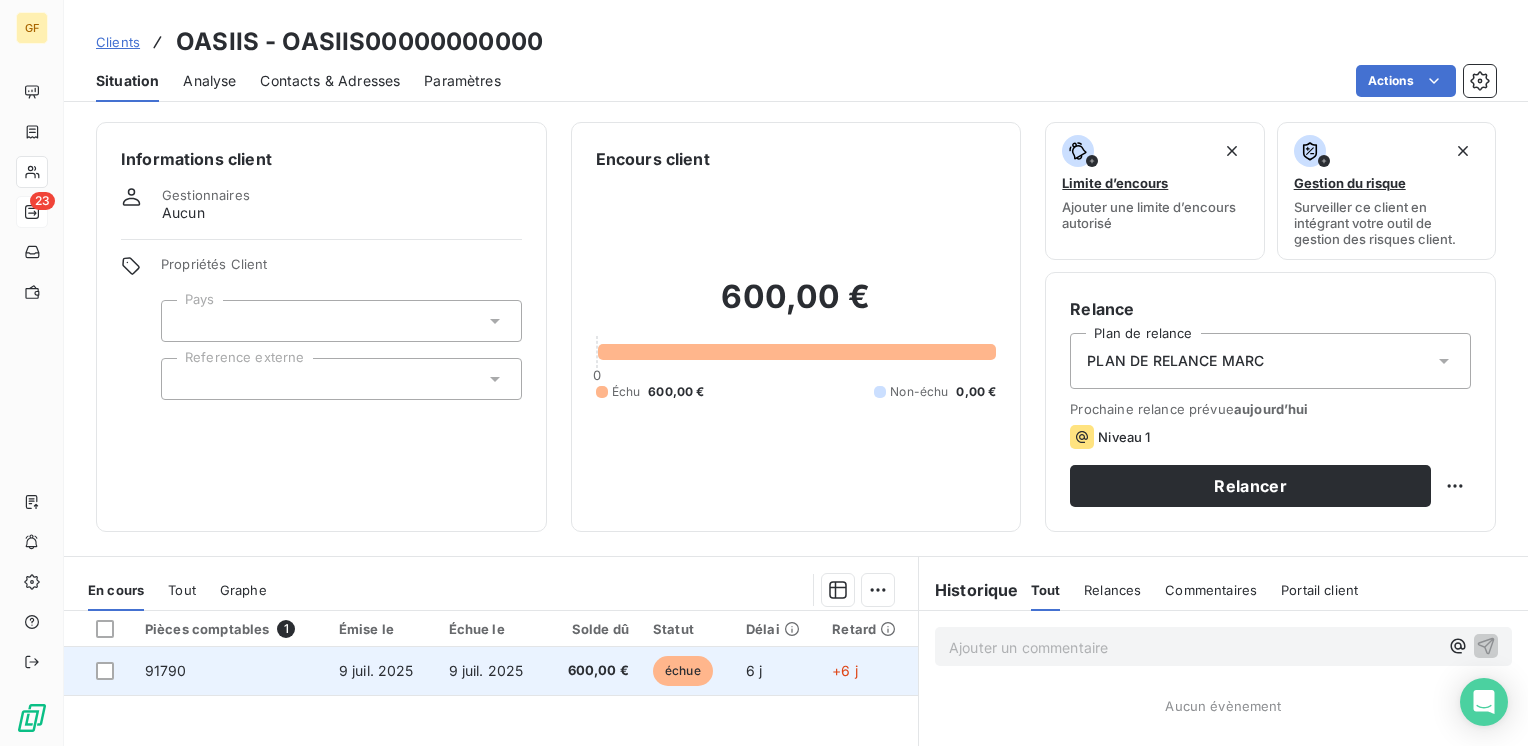 click on "9 juil. 2025" at bounding box center (382, 671) 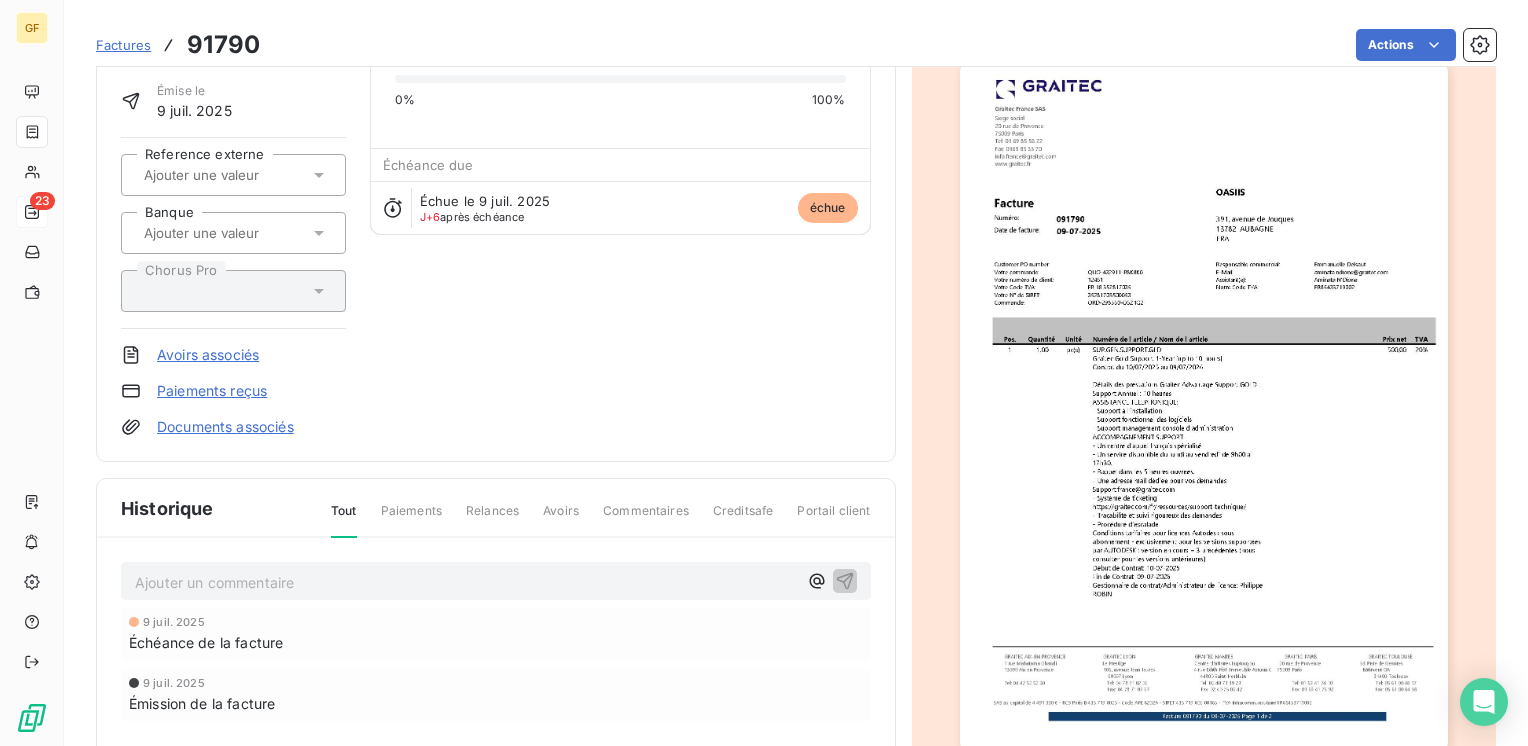 scroll, scrollTop: 359, scrollLeft: 0, axis: vertical 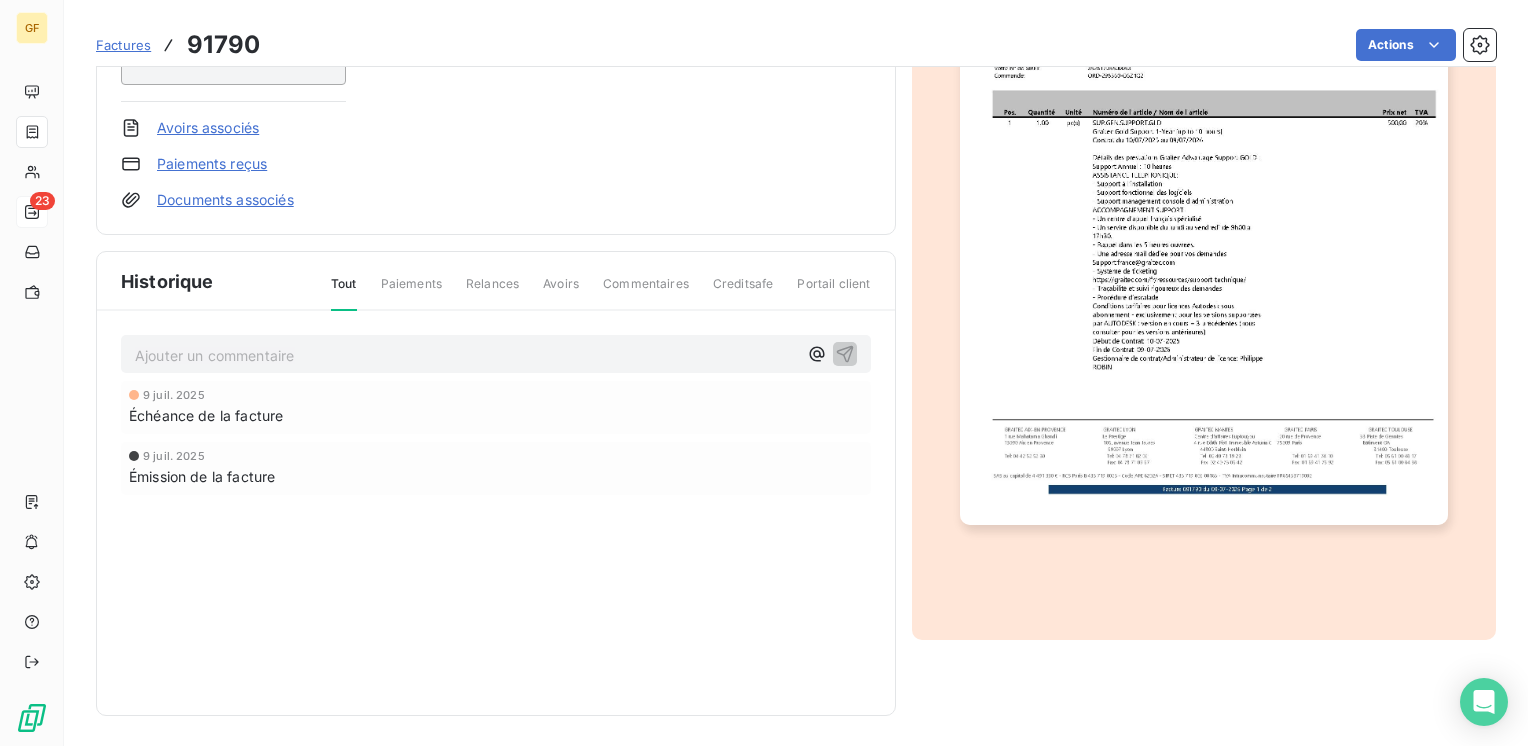 click at bounding box center (1204, 179) 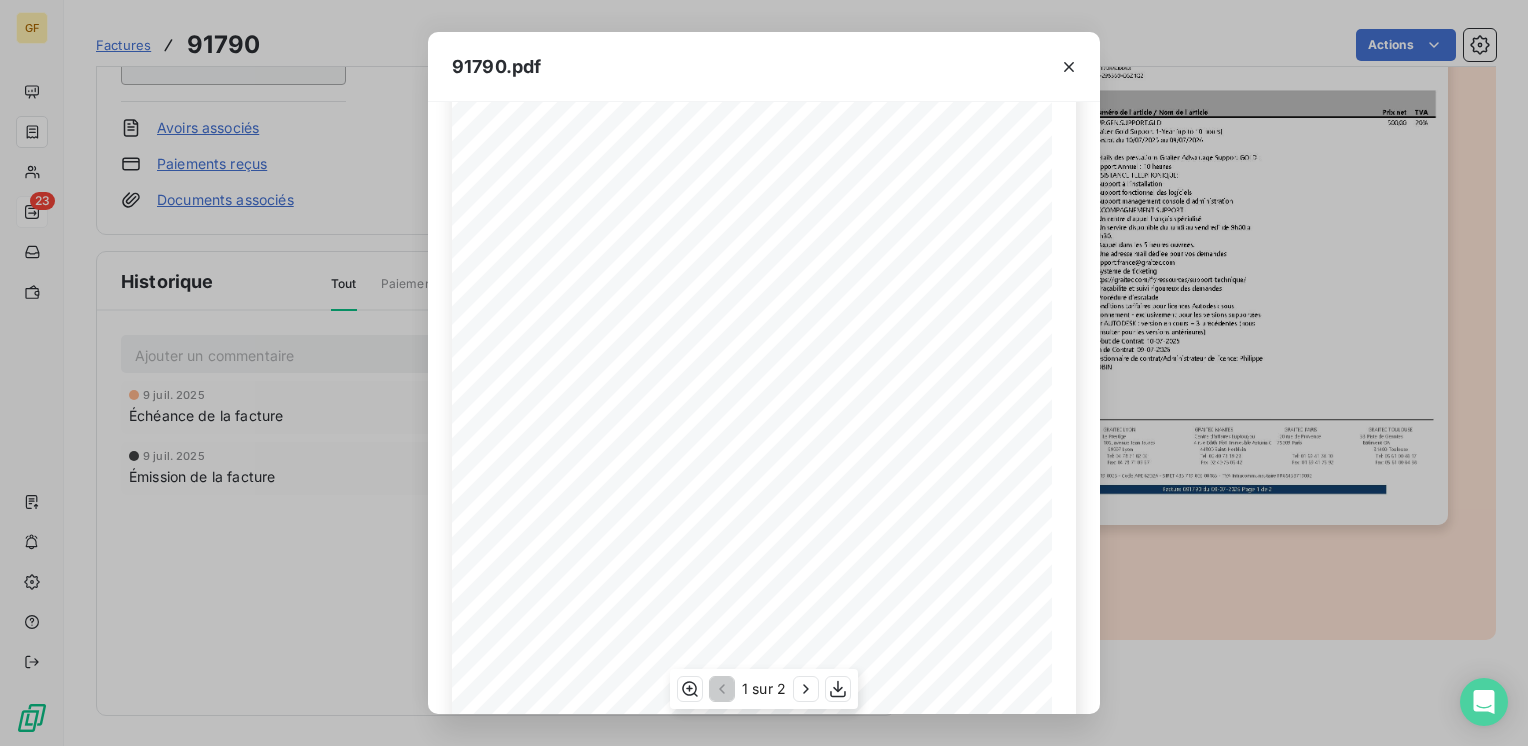 scroll, scrollTop: 283, scrollLeft: 0, axis: vertical 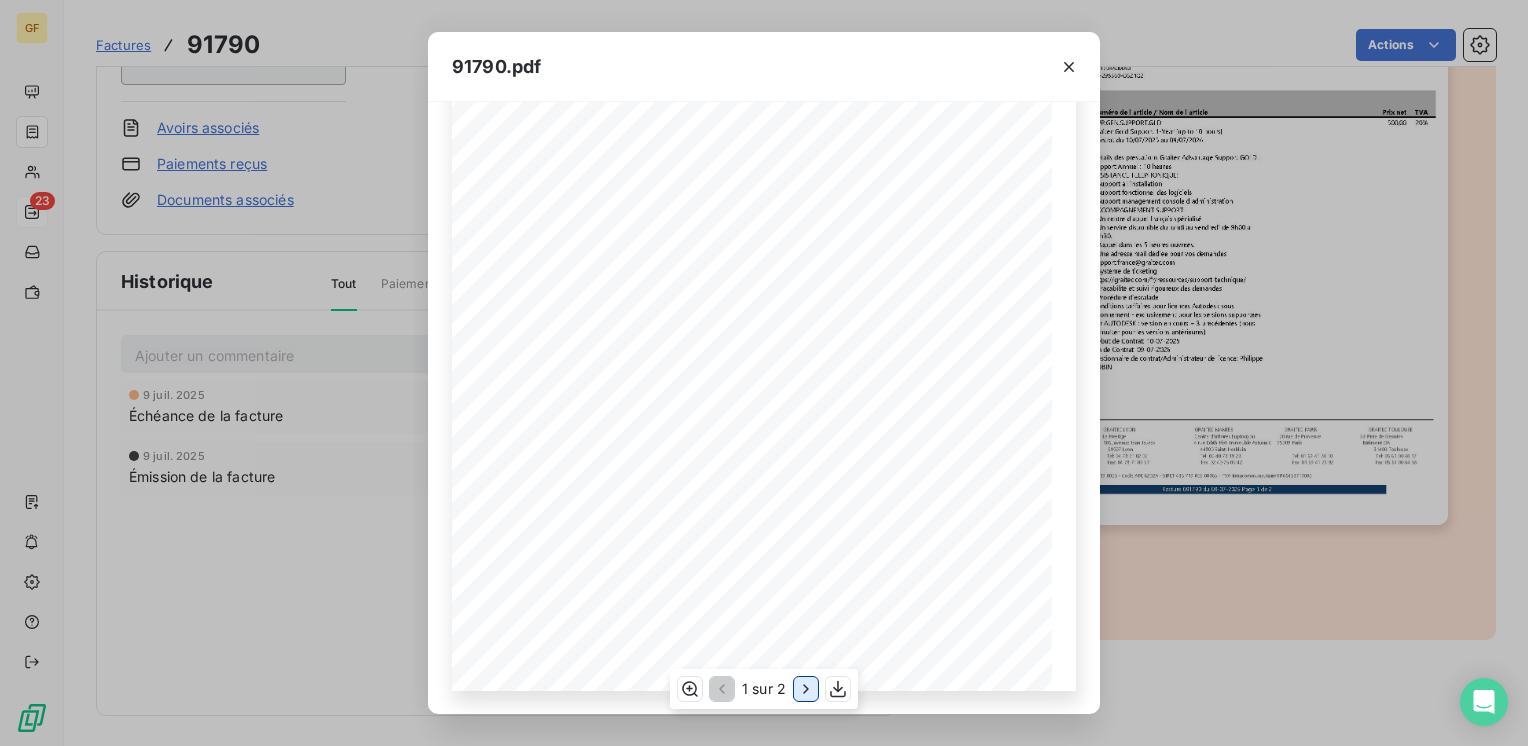 click 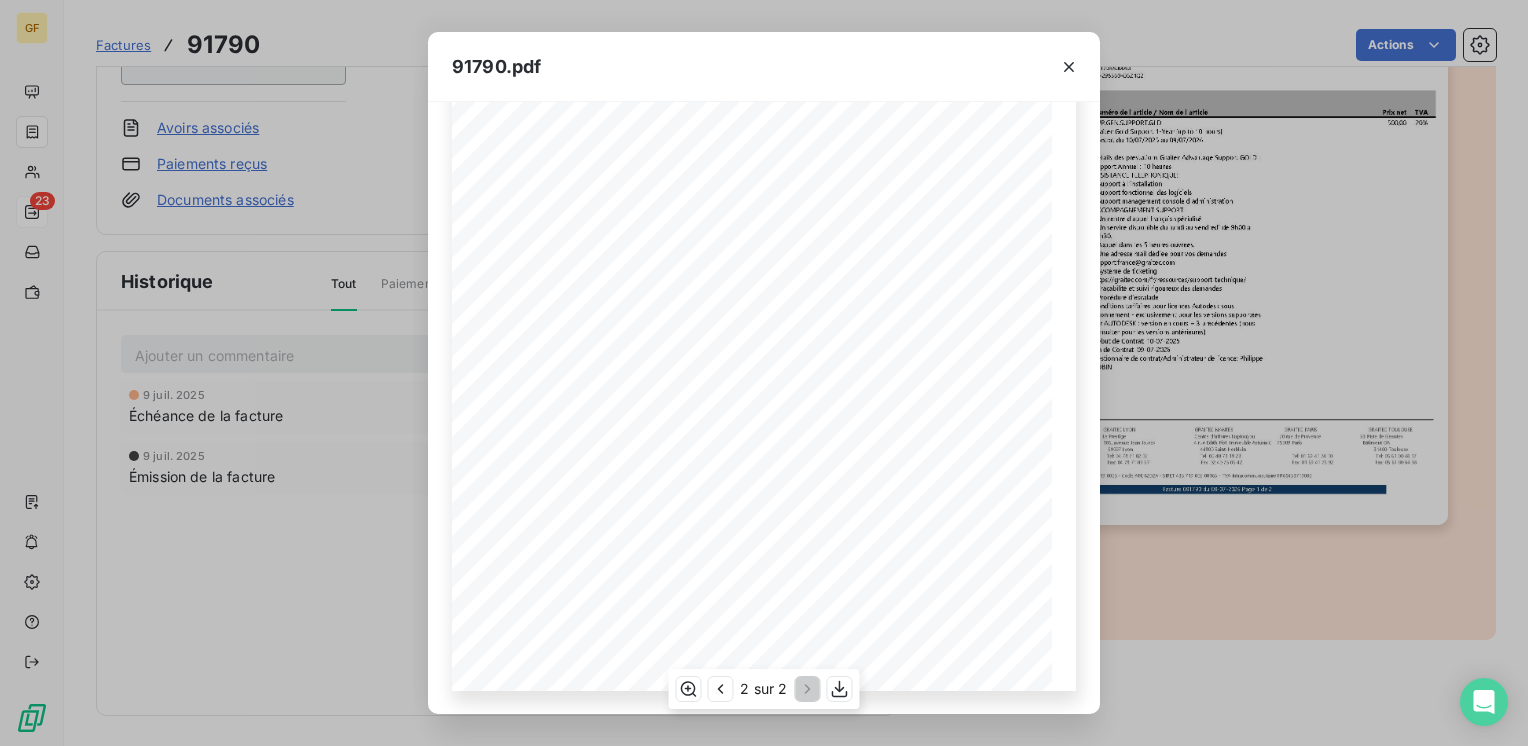 scroll, scrollTop: 83, scrollLeft: 0, axis: vertical 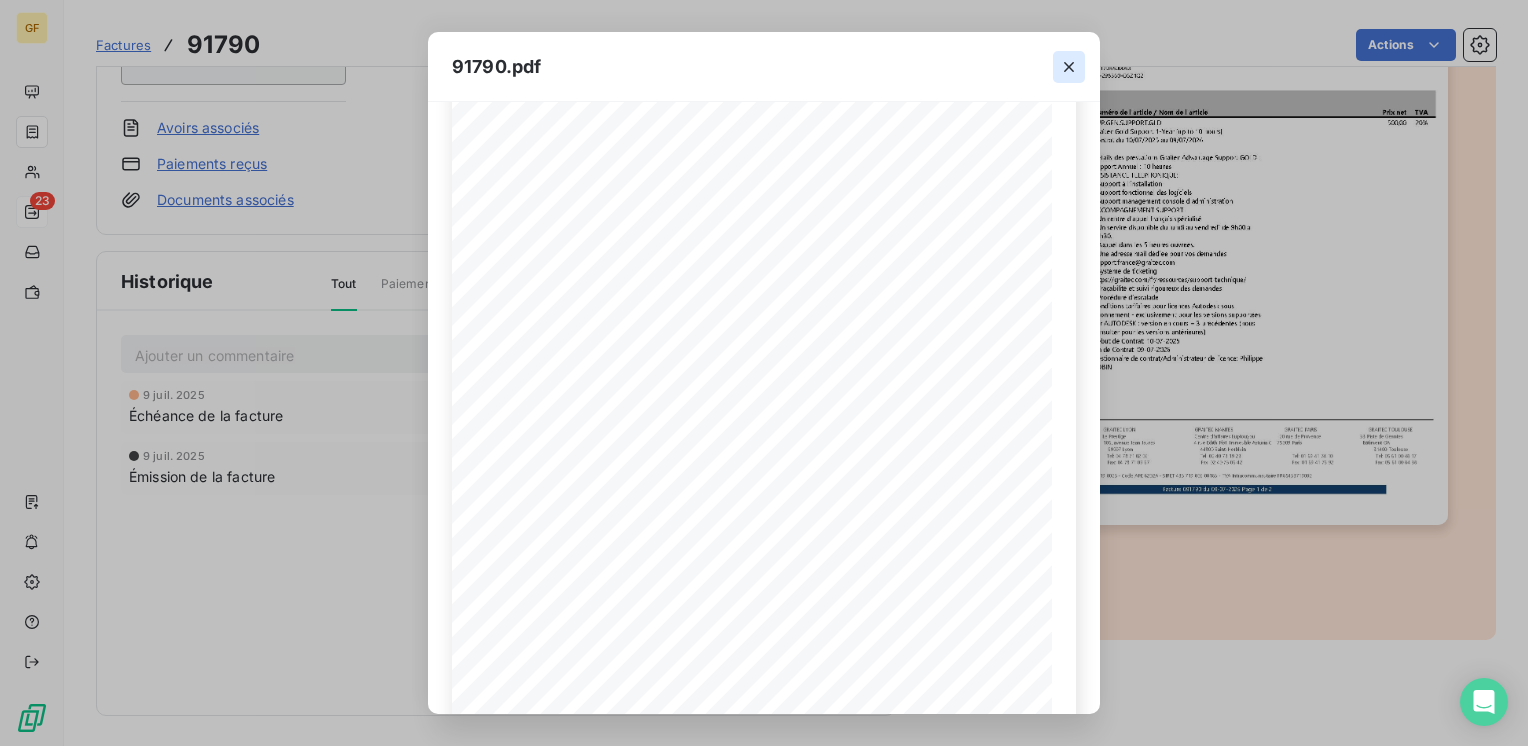 click 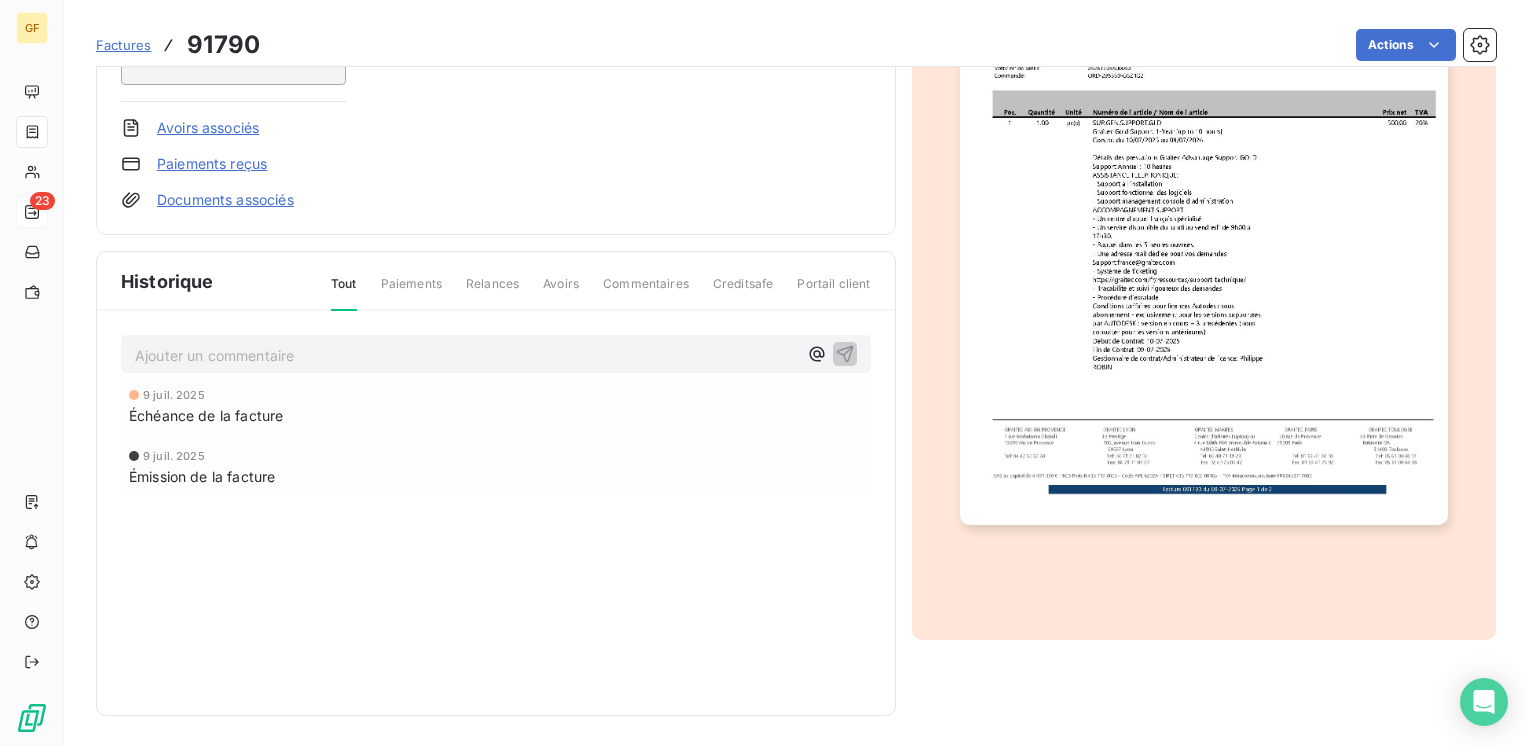 click on "Ajouter un commentaire ﻿" at bounding box center (466, 355) 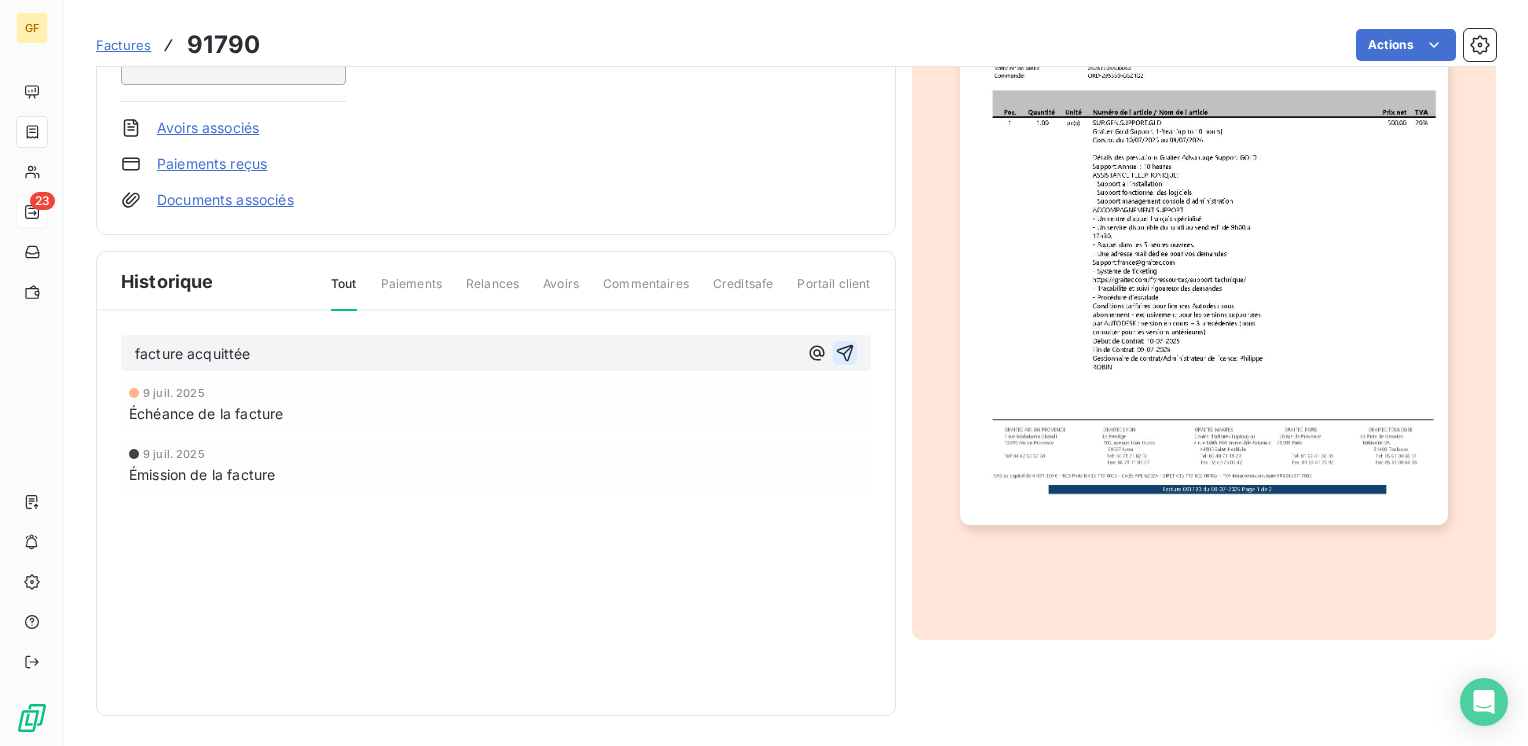 click 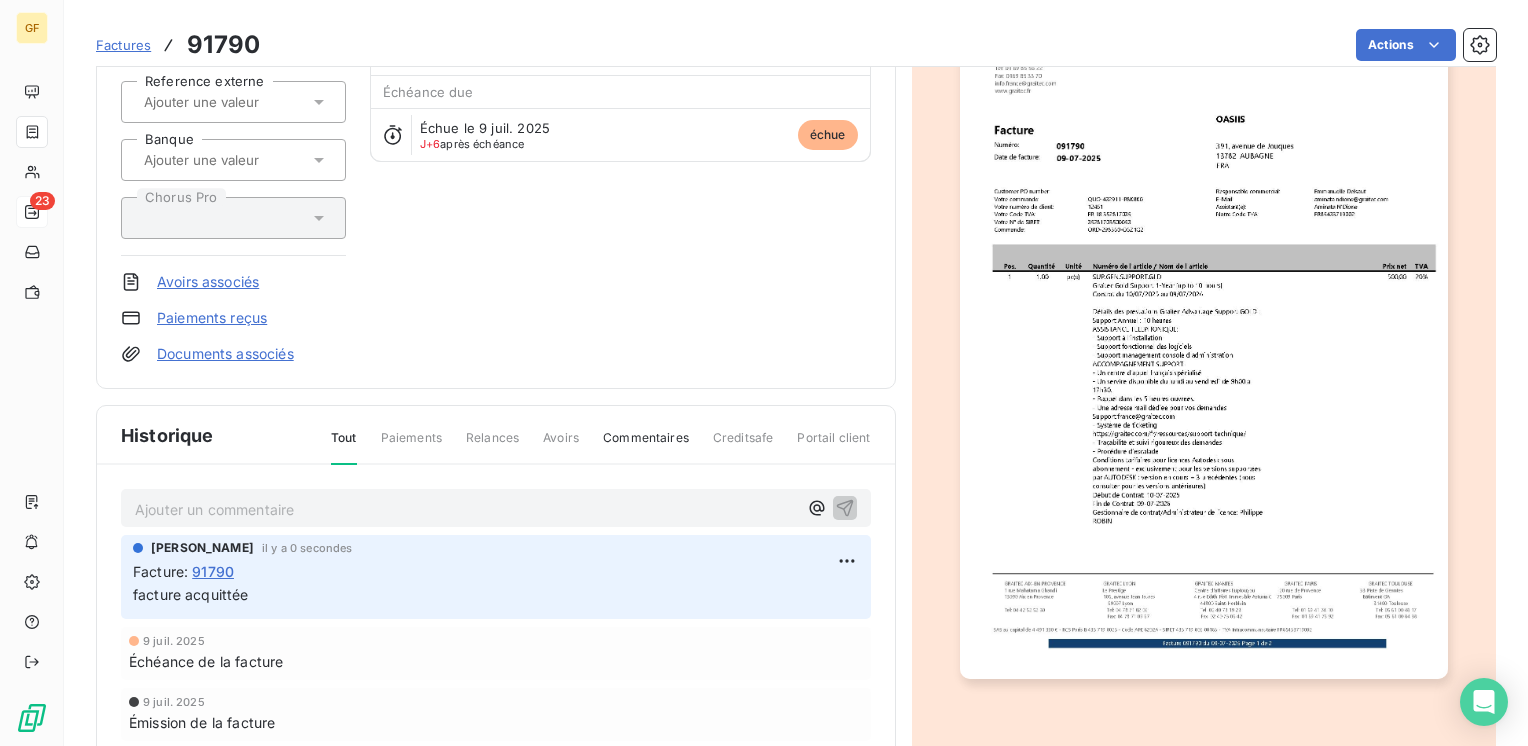 scroll, scrollTop: 0, scrollLeft: 0, axis: both 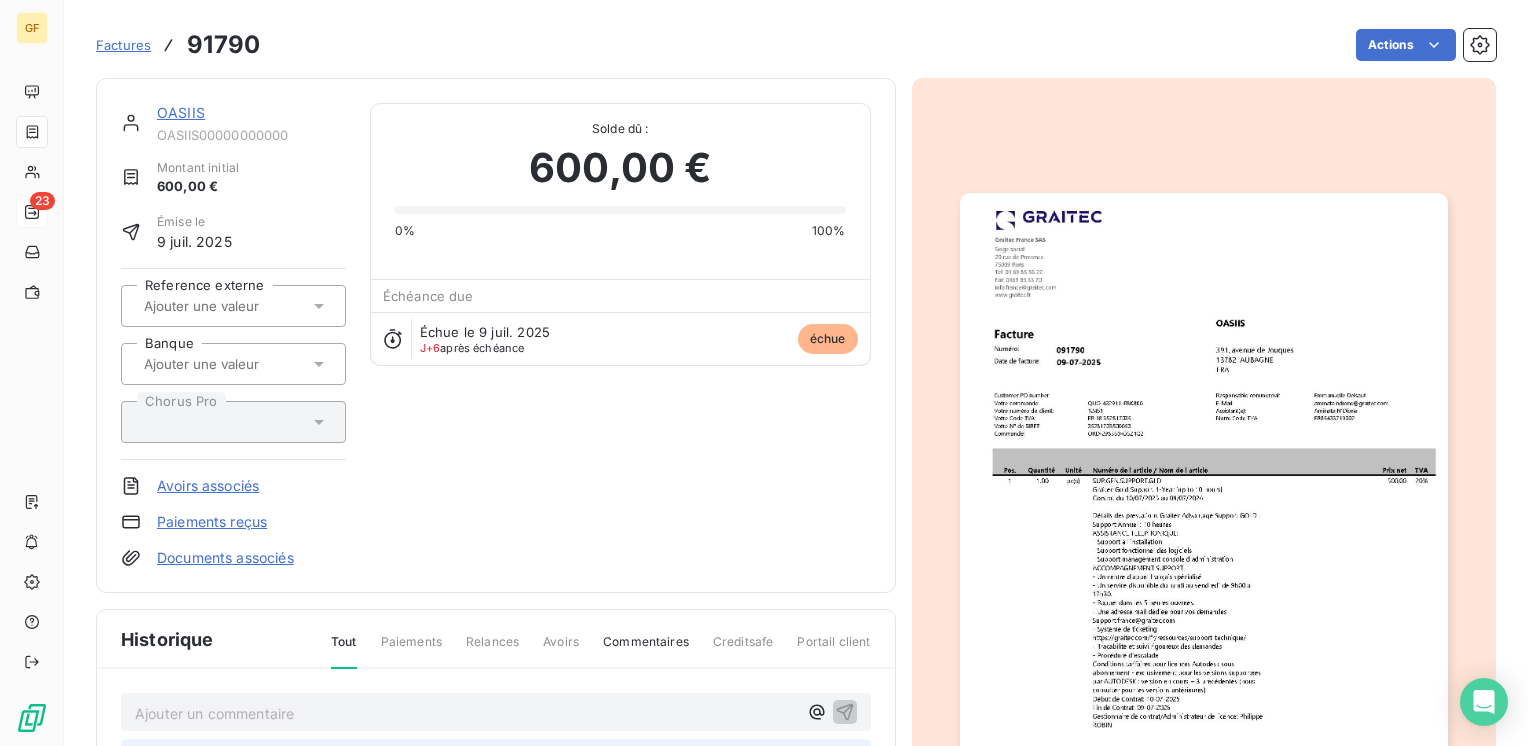 click on "OASIIS" at bounding box center (181, 112) 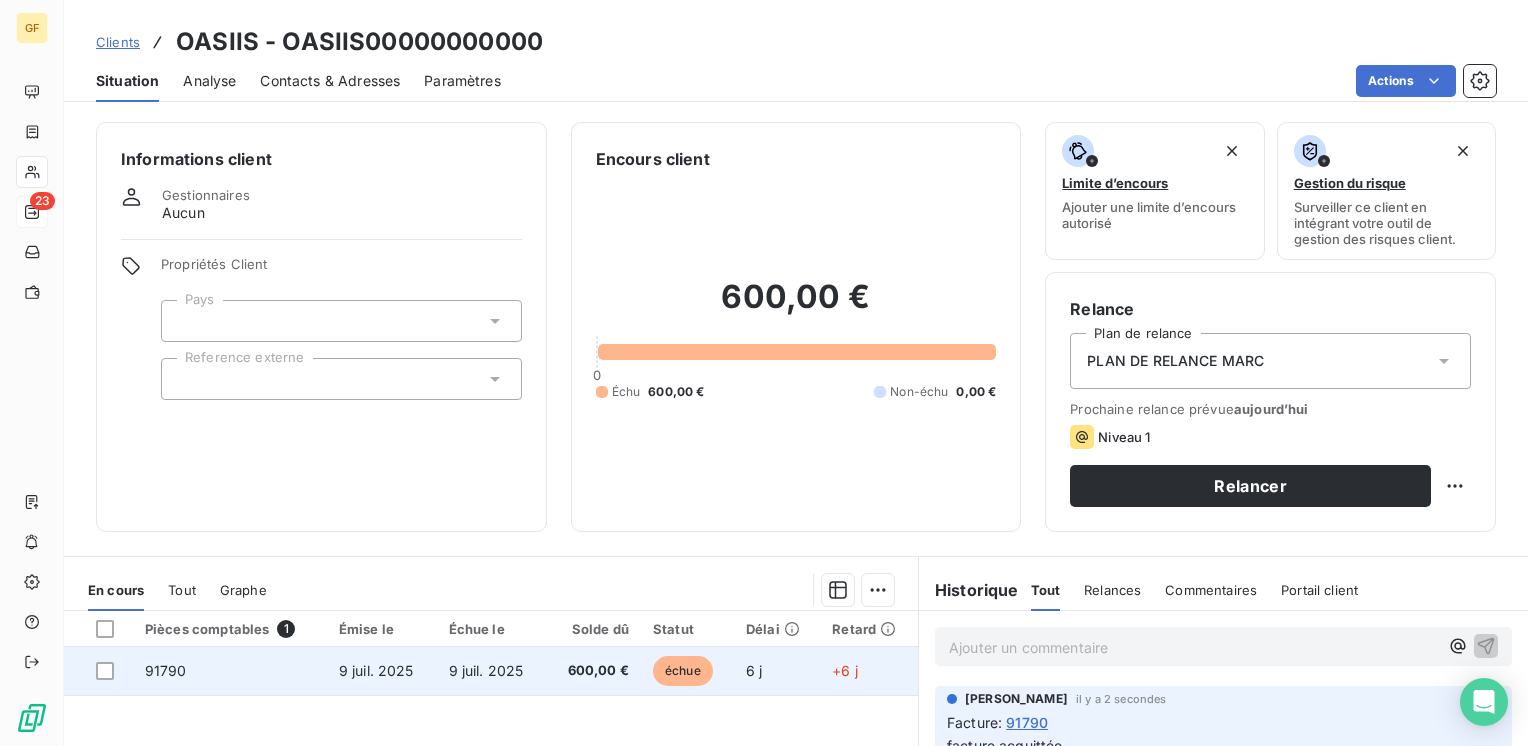 click on "9 juil. 2025" at bounding box center (486, 670) 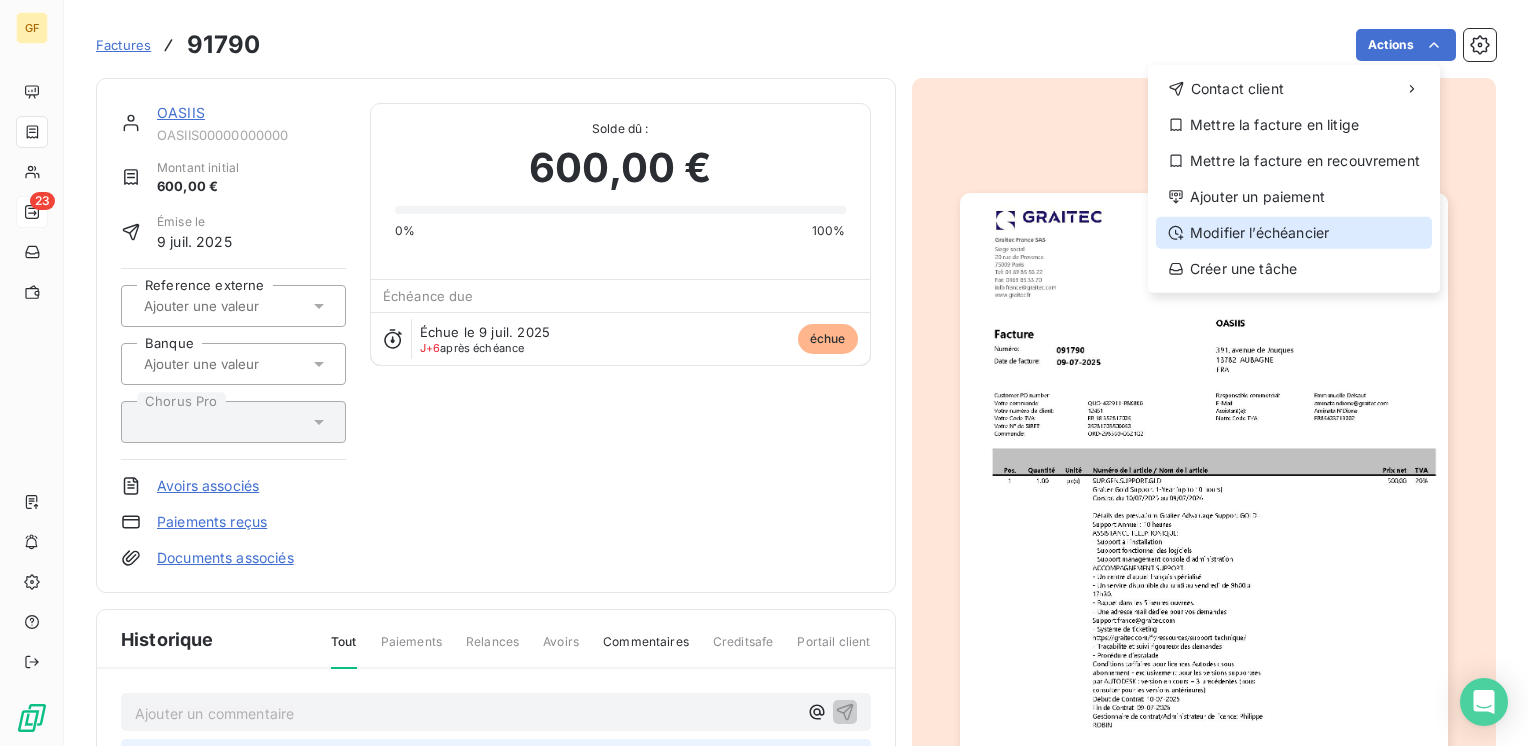 click on "Modifier l’échéancier" at bounding box center [1294, 233] 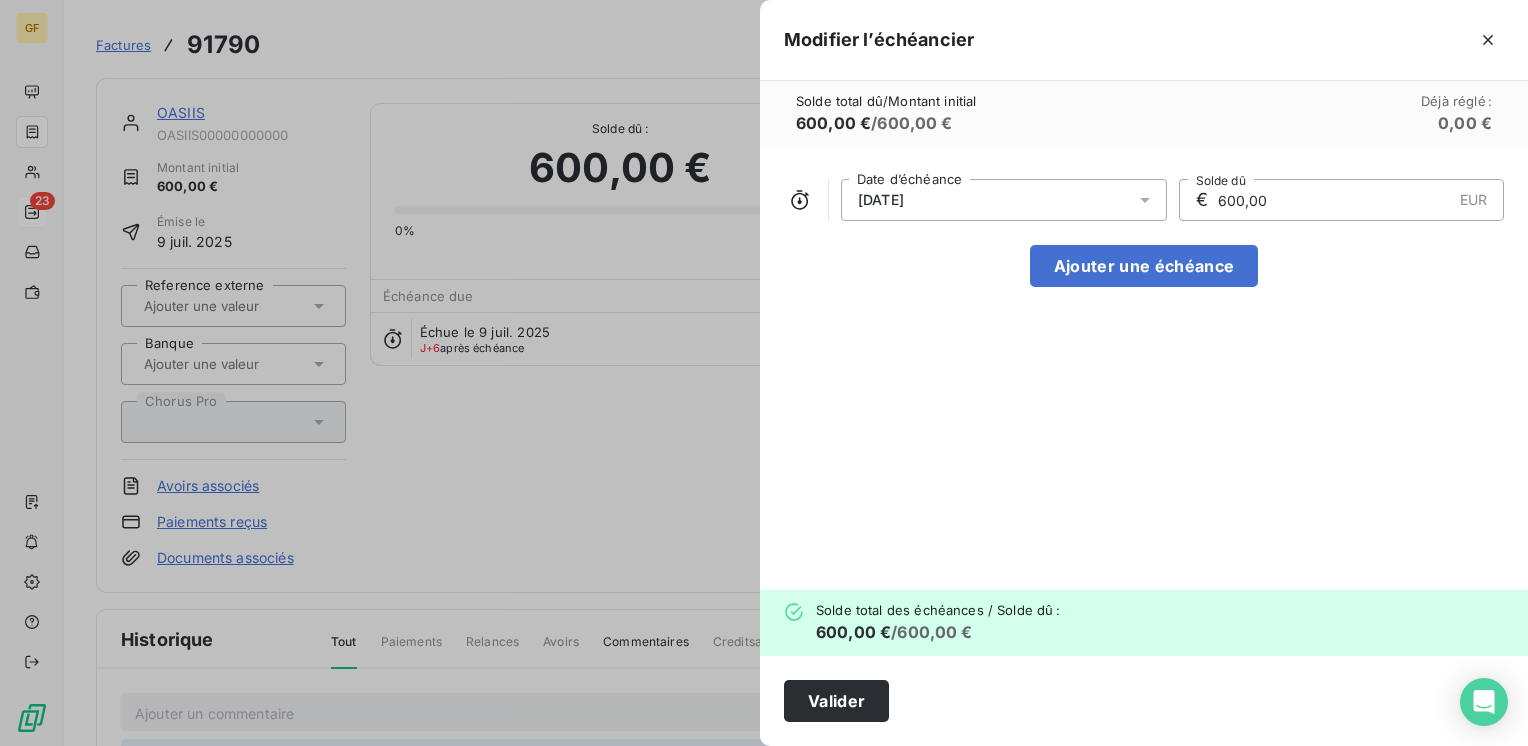 click 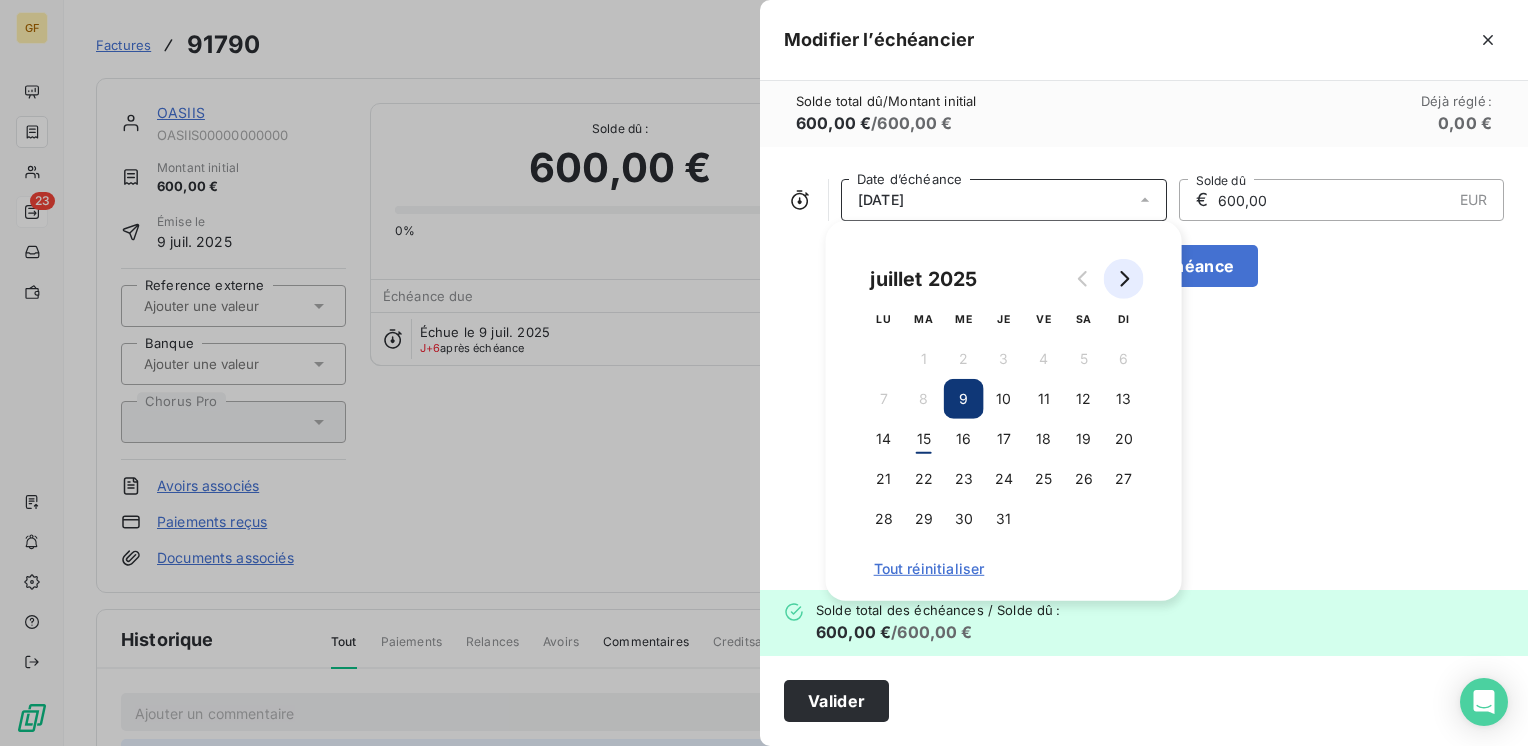 click 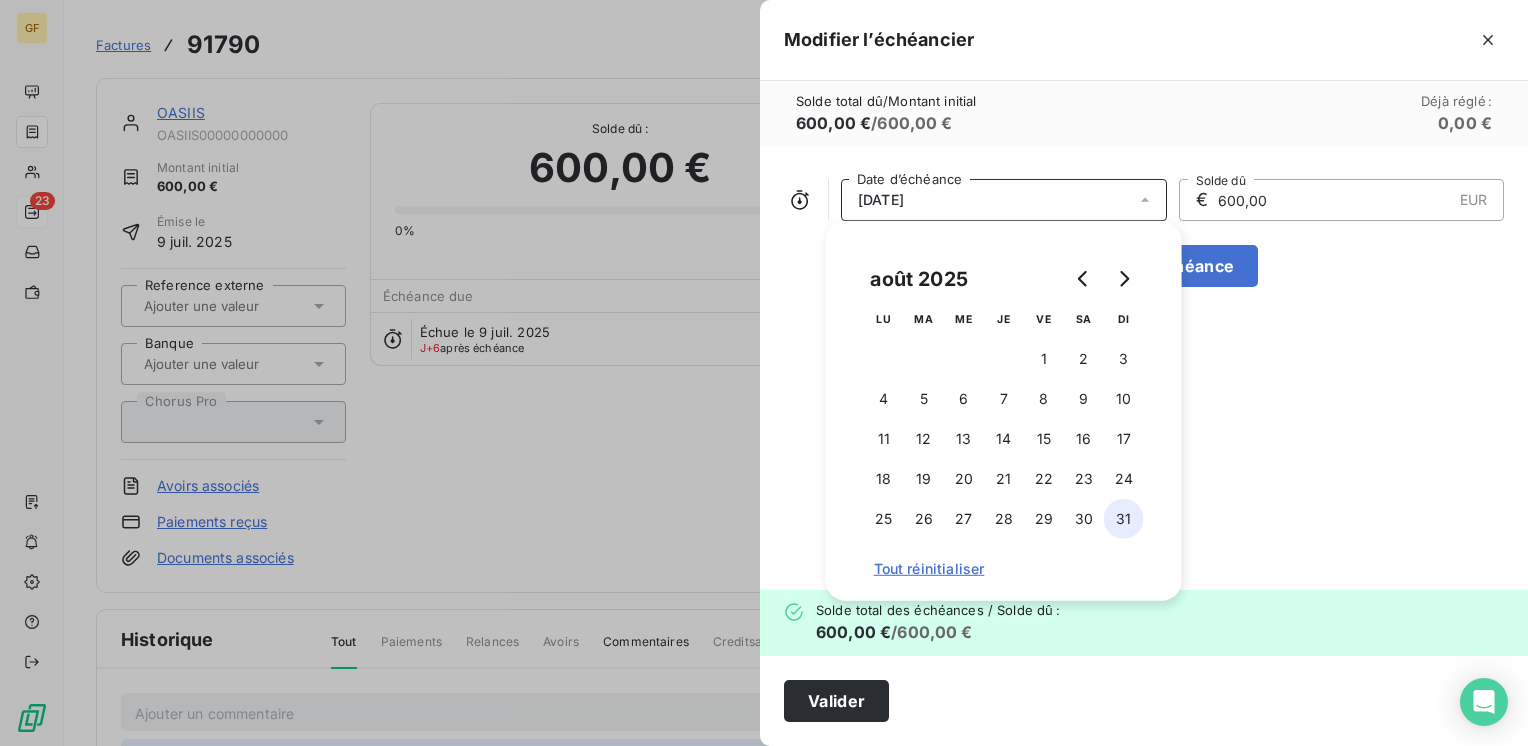click on "31" at bounding box center (1124, 519) 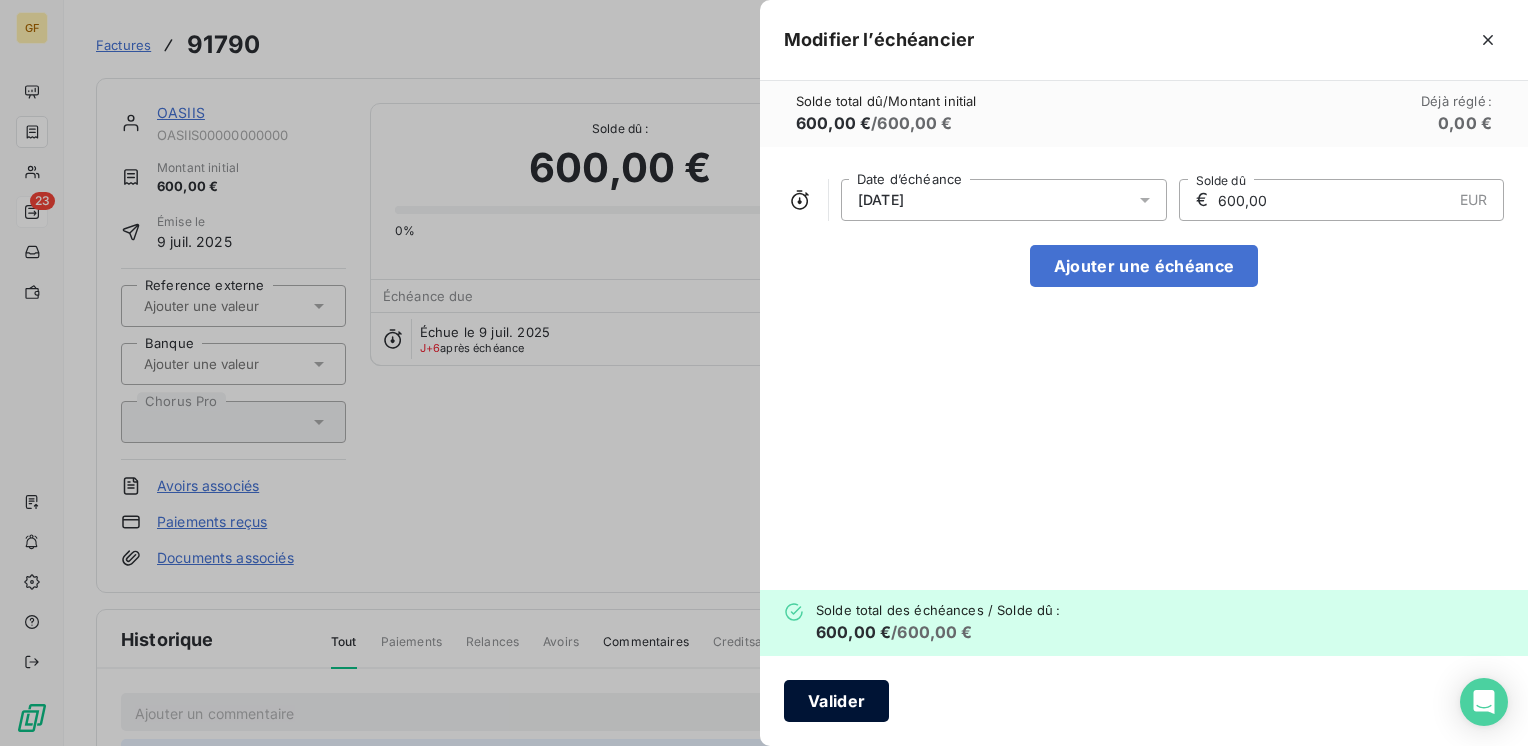 click on "Valider" at bounding box center (836, 701) 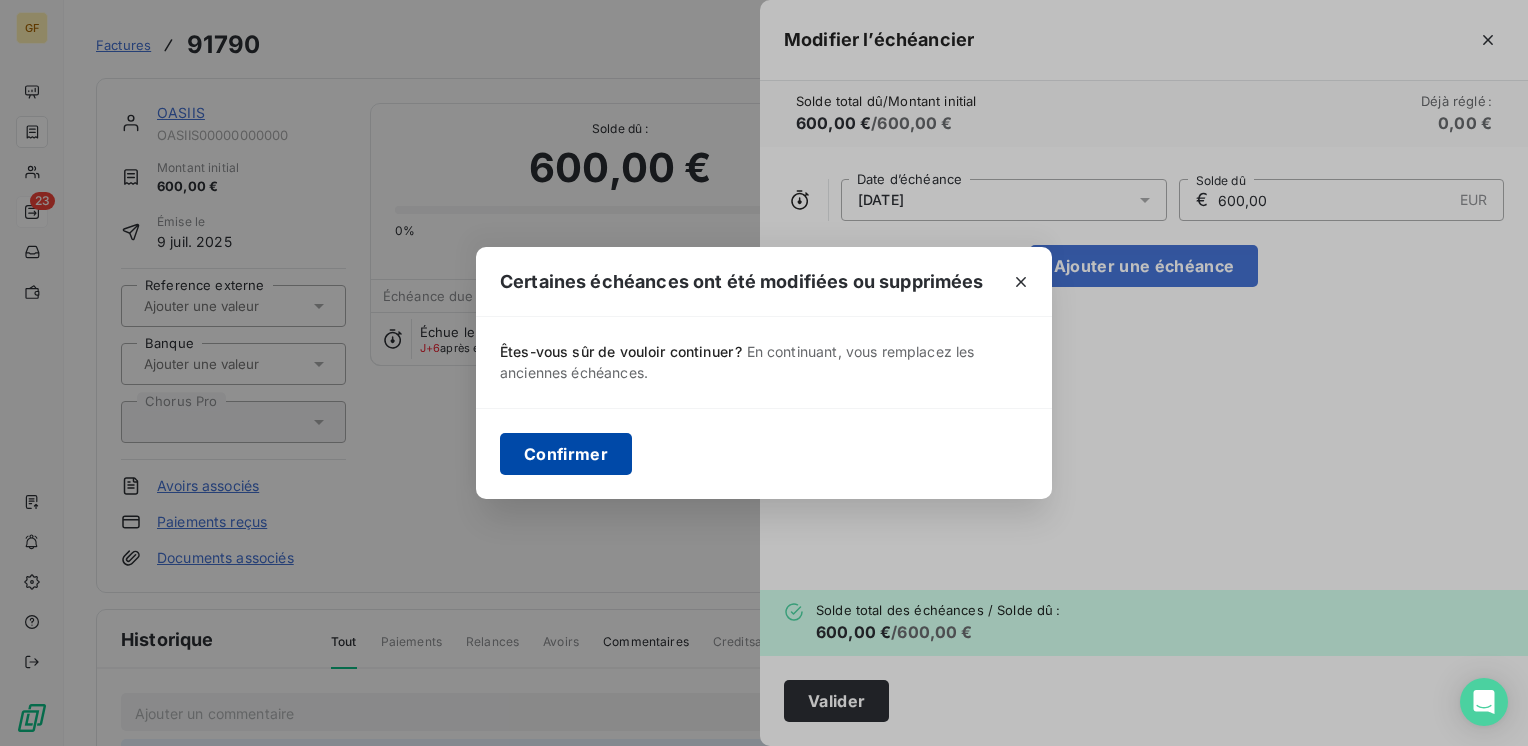 click on "Confirmer" at bounding box center [566, 454] 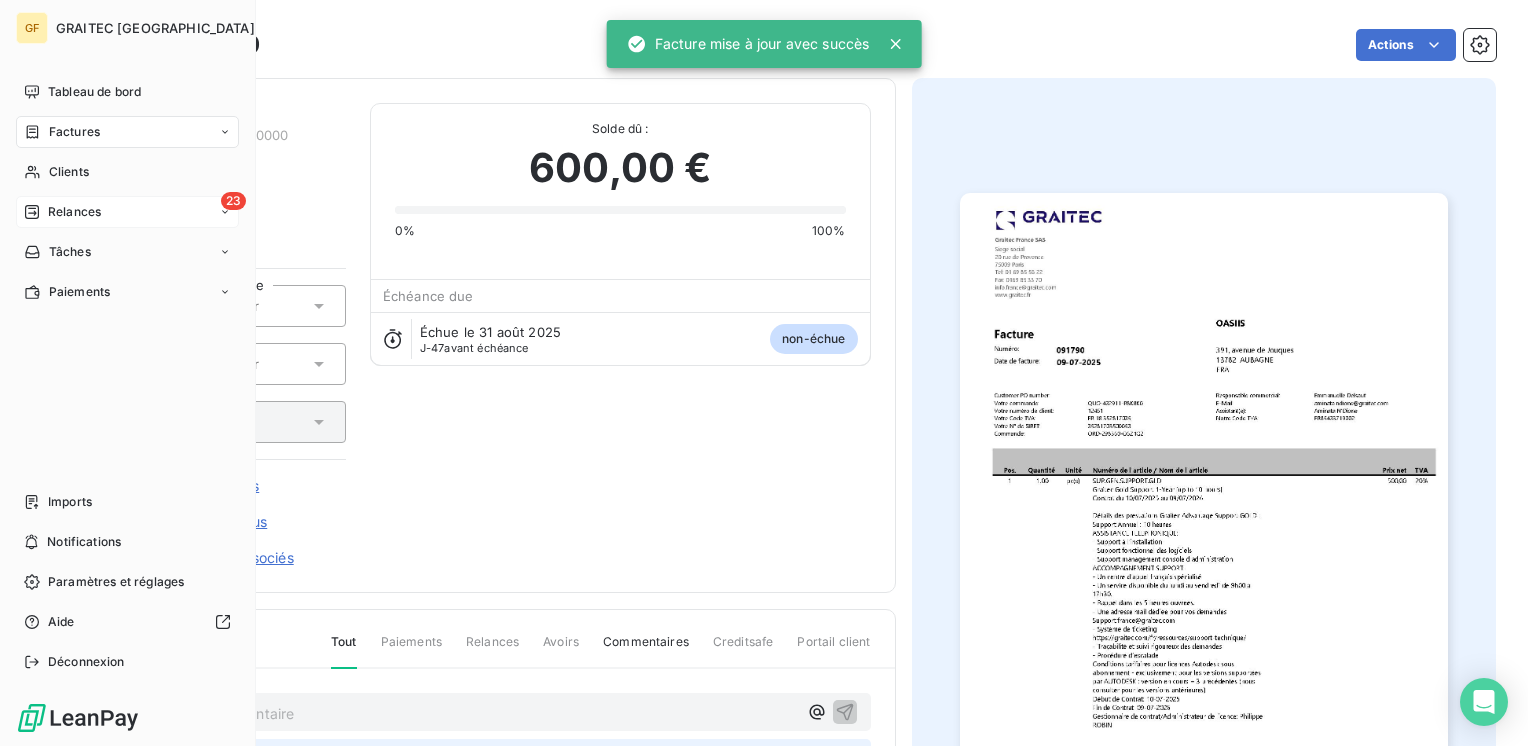 click on "Relances" at bounding box center (74, 212) 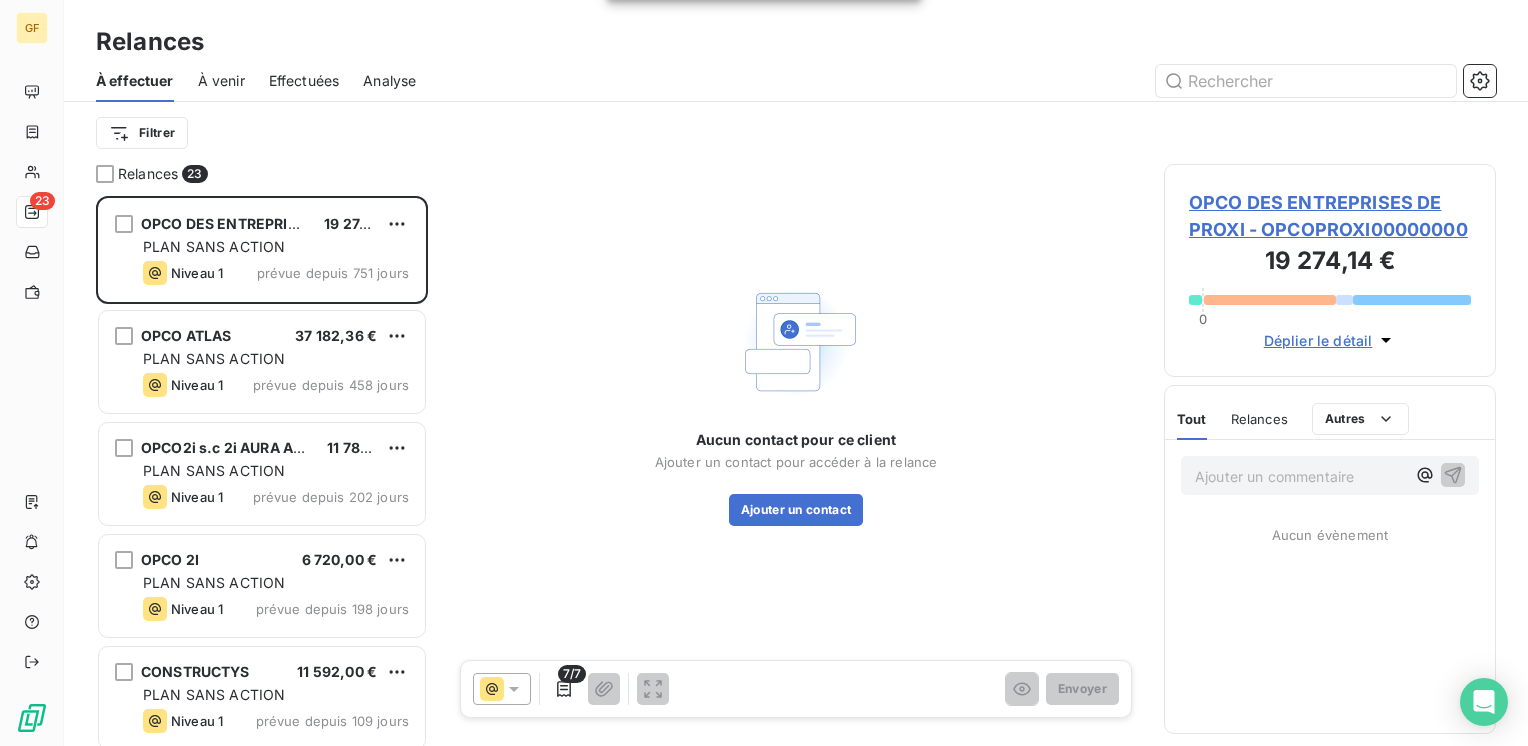scroll, scrollTop: 16, scrollLeft: 16, axis: both 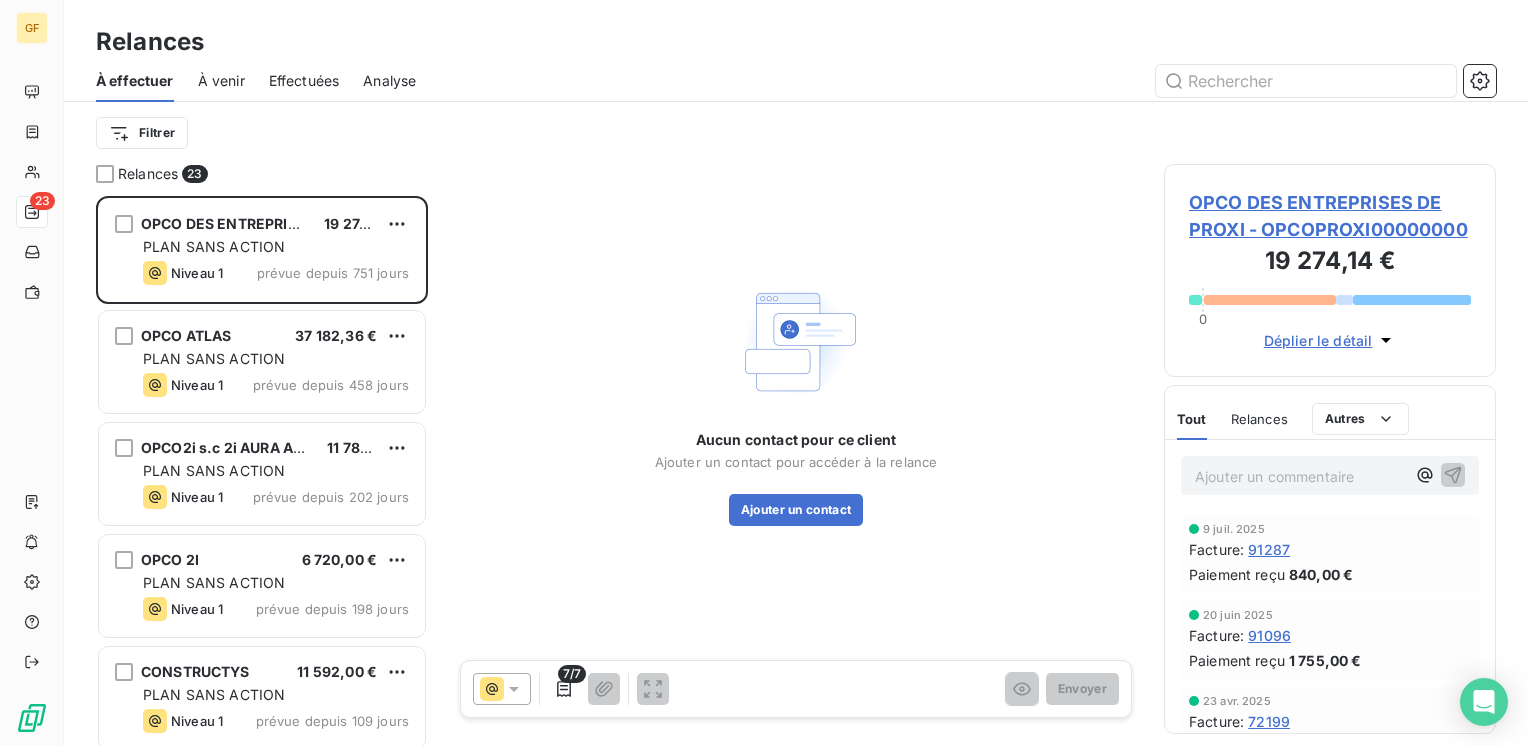 click on "Effectuées" at bounding box center (304, 81) 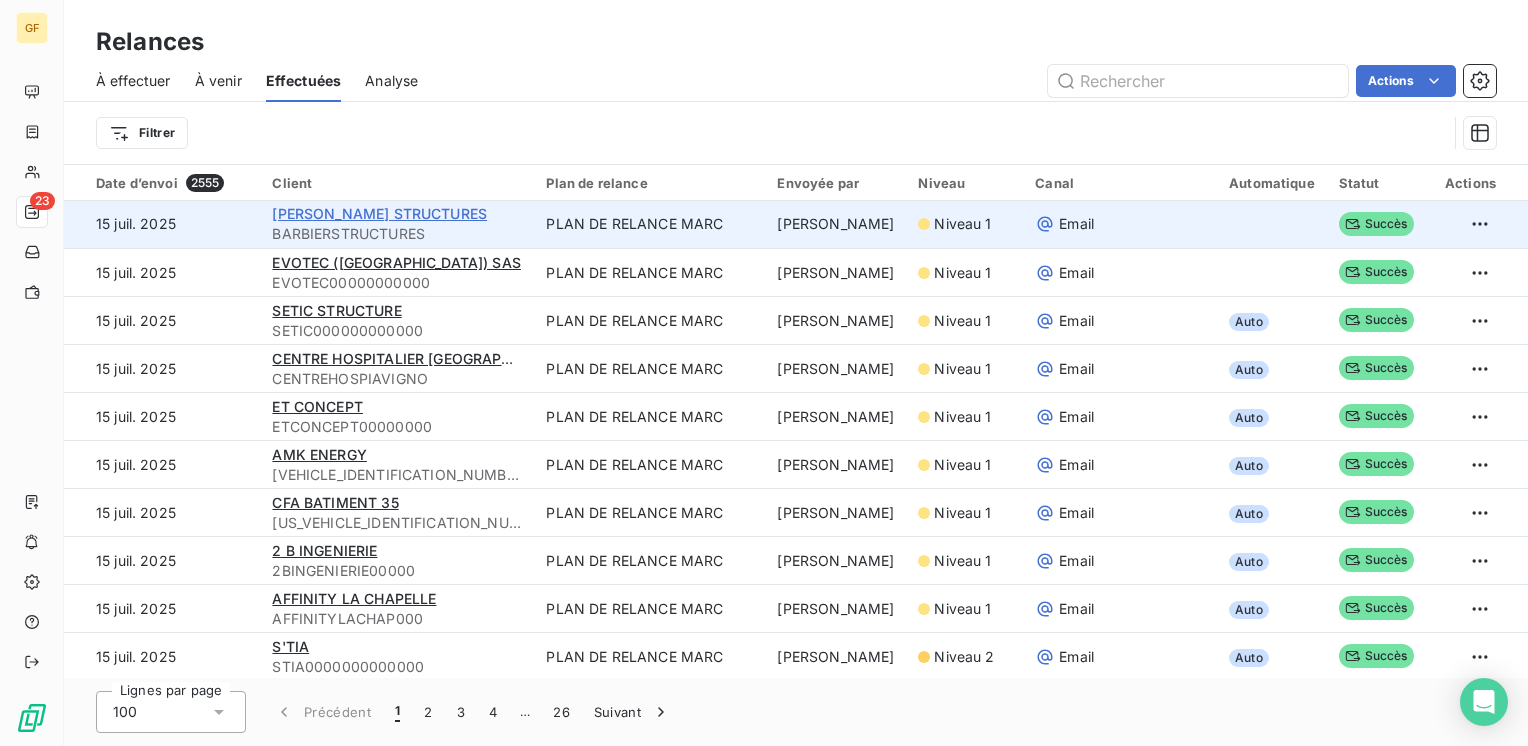 click on "[PERSON_NAME] STRUCTURES" at bounding box center (379, 213) 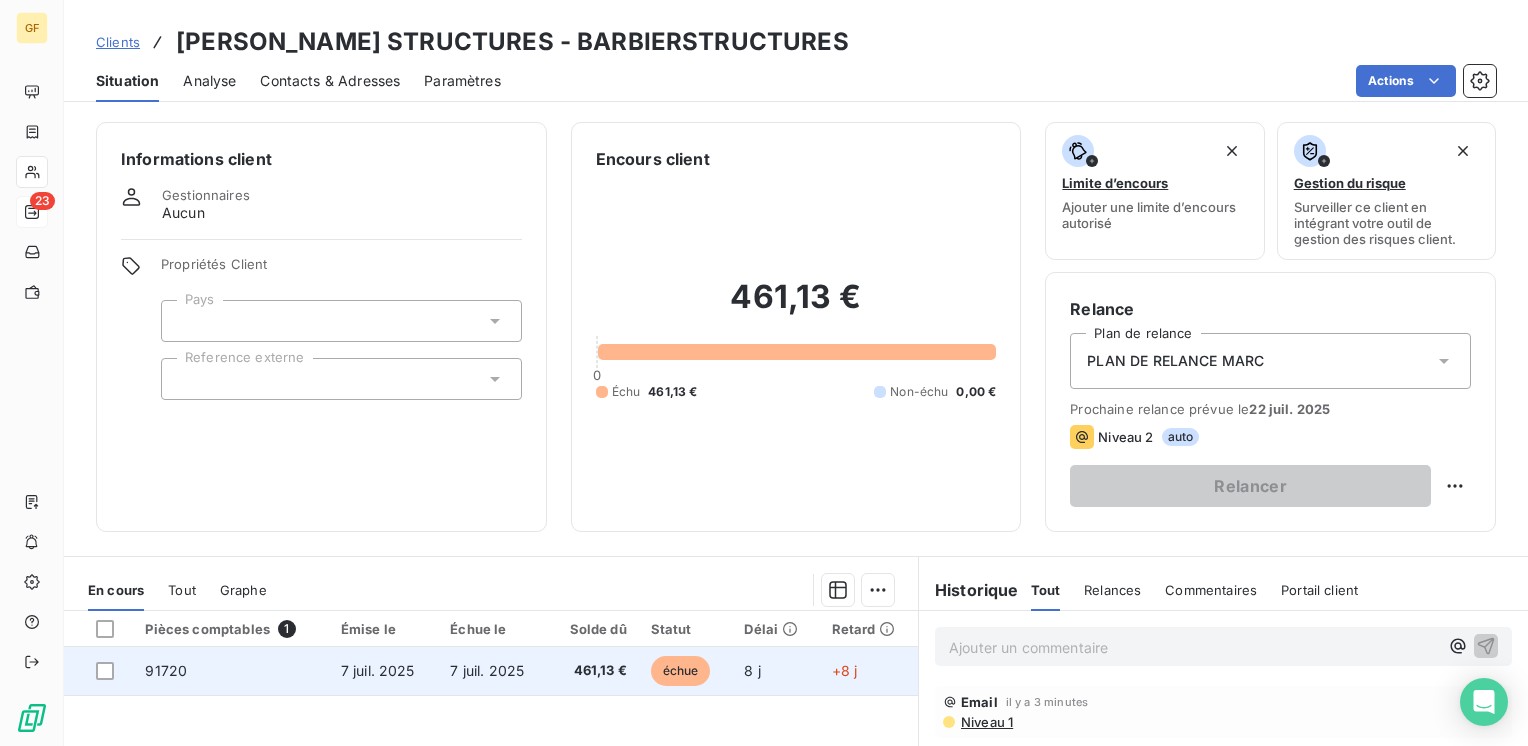 scroll, scrollTop: 100, scrollLeft: 0, axis: vertical 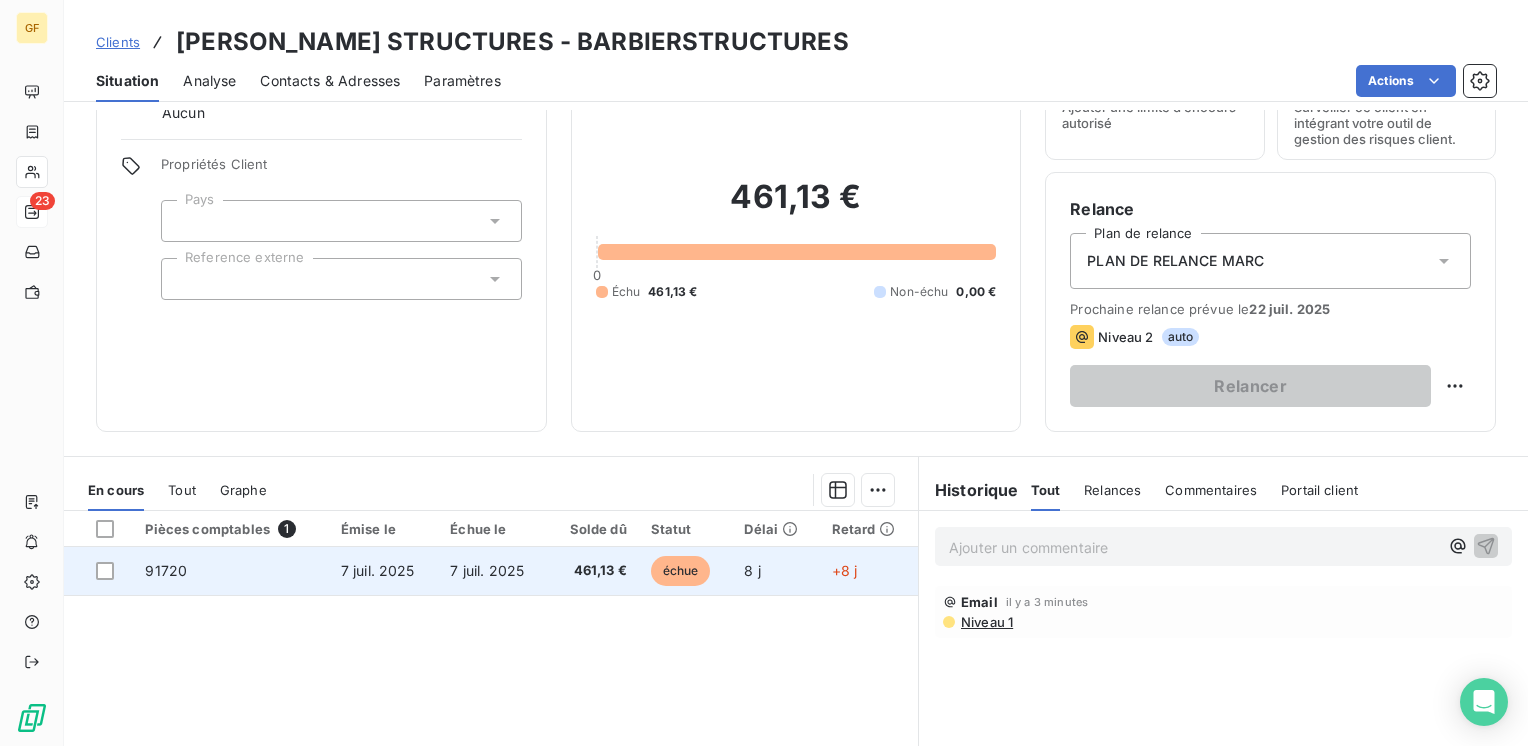 click on "7 juil. 2025" at bounding box center (493, 571) 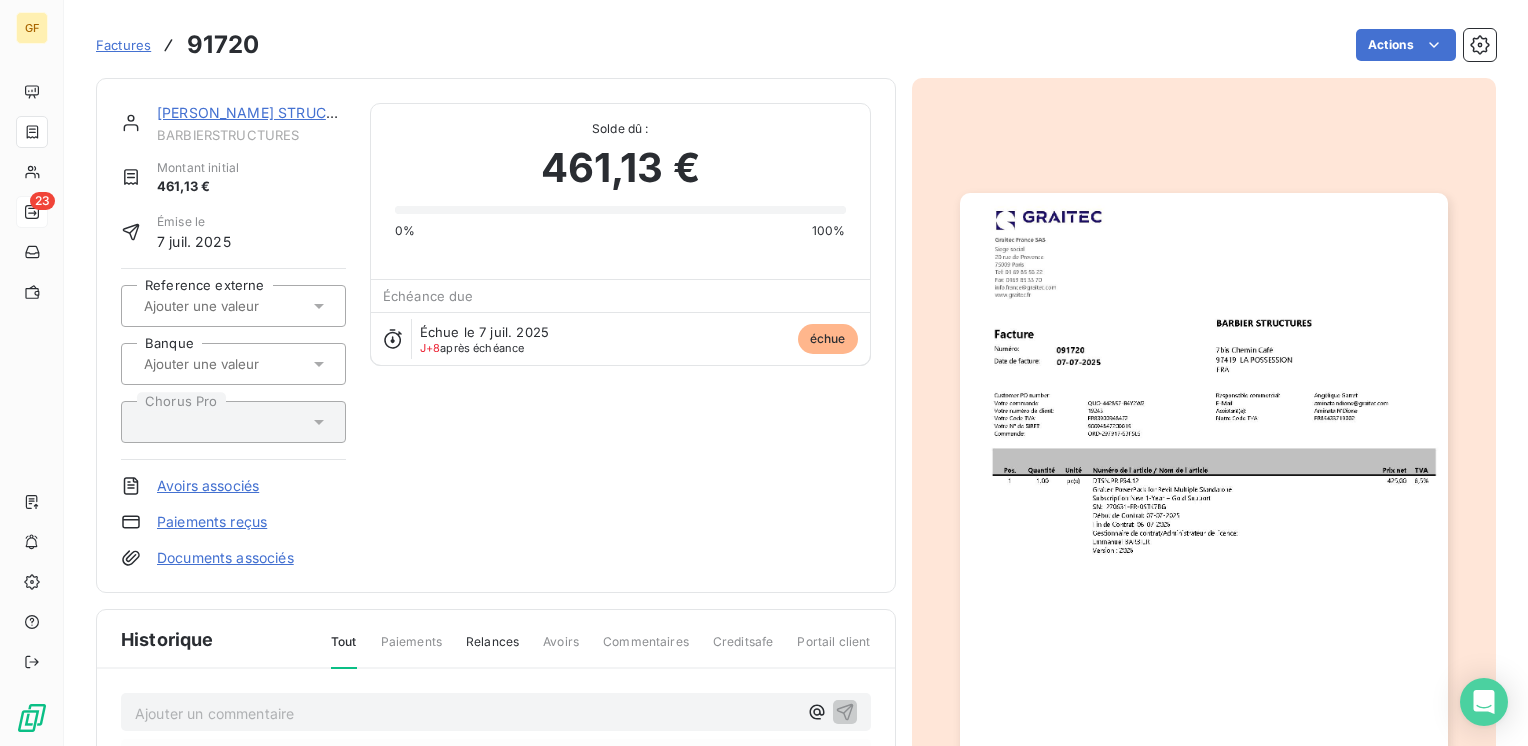 click at bounding box center (1204, 537) 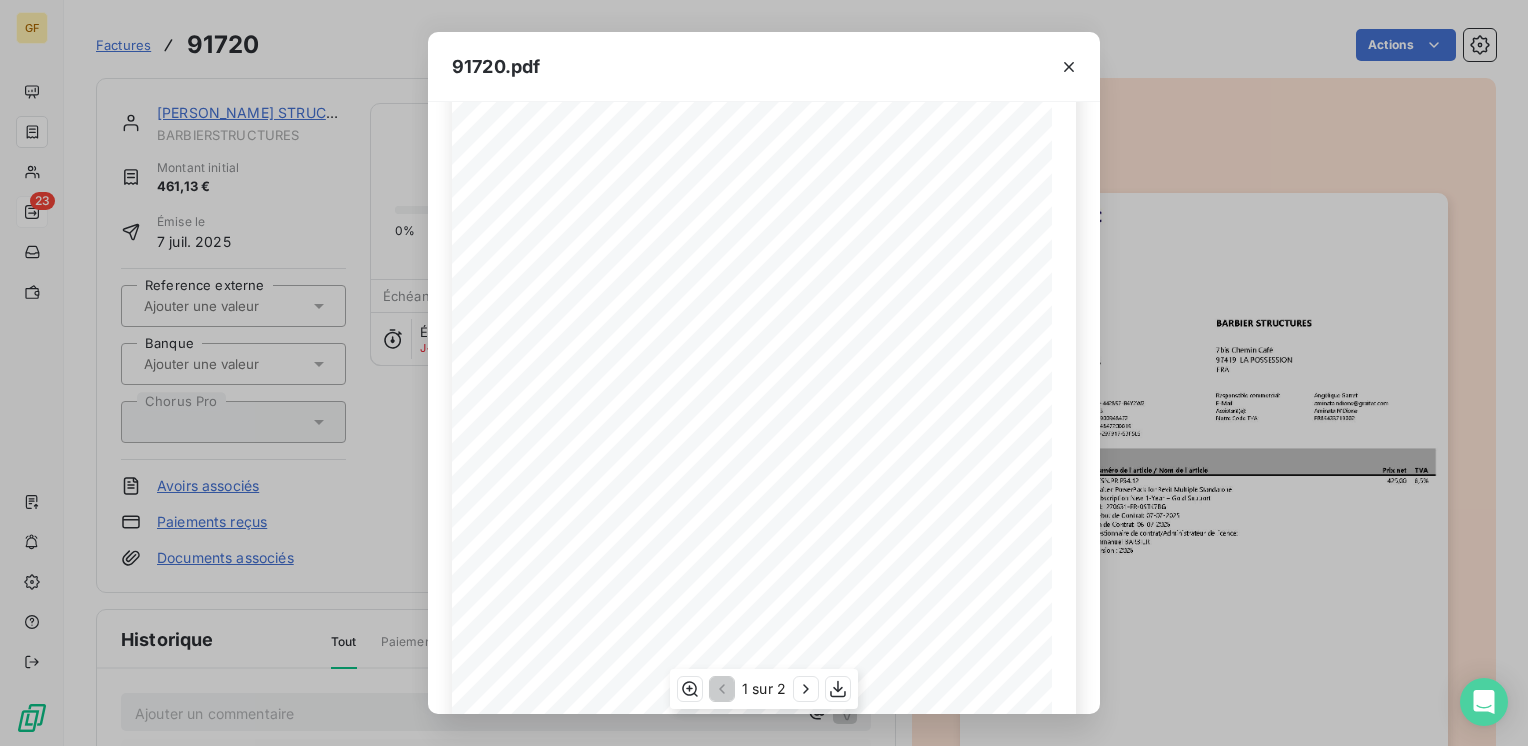 scroll, scrollTop: 283, scrollLeft: 0, axis: vertical 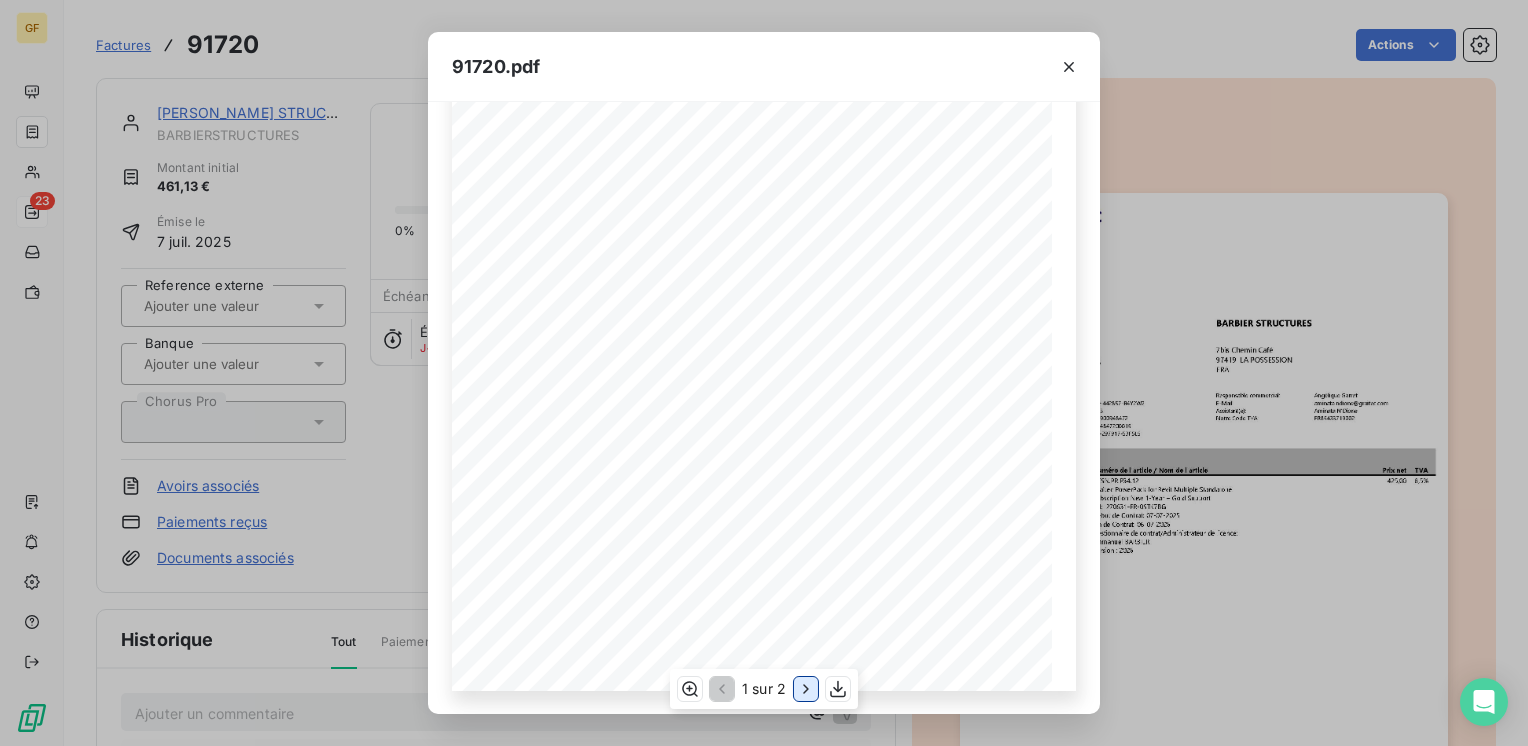 click 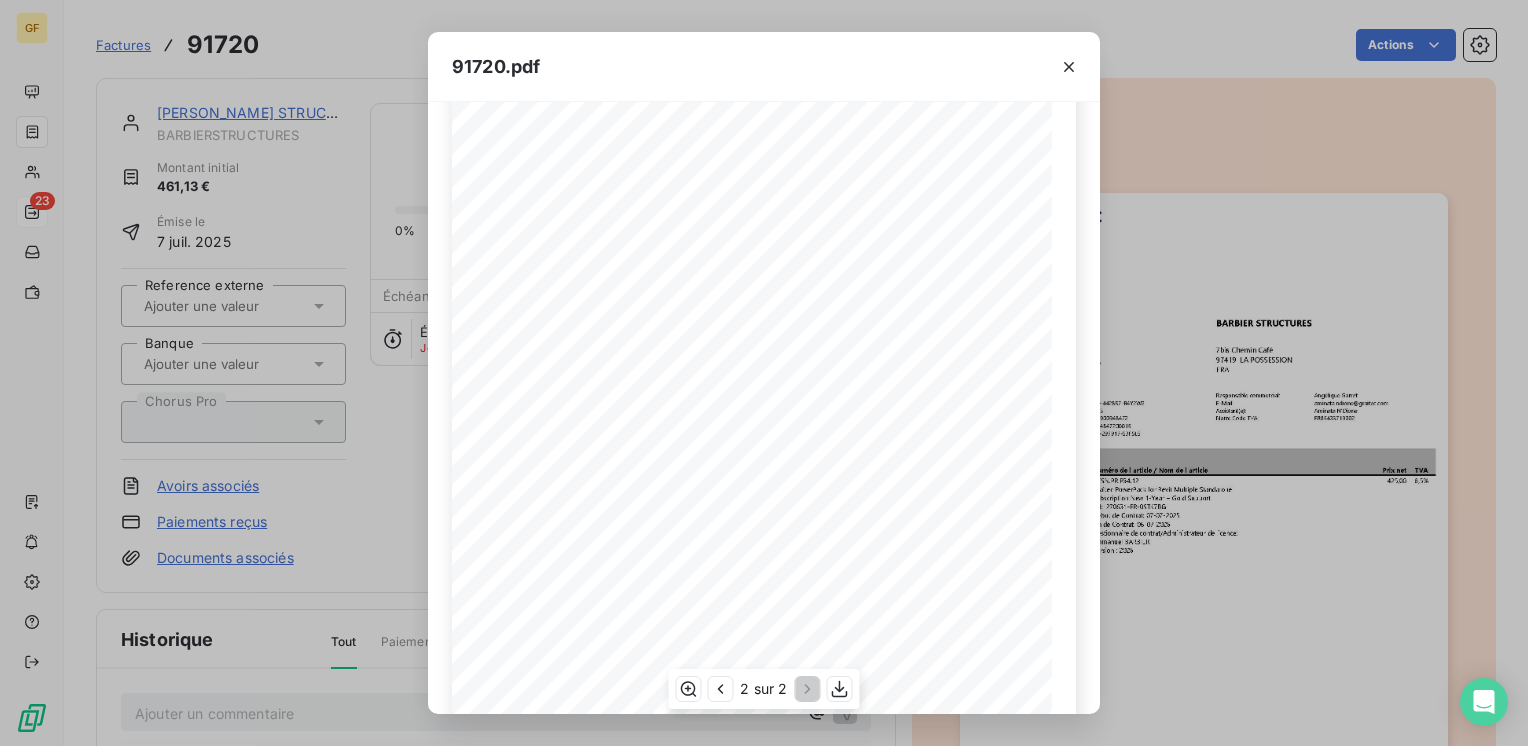 scroll, scrollTop: 83, scrollLeft: 0, axis: vertical 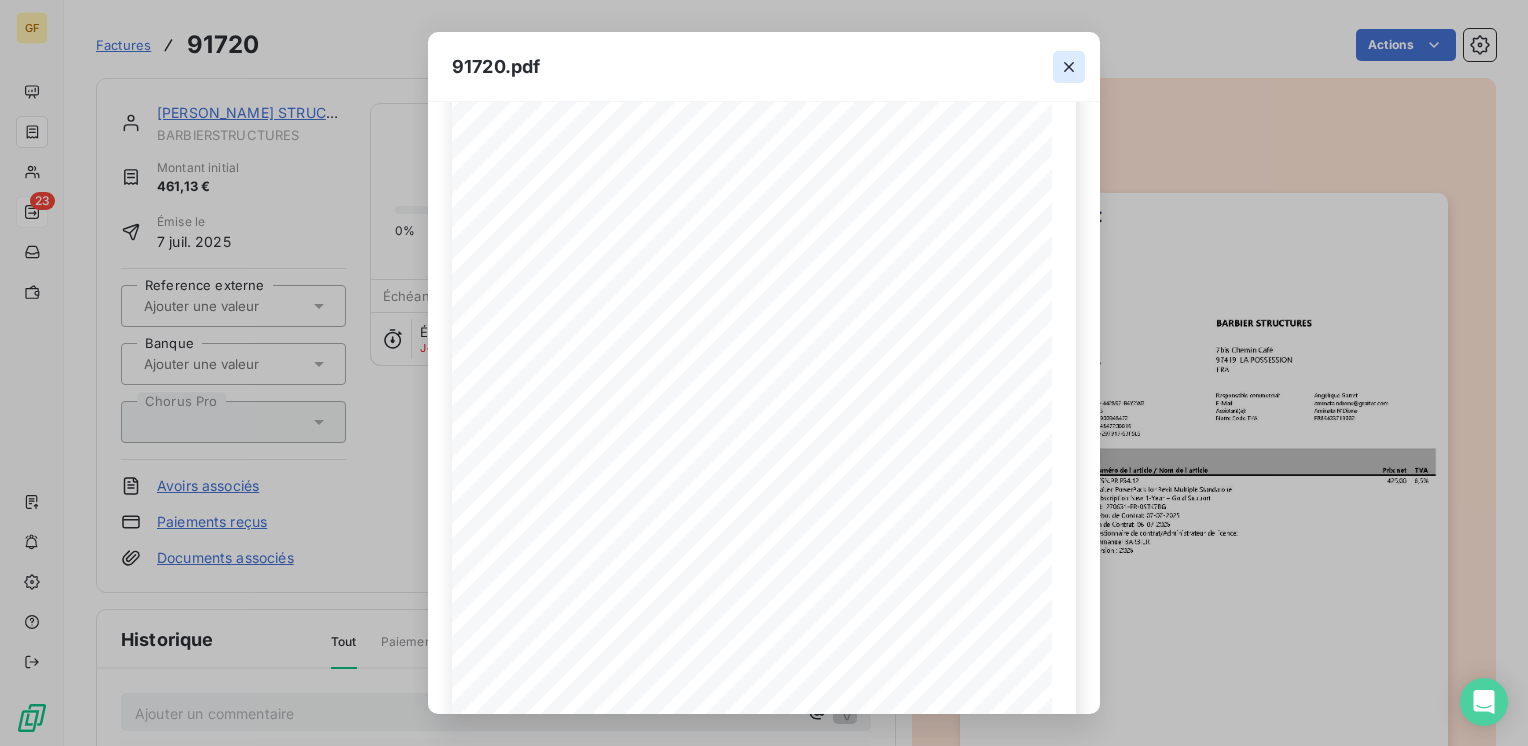 click 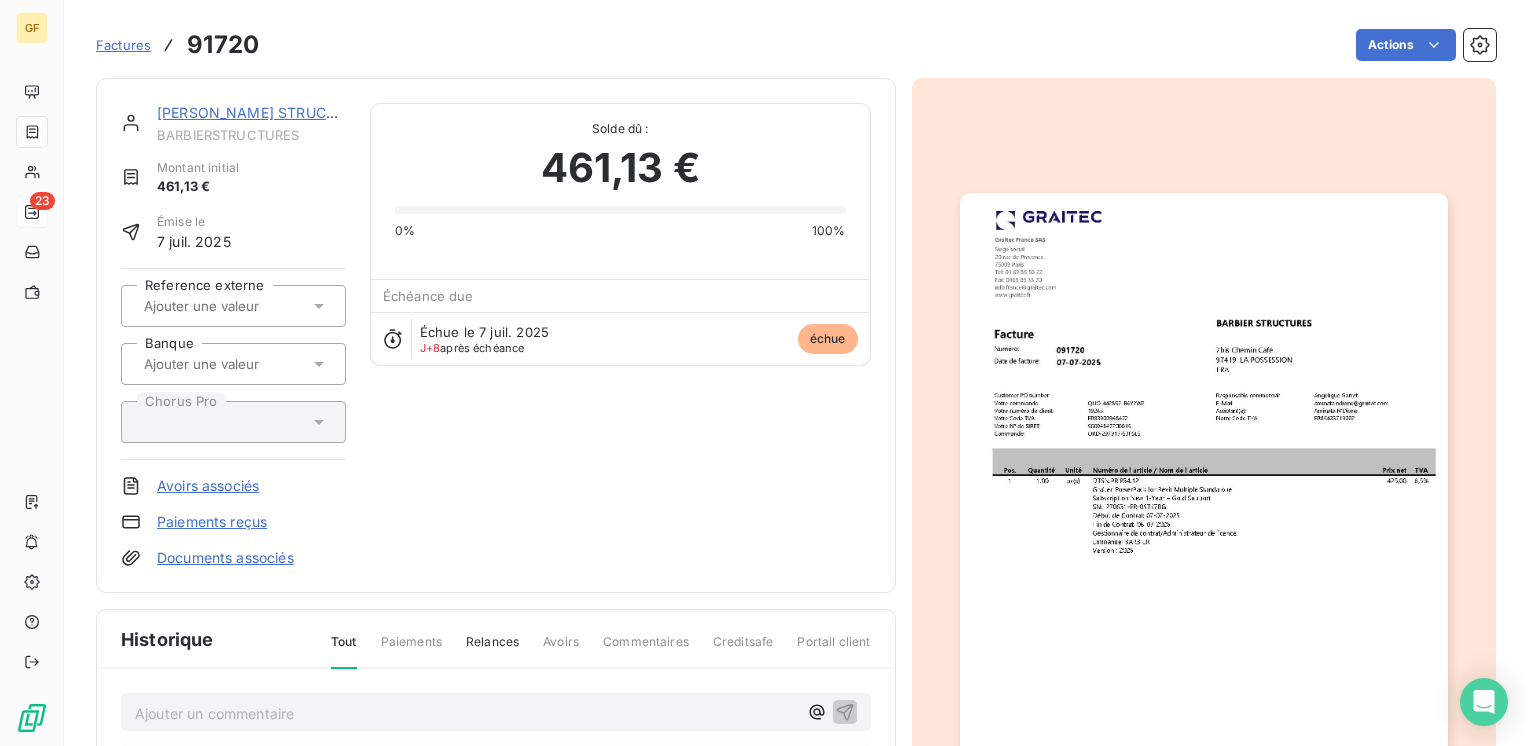 click on "[PERSON_NAME] STRUCTURES" at bounding box center [264, 112] 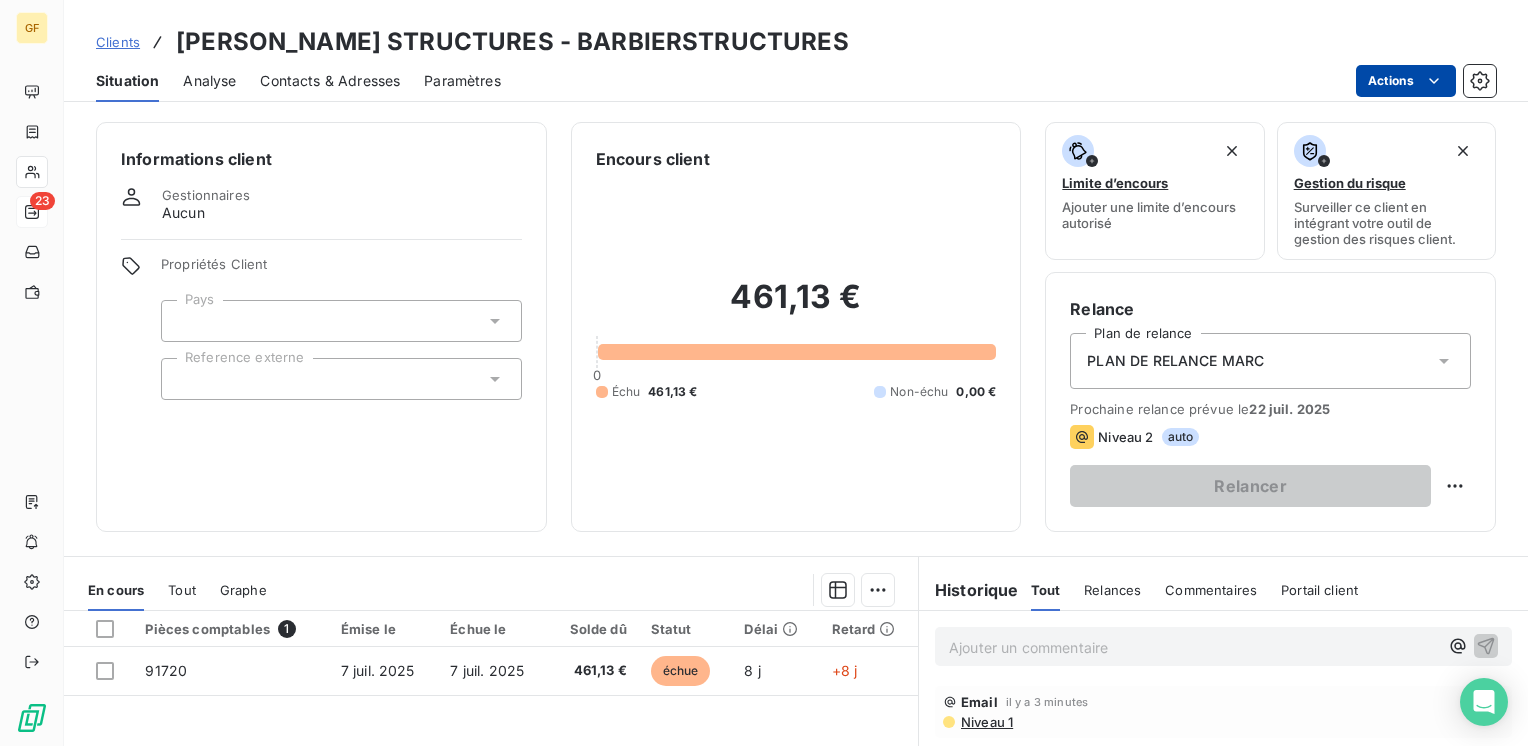 click on "GF 23 Clients [PERSON_NAME] STRUCTURES - BARBIERSTRUCTURES Situation Analyse Contacts & Adresses Paramètres Actions Informations client Gestionnaires Aucun Propriétés Client Pays Reference externe Encours client   461,13 € 0 Échu 461,13 € Non-échu 0,00 €     Limite d’encours Ajouter une limite d’encours autorisé Gestion du risque Surveiller ce client en intégrant votre outil de gestion des risques client. Relance Plan de relance PLAN DE RELANCE [PERSON_NAME] relance prévue le  22 juil. 2025 Niveau 2 auto Relancer En cours Tout Graphe Pièces comptables 1 Émise le Échue le Solde dû Statut Délai   Retard   91720 7 juil. 2025 7 juil. 2025 461,13 € échue 8 j +8 j Lignes par page 25 Précédent 1 Suivant Historique Tout Relances Commentaires Portail client Tout Relances Commentaires Portail client Ajouter un commentaire ﻿ Email il y a 3 minutes Niveau 1" at bounding box center [764, 373] 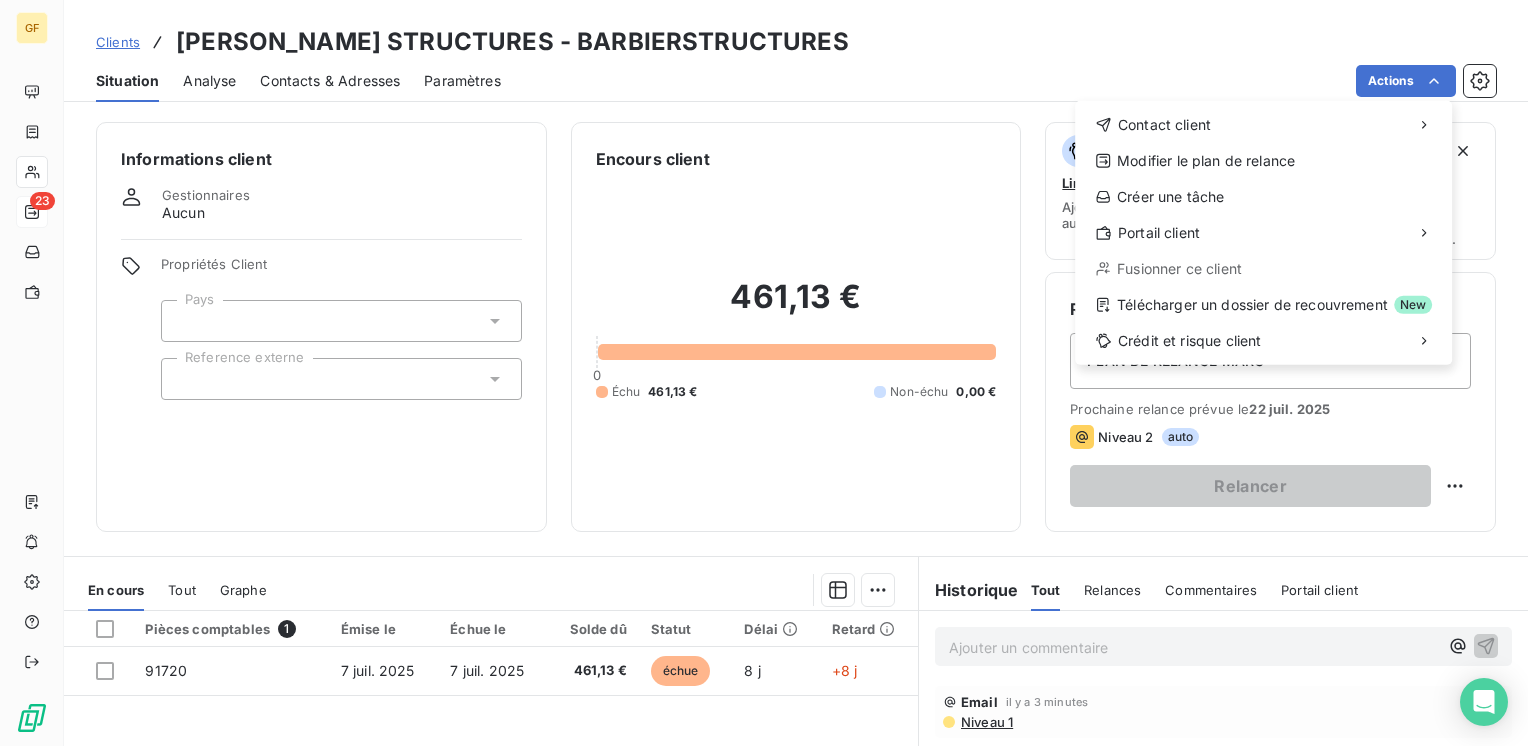 click on "GF 23 Clients [PERSON_NAME] STRUCTURES - BARBIERSTRUCTURES Situation Analyse Contacts & Adresses Paramètres Actions Contact client Modifier le plan de relance Créer une tâche Portail client Fusionner ce client Télécharger un dossier de recouvrement New Crédit et risque client Informations client Gestionnaires Aucun Propriétés Client Pays Reference externe Encours client   461,13 € 0 Échu 461,13 € Non-échu 0,00 €     Limite d’encours Ajouter une limite d’encours autorisé Gestion du risque Surveiller ce client en intégrant votre outil de gestion des risques client. Relance Plan de relance PLAN DE RELANCE [PERSON_NAME] relance prévue le  22 juil. 2025 Niveau 2 auto Relancer En cours Tout Graphe Pièces comptables 1 Émise le Échue le Solde dû Statut Délai   Retard   91720 7 juil. 2025 7 juil. 2025 461,13 € échue 8 j +8 j Lignes par page 25 Précédent 1 Suivant Historique Tout Relances Commentaires Portail client Tout Relances Commentaires Portail client ﻿ Email" at bounding box center (764, 373) 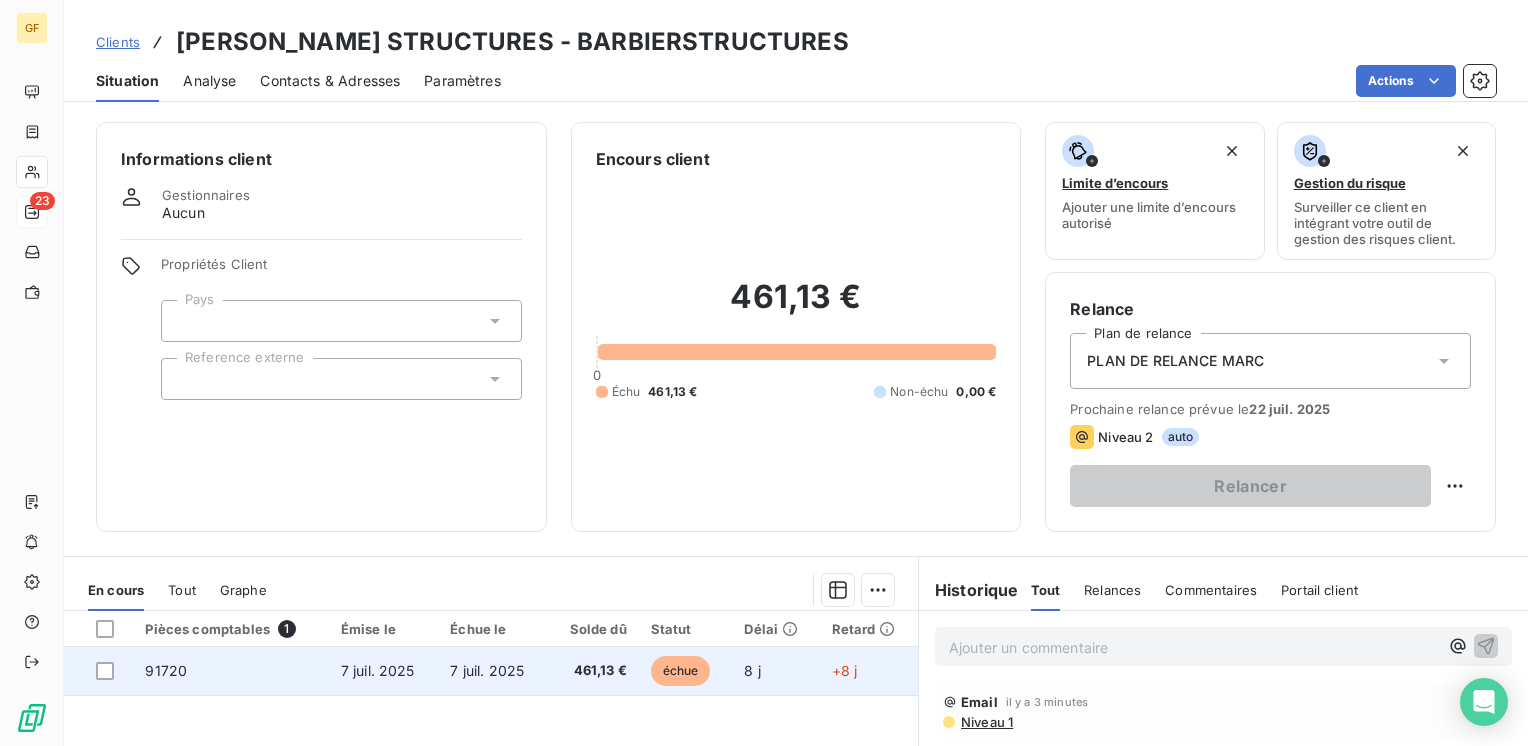 click on "7 juil. 2025" at bounding box center (493, 671) 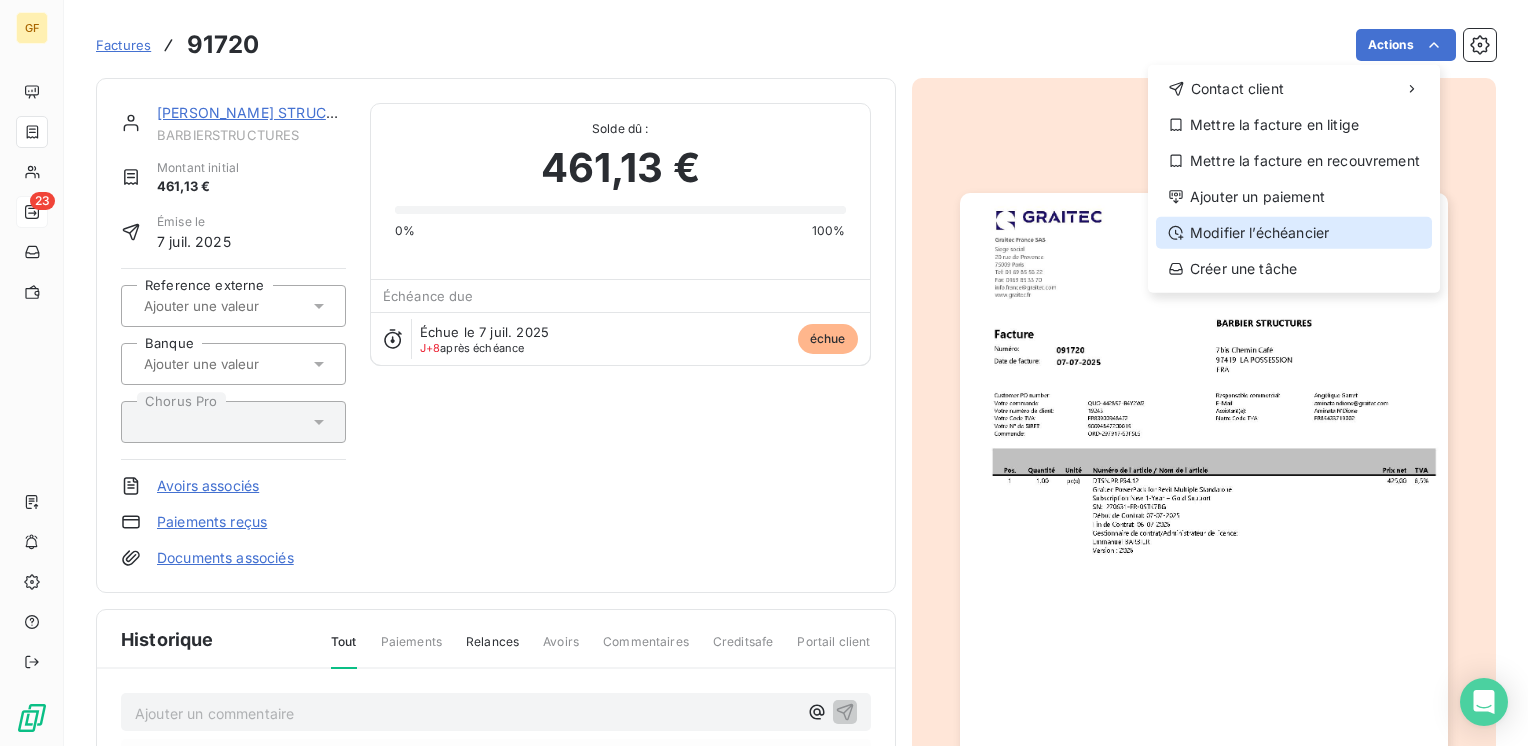 click on "Modifier l’échéancier" at bounding box center [1294, 233] 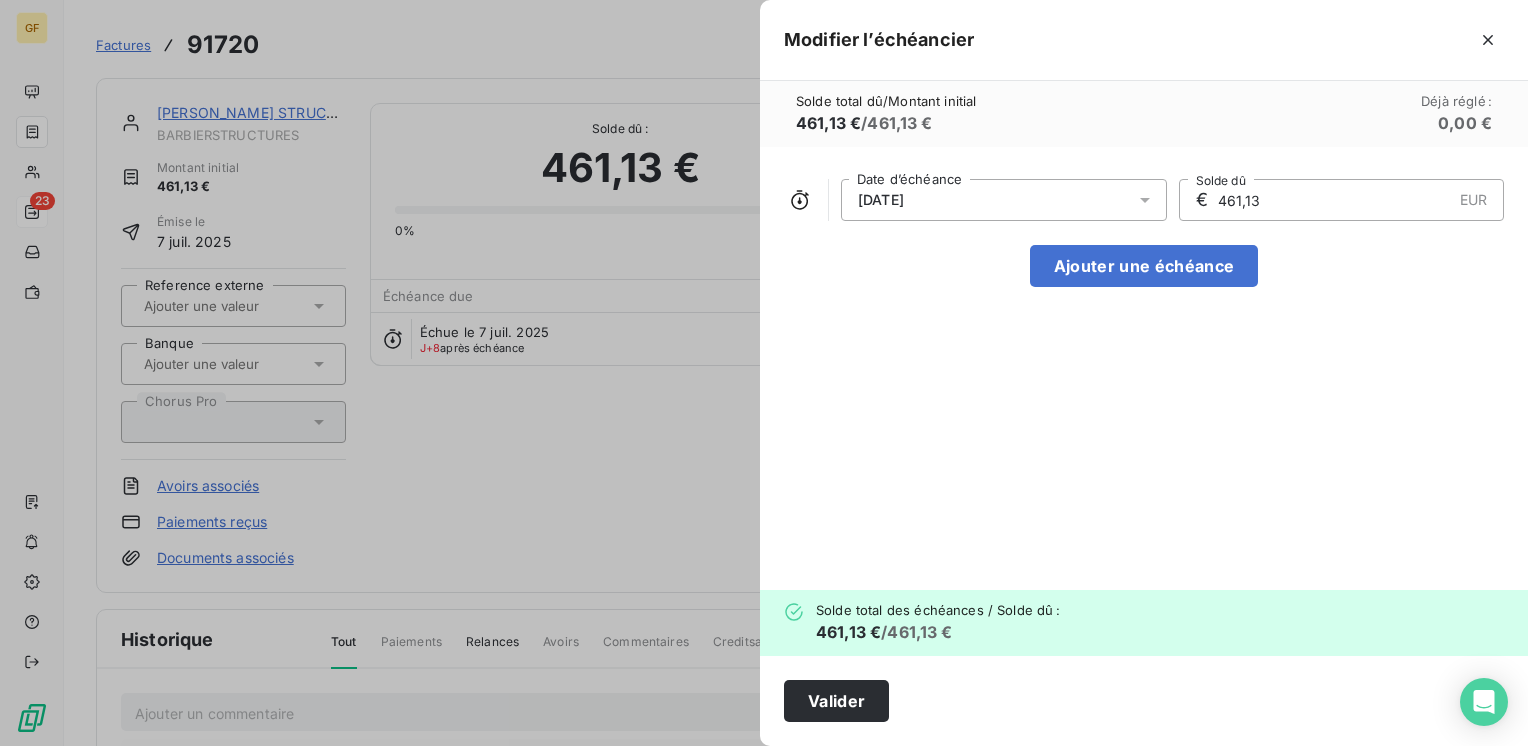 click on "[DATE]" at bounding box center [1004, 200] 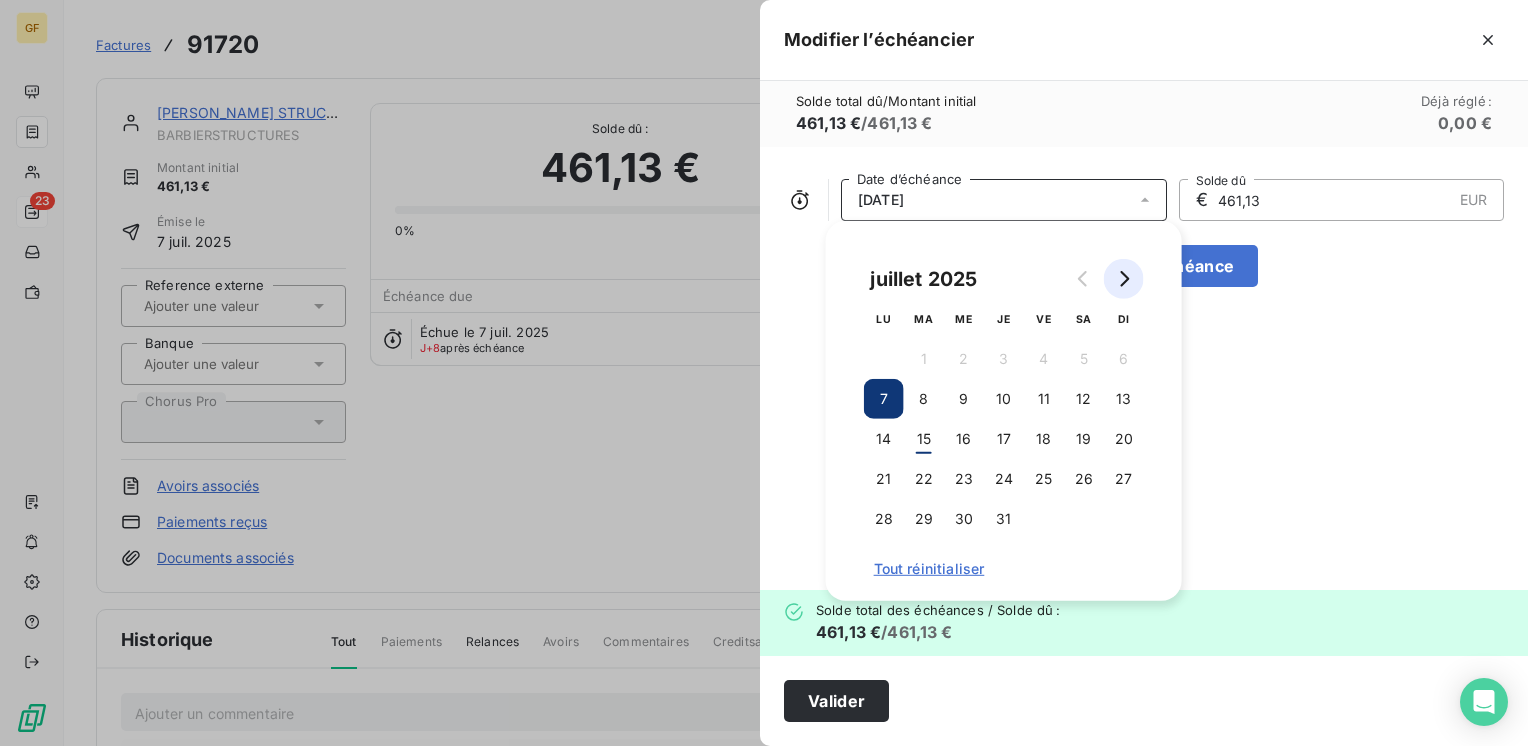 click at bounding box center (1124, 279) 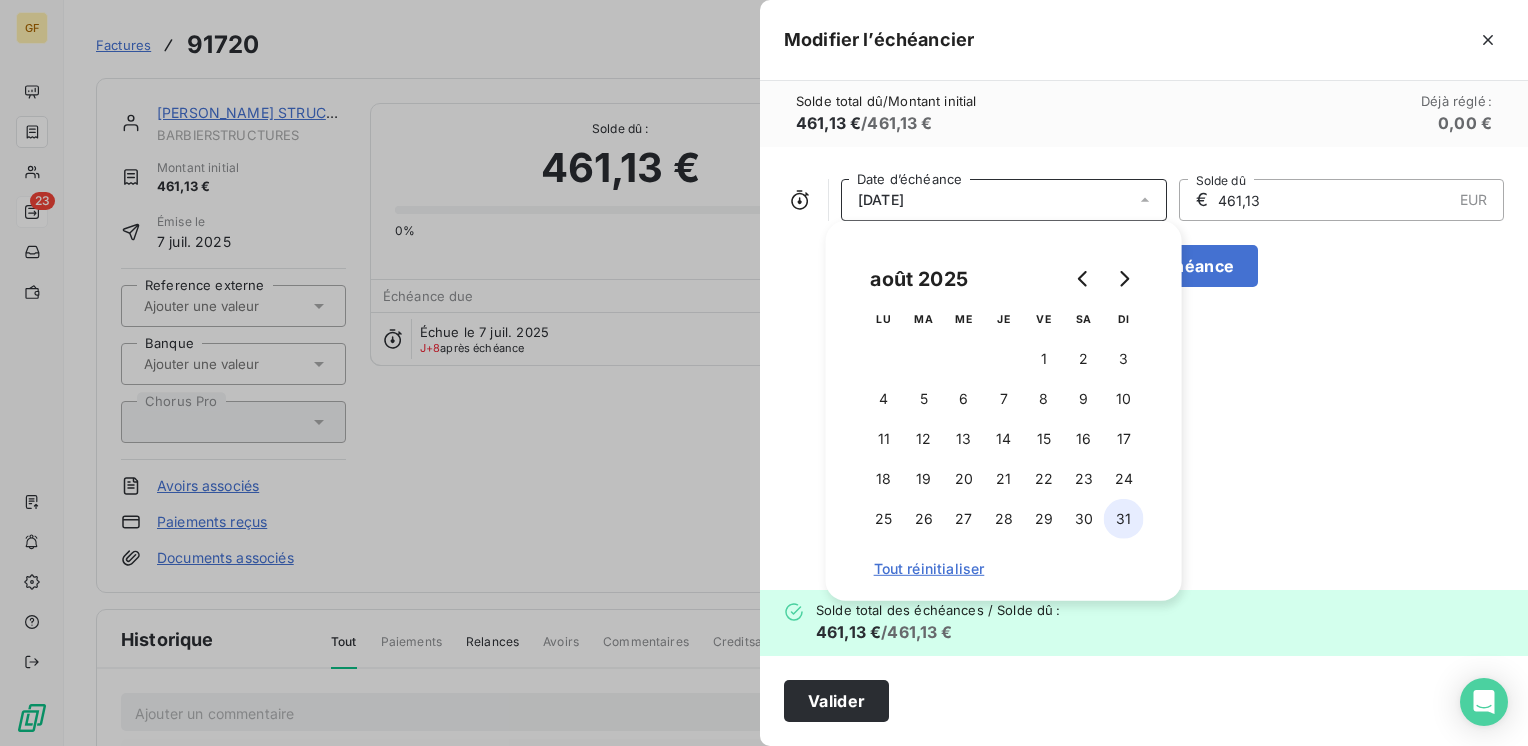 click on "31" at bounding box center (1124, 519) 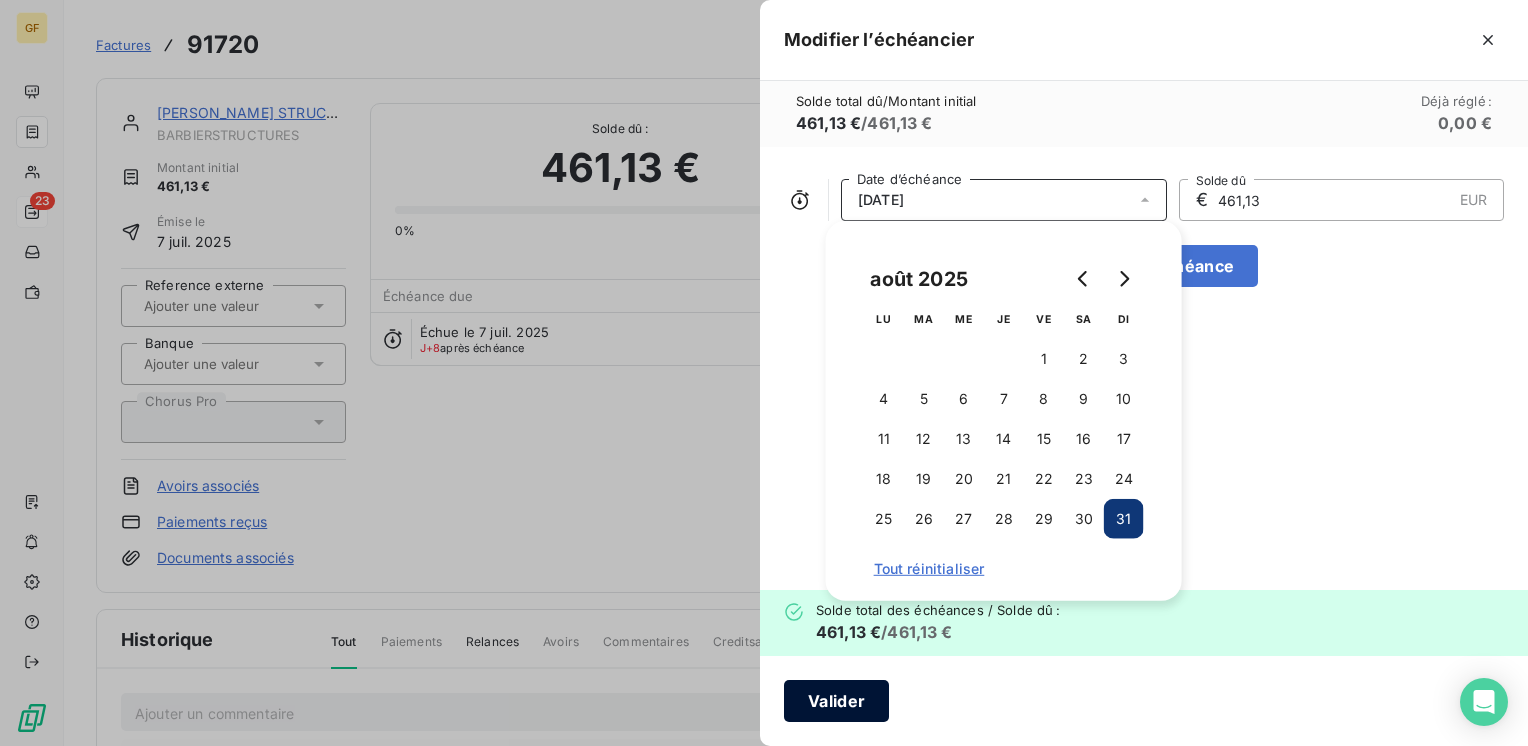 click on "Valider" at bounding box center (836, 701) 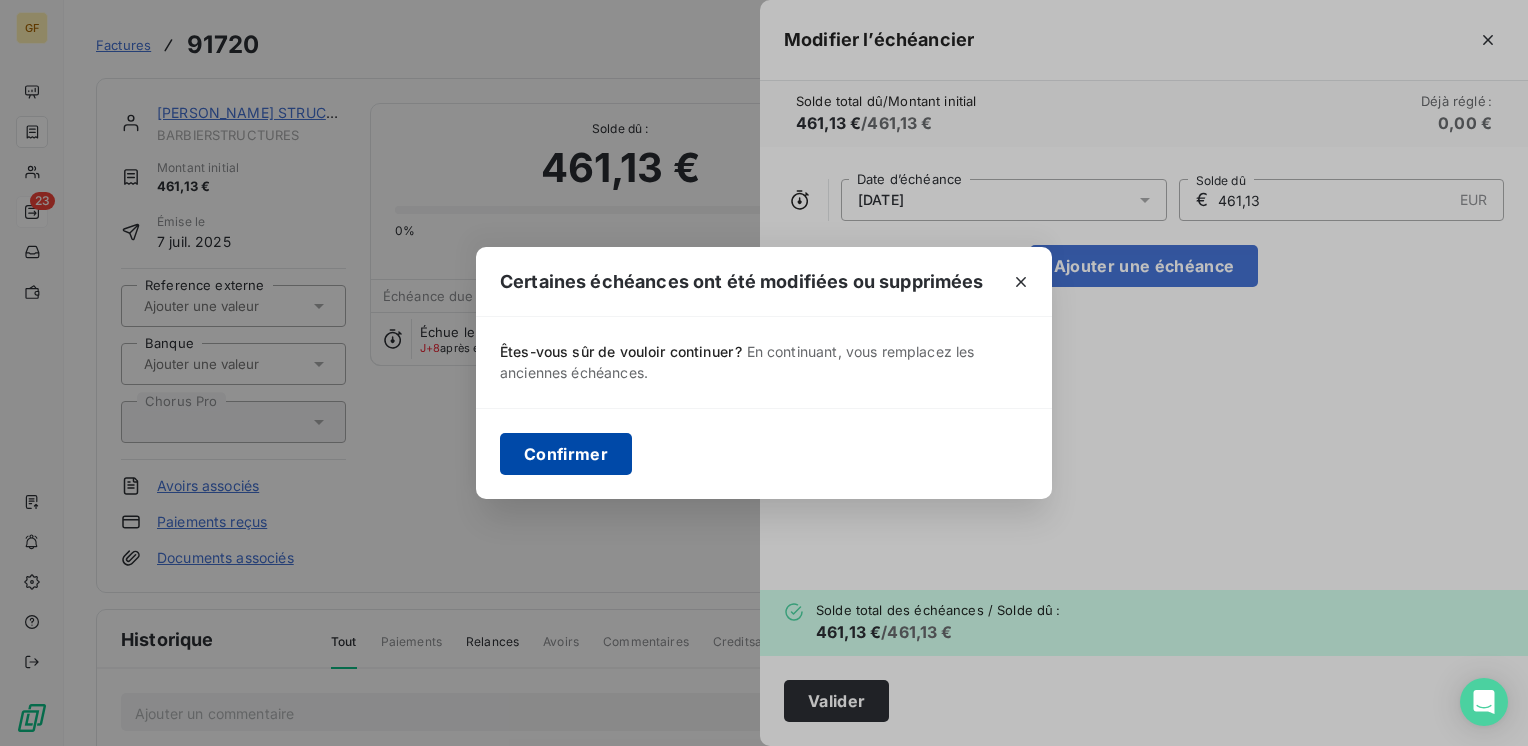 click on "Confirmer" at bounding box center (566, 454) 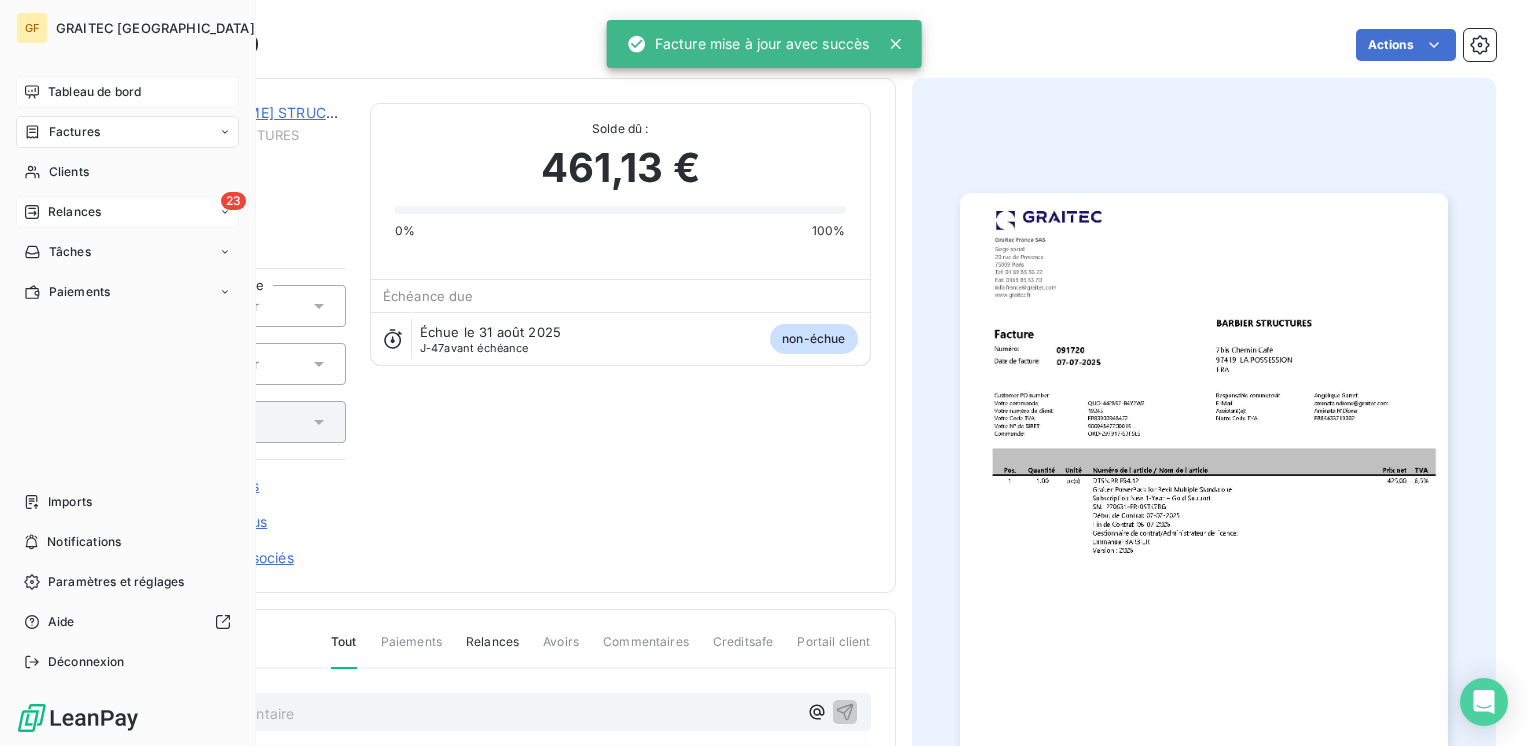 click on "Tableau de bord" at bounding box center [94, 92] 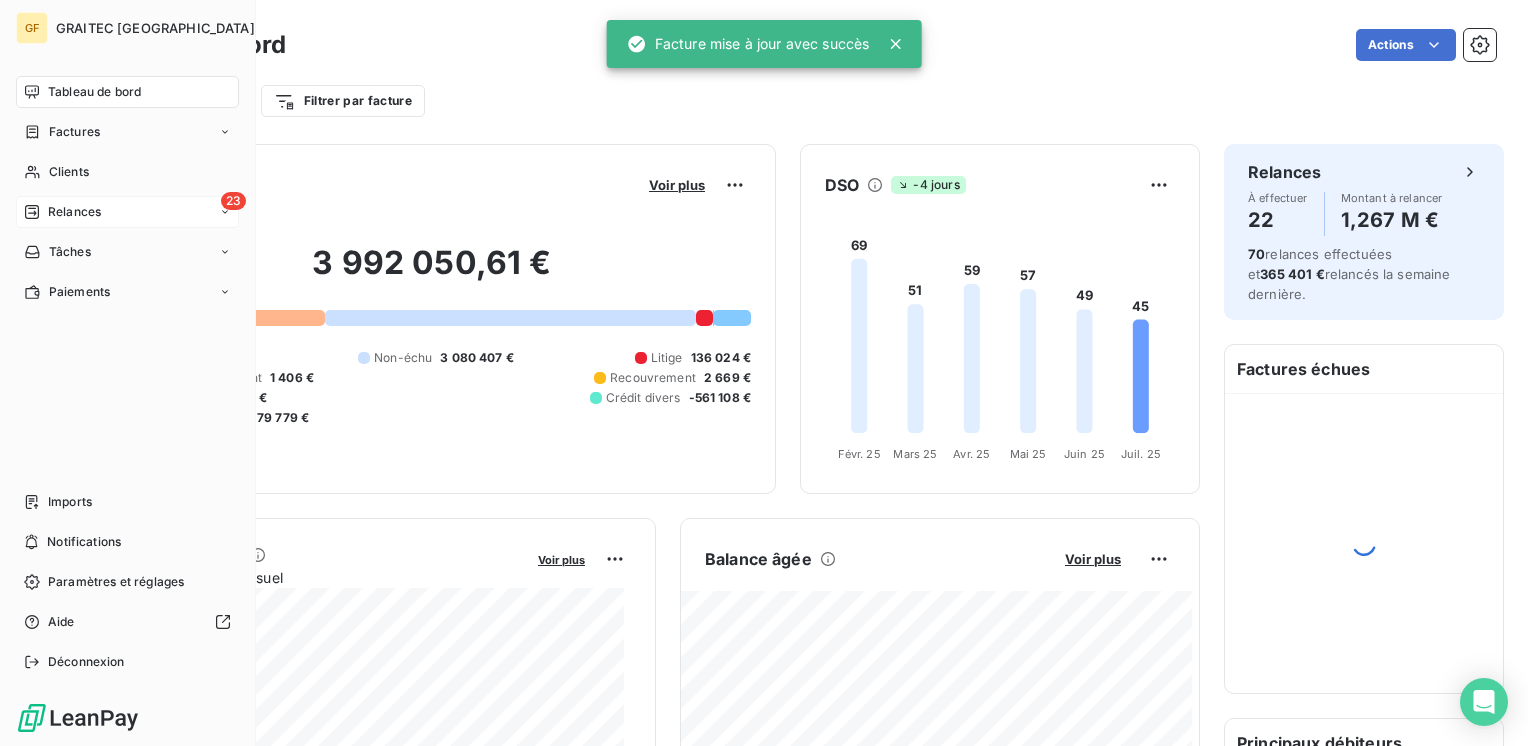 click on "Relances" at bounding box center (74, 212) 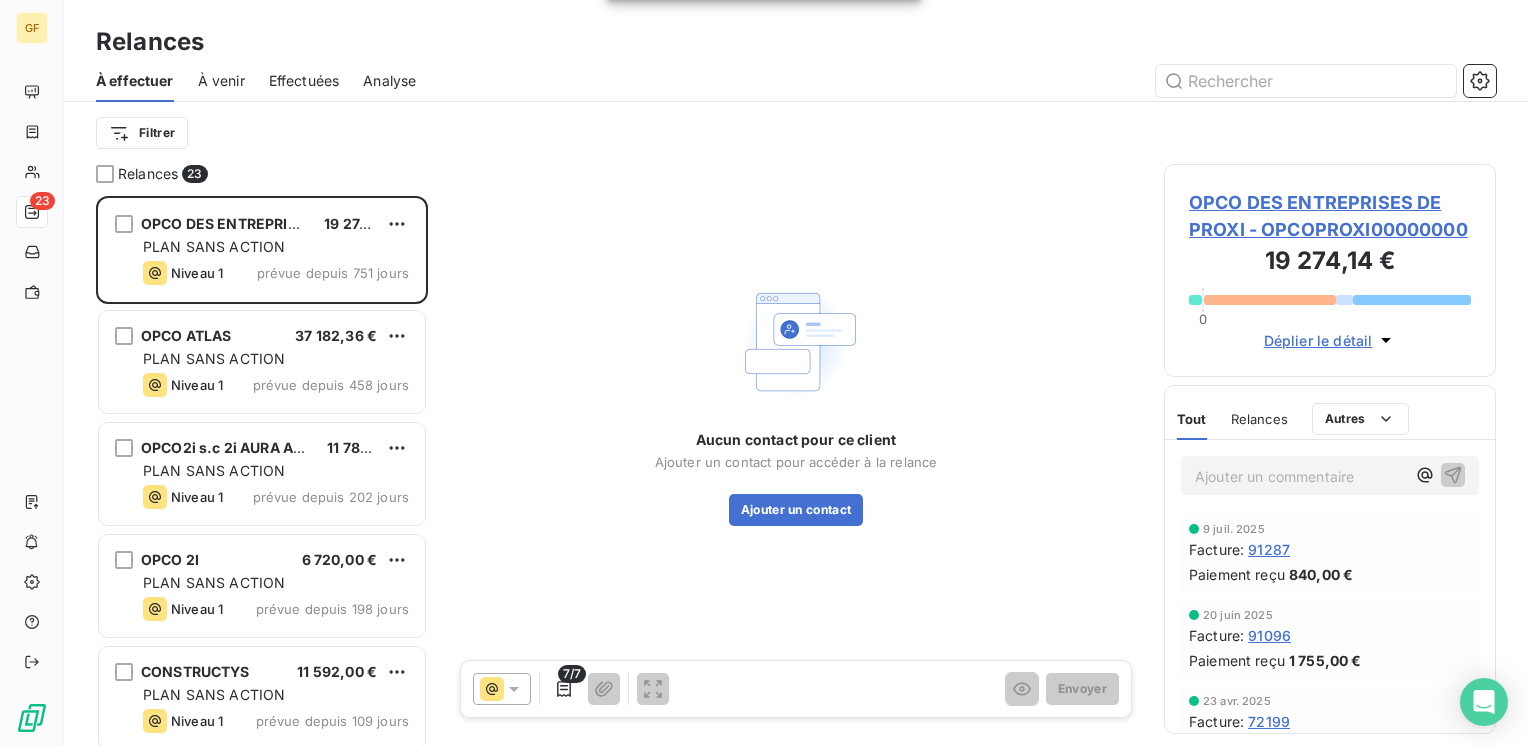scroll, scrollTop: 16, scrollLeft: 16, axis: both 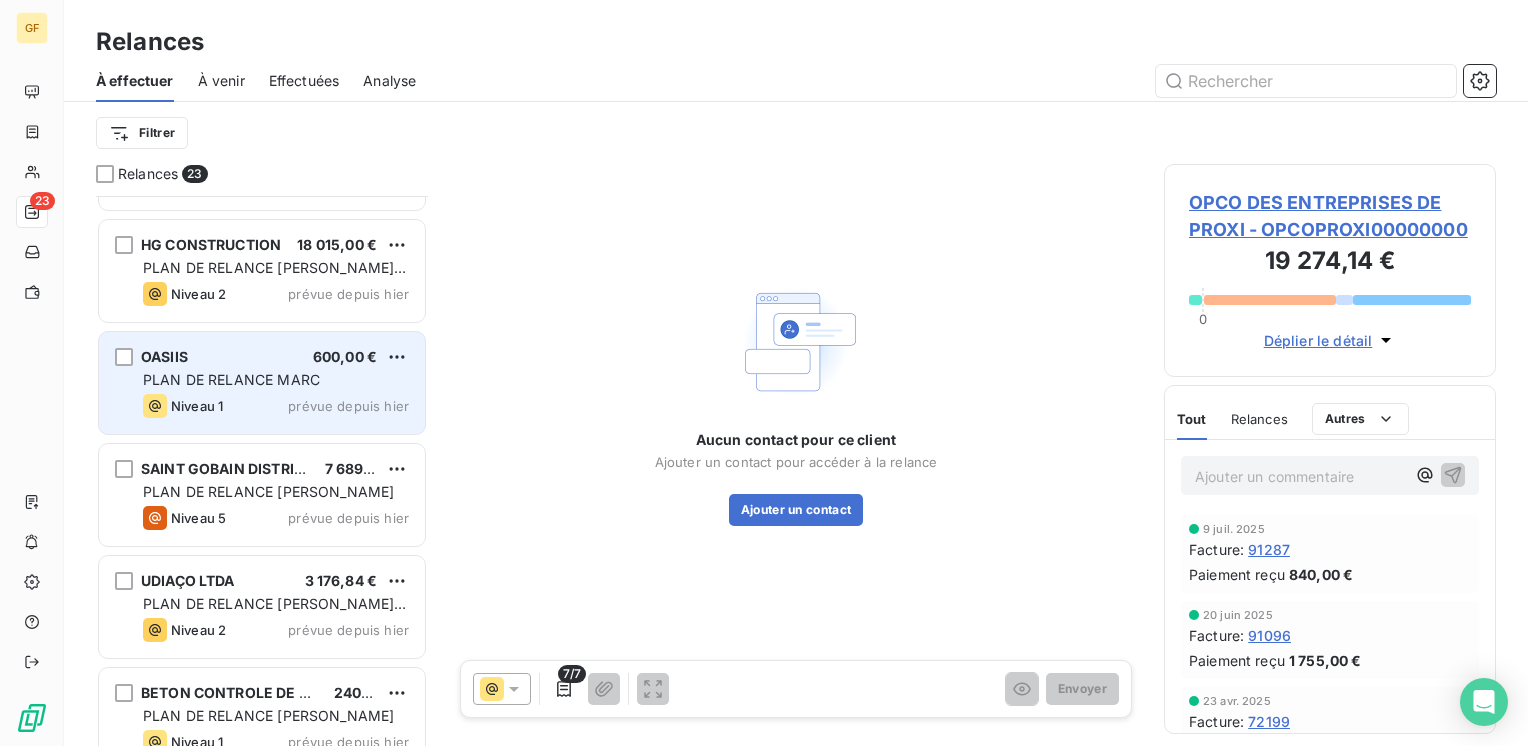 click on "OASIIS 600,00 € PLAN DE RELANCE [PERSON_NAME] 1 prévue depuis hier" at bounding box center (262, 383) 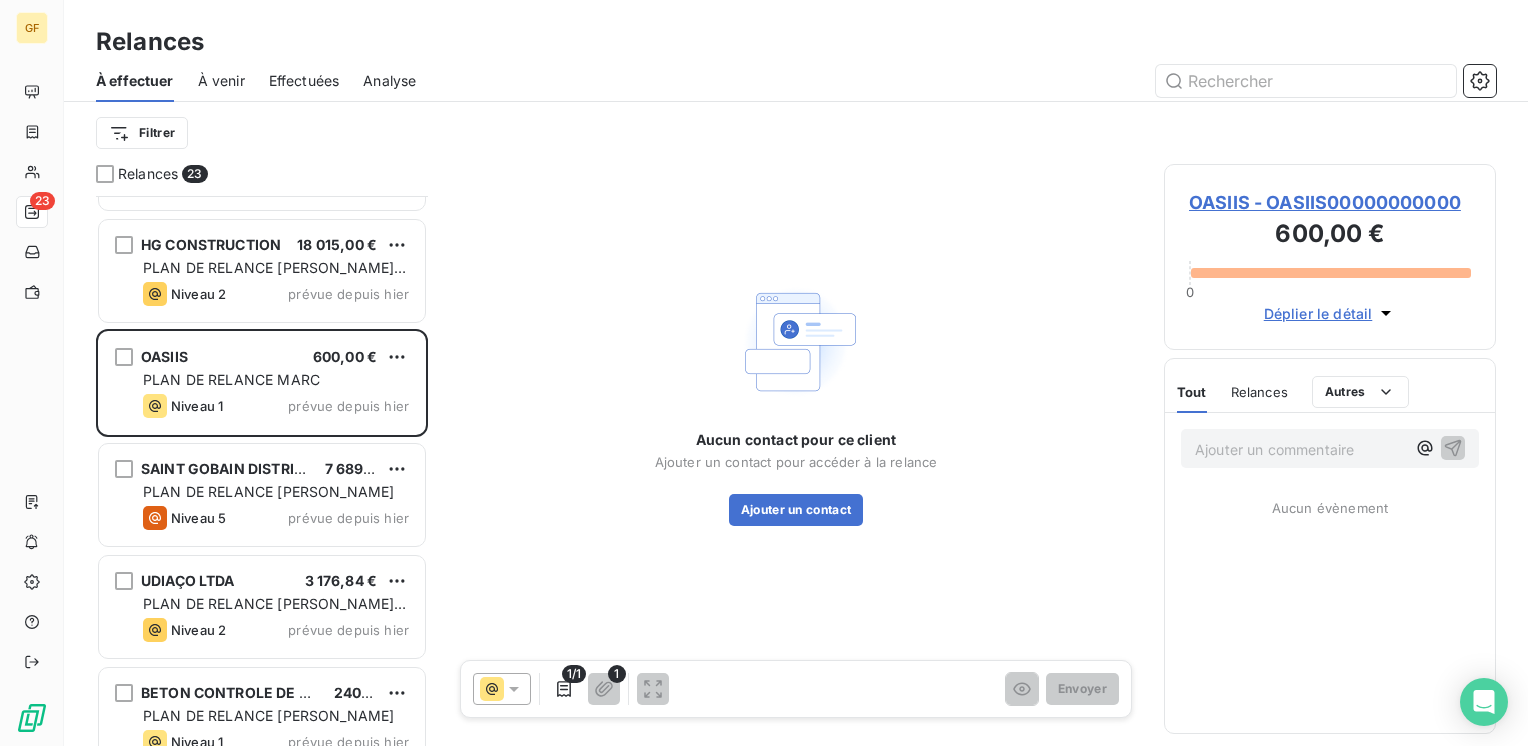 click on "OASIIS - OASIIS00000000000" at bounding box center [1330, 202] 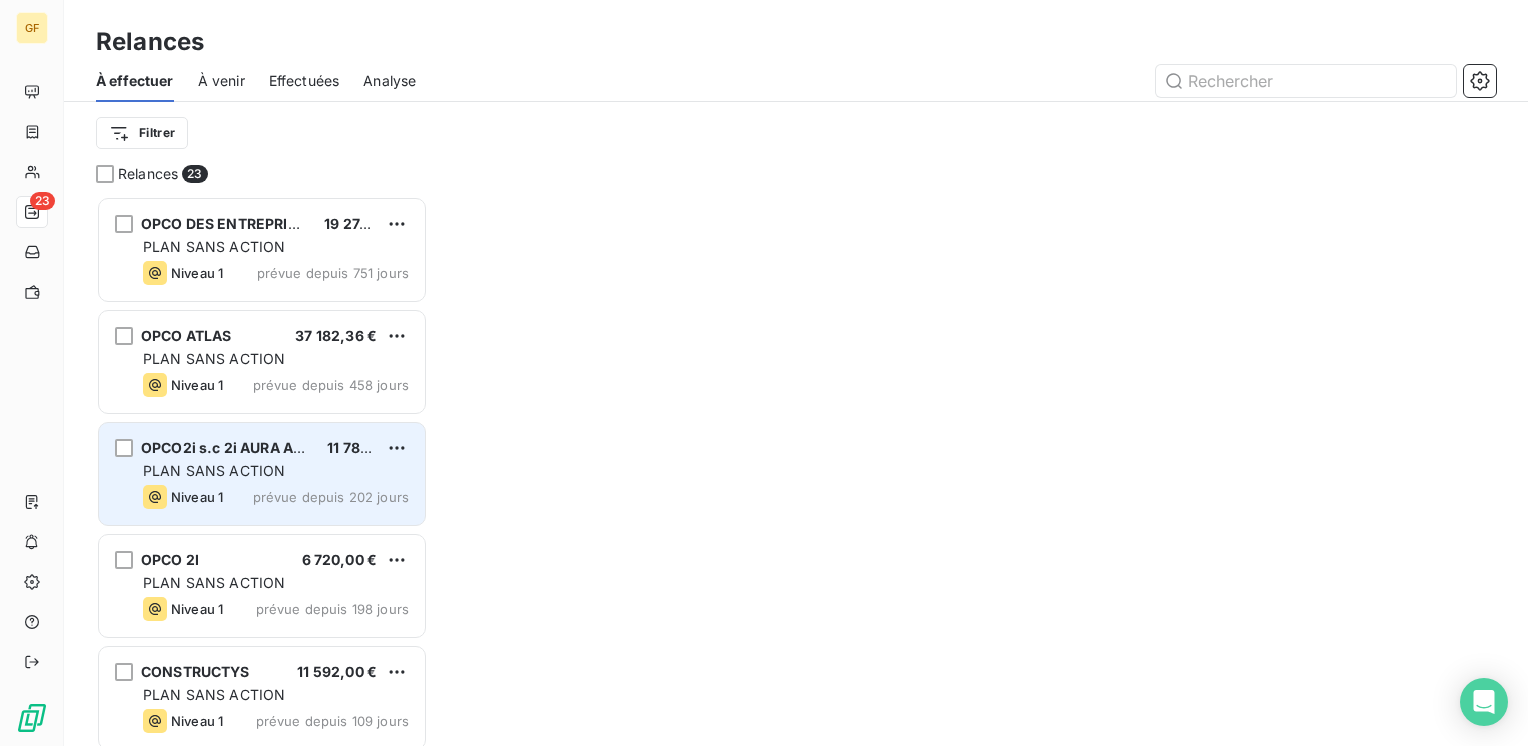 scroll, scrollTop: 16, scrollLeft: 16, axis: both 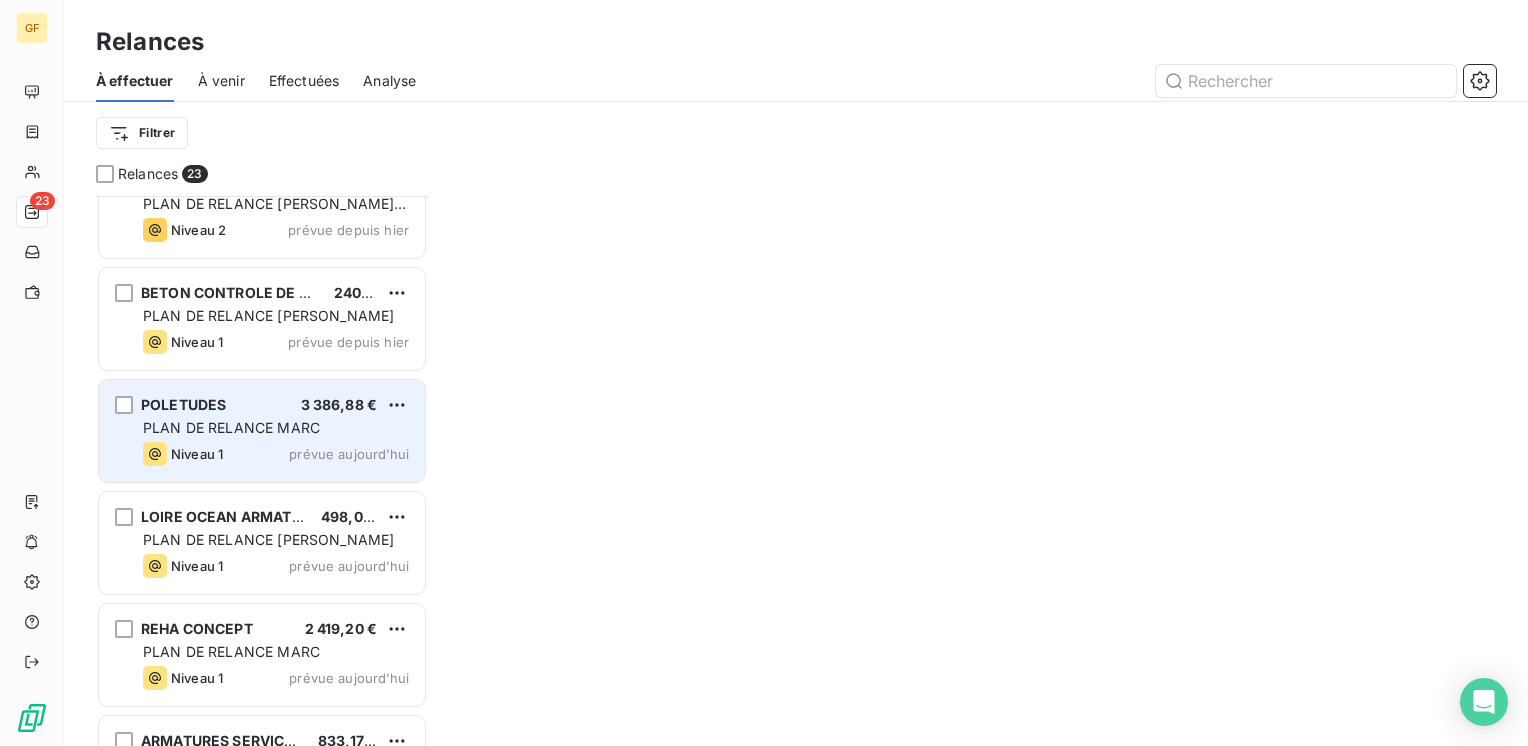 click on "POLETUDES 3 386,88 € PLAN DE RELANCE [PERSON_NAME] 1 prévue aujourd’hui" at bounding box center (262, 431) 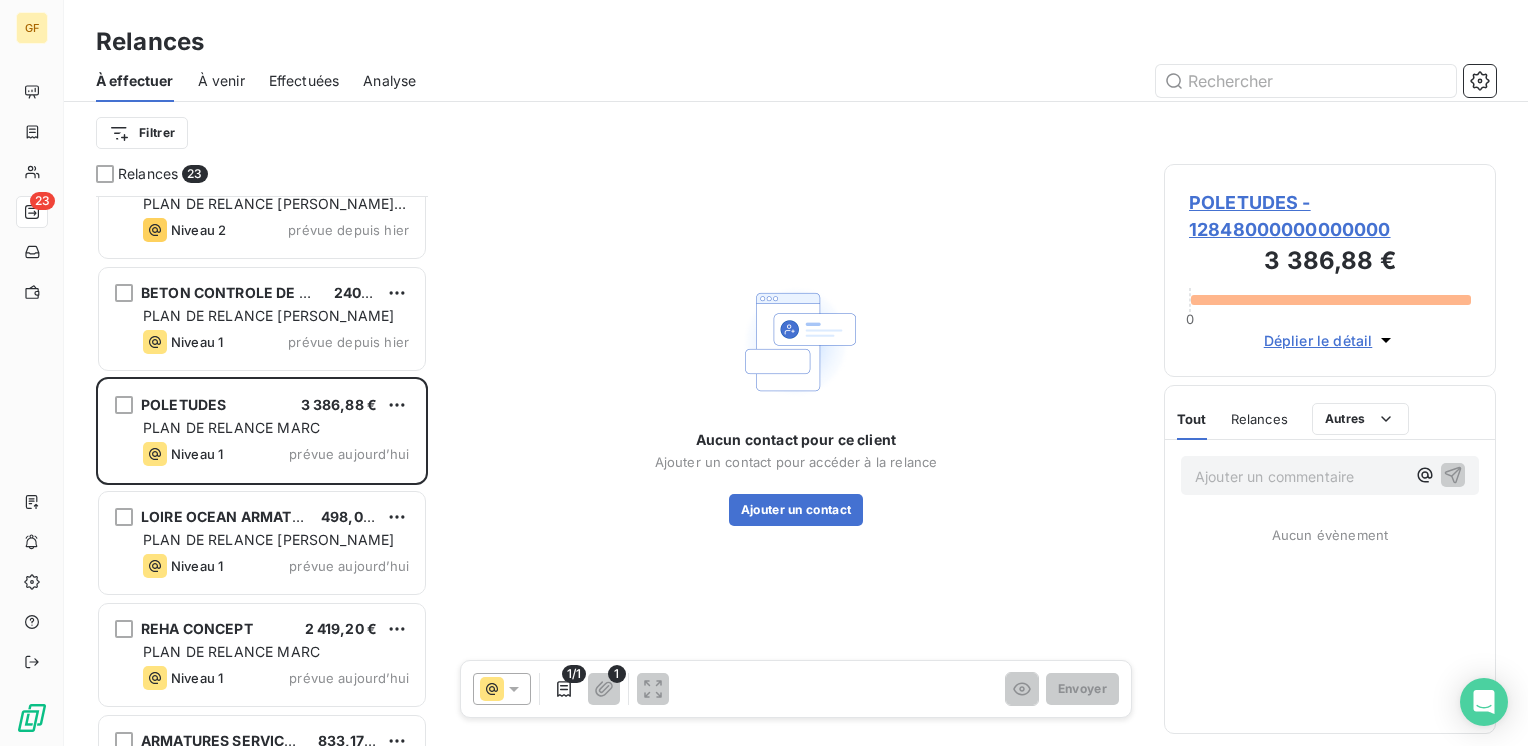 click on "POLETUDES - 12848000000000000" at bounding box center (1330, 216) 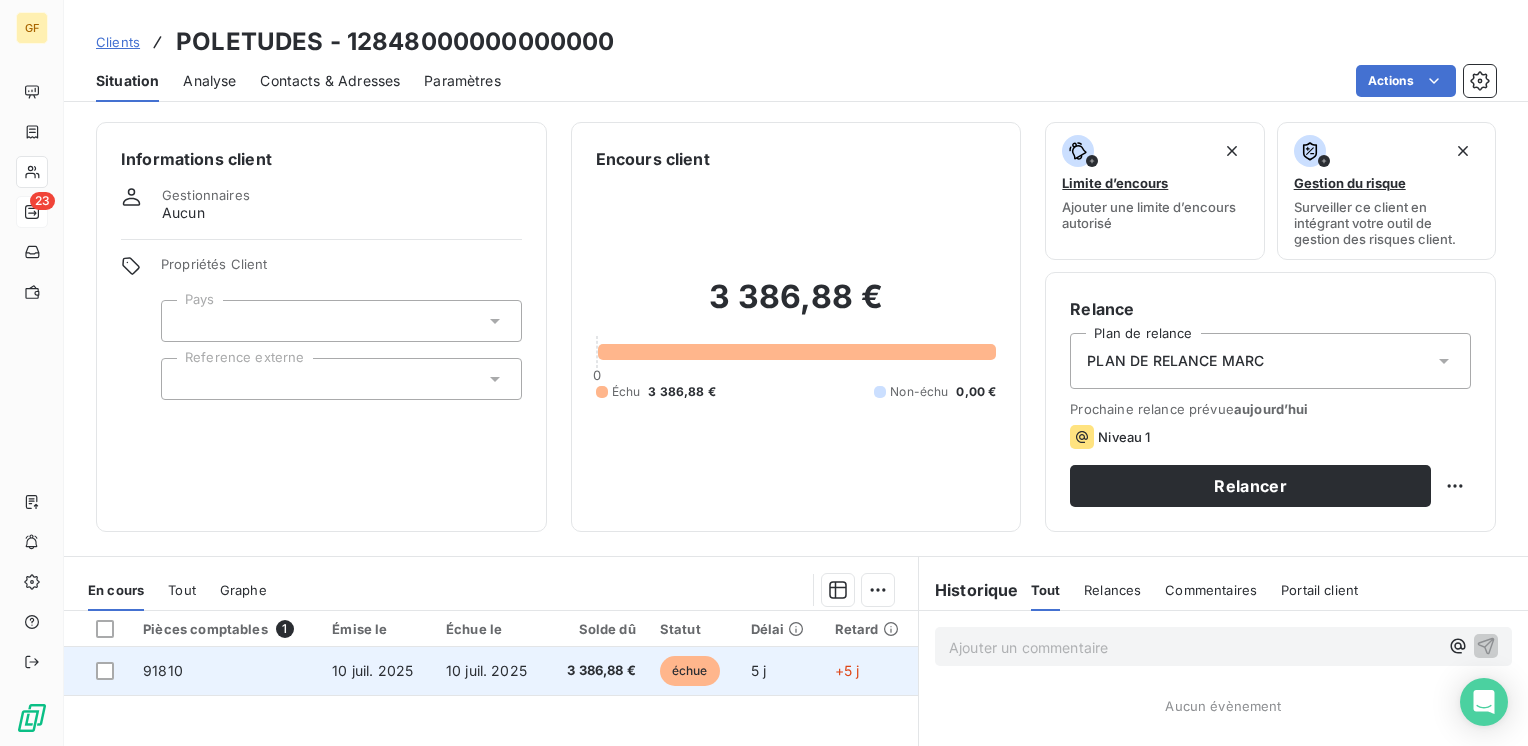 click on "10 juil. 2025" at bounding box center (486, 670) 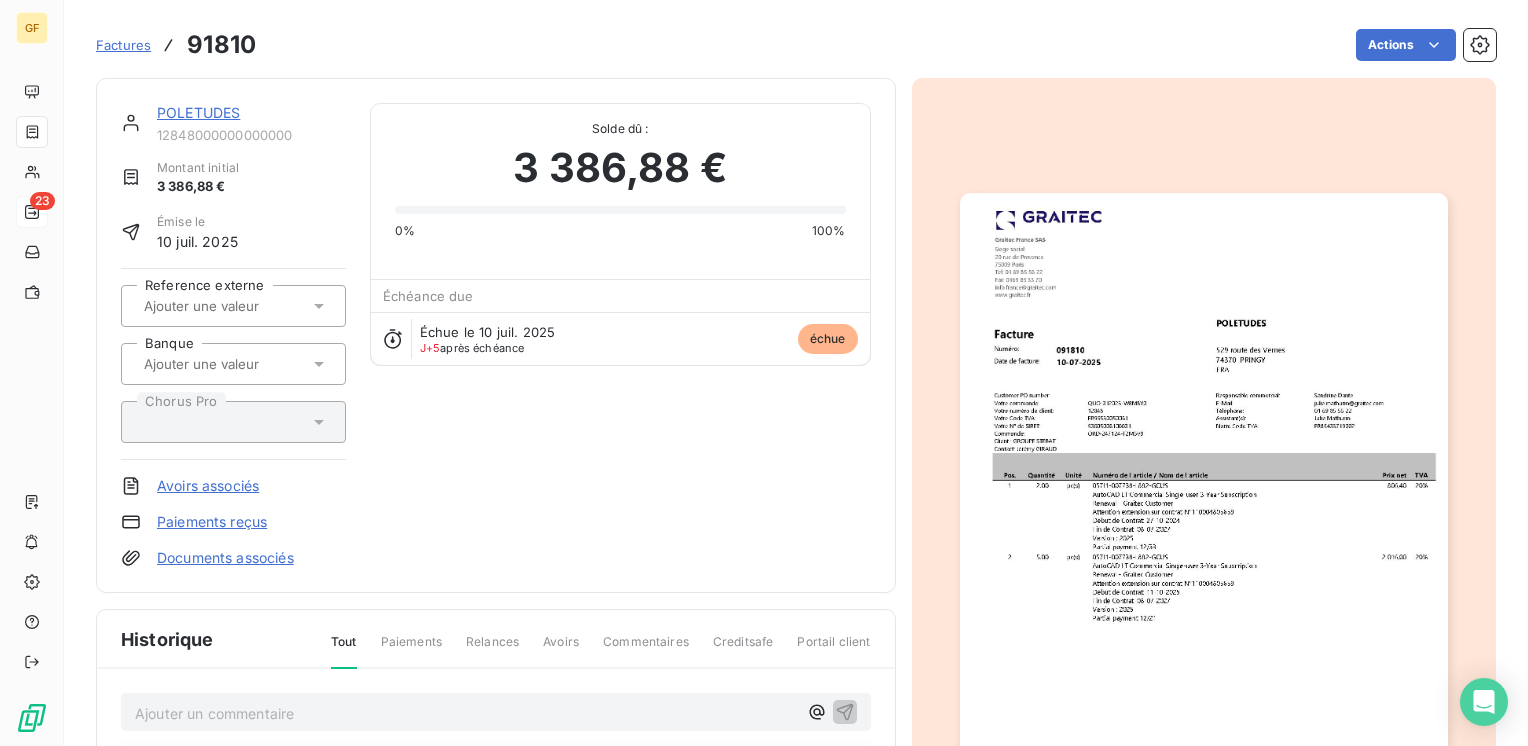 click at bounding box center [1204, 537] 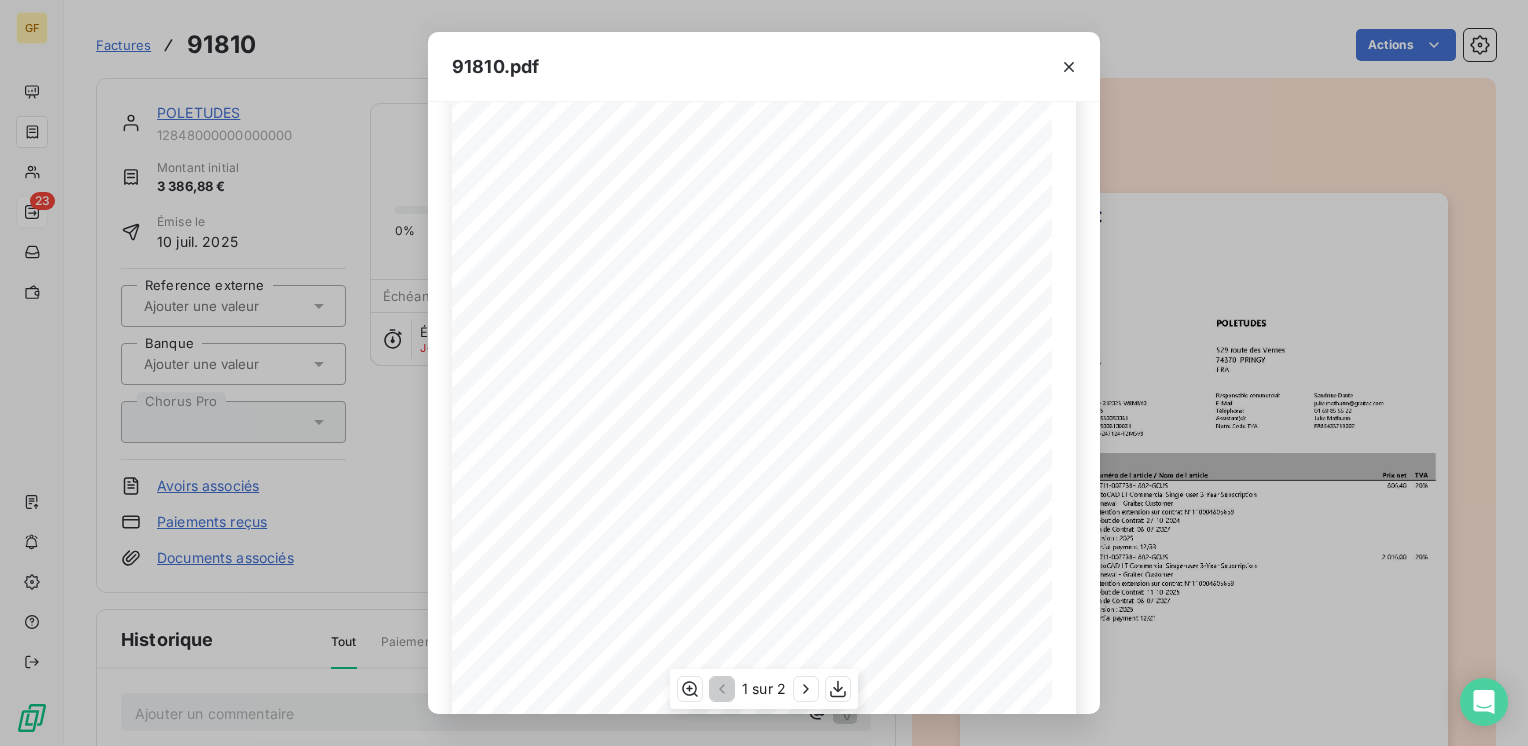scroll, scrollTop: 283, scrollLeft: 0, axis: vertical 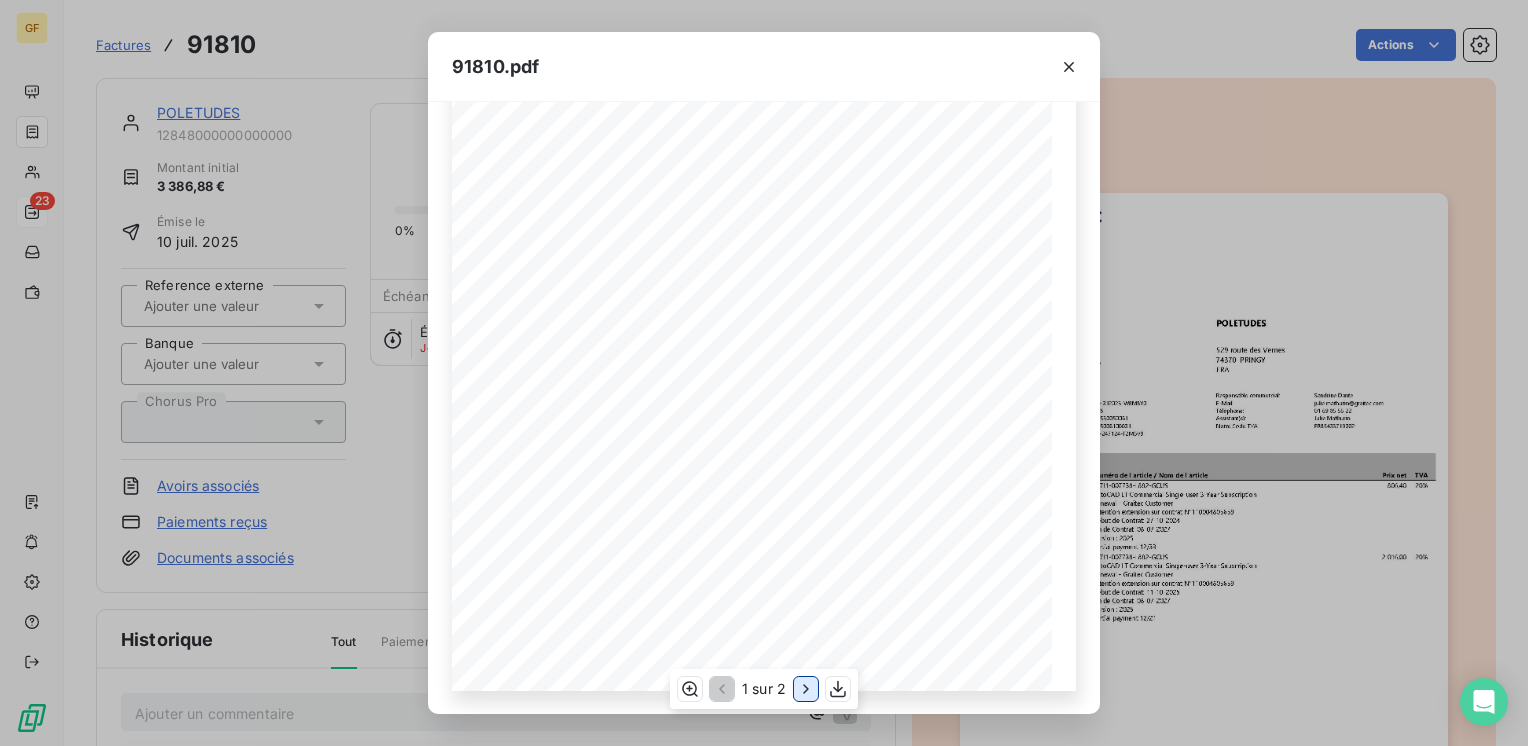 click 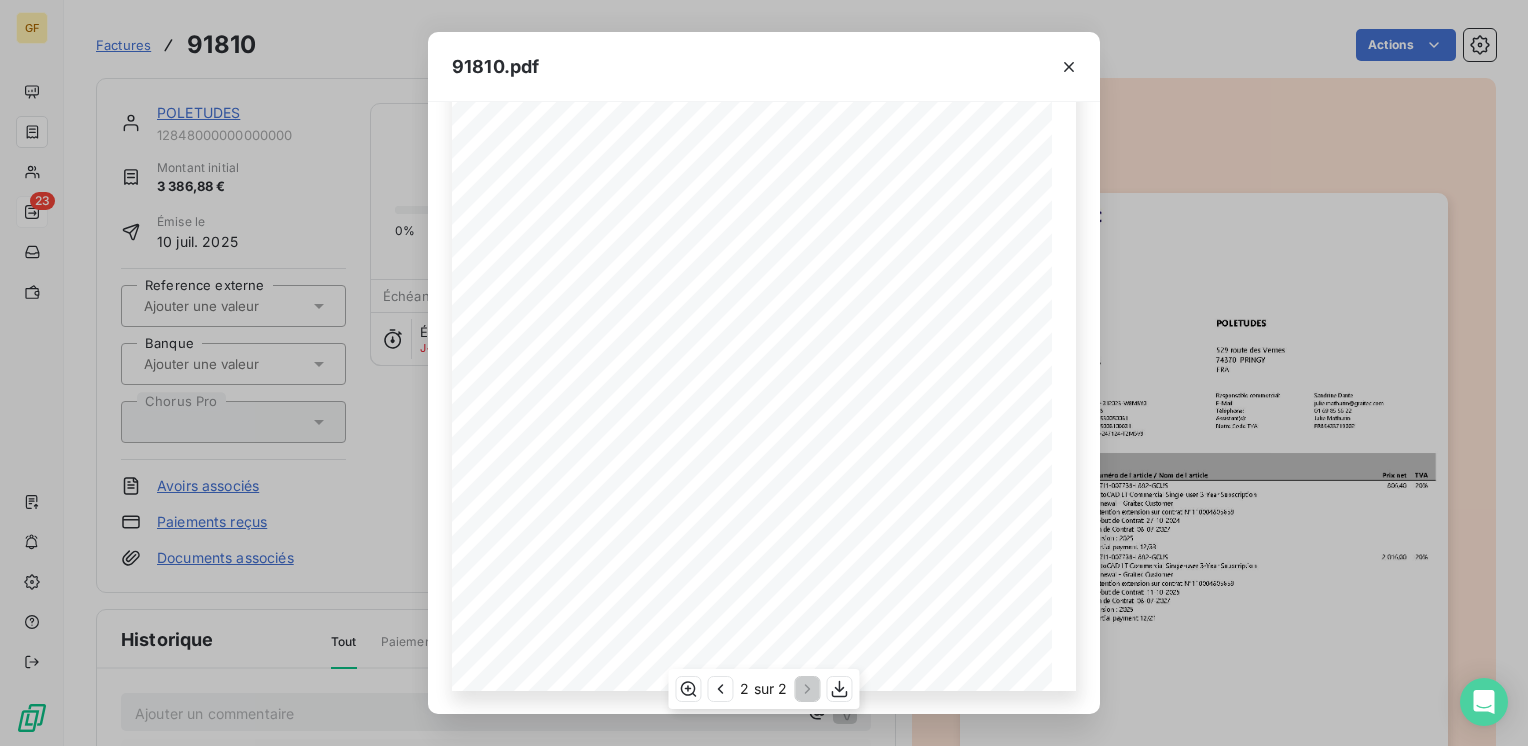 scroll, scrollTop: 0, scrollLeft: 0, axis: both 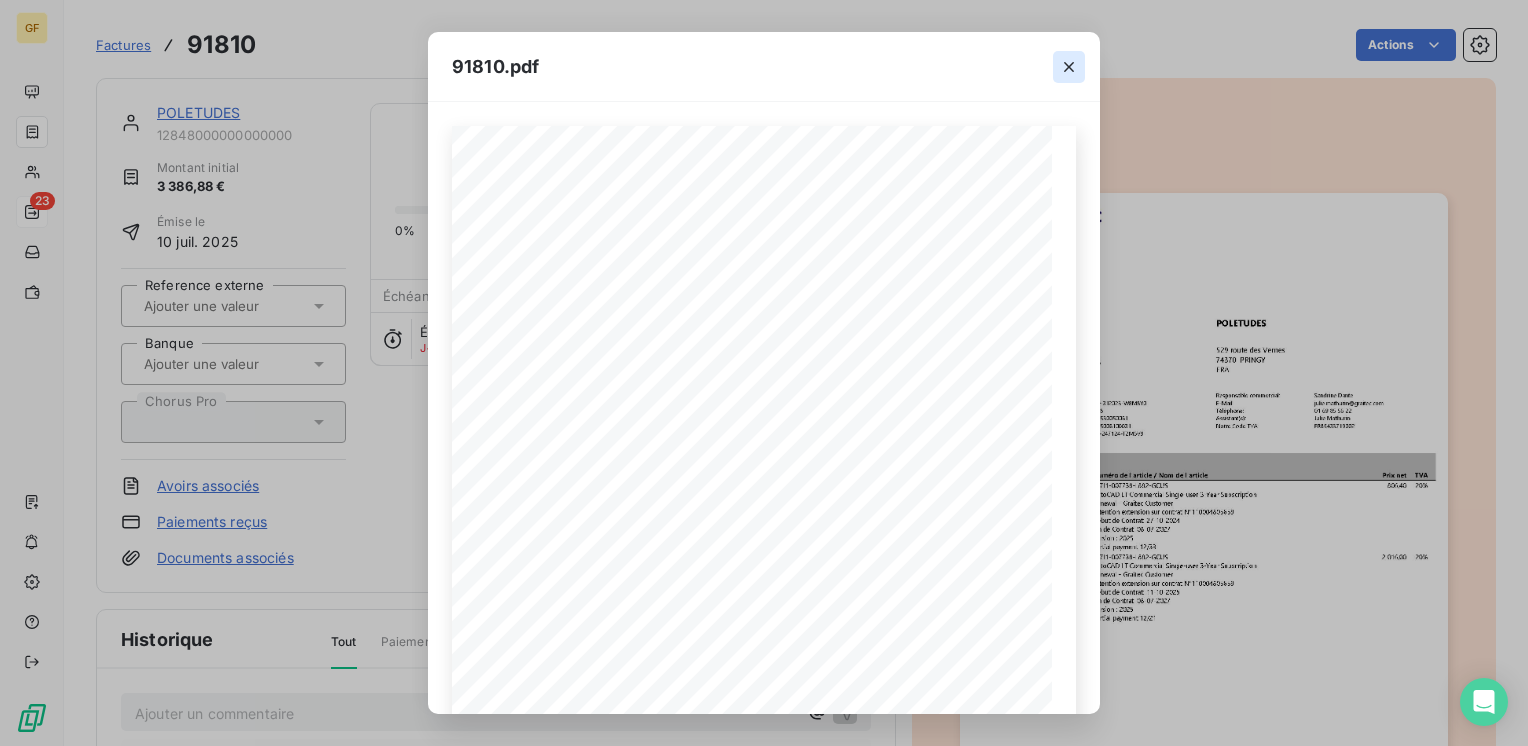 click 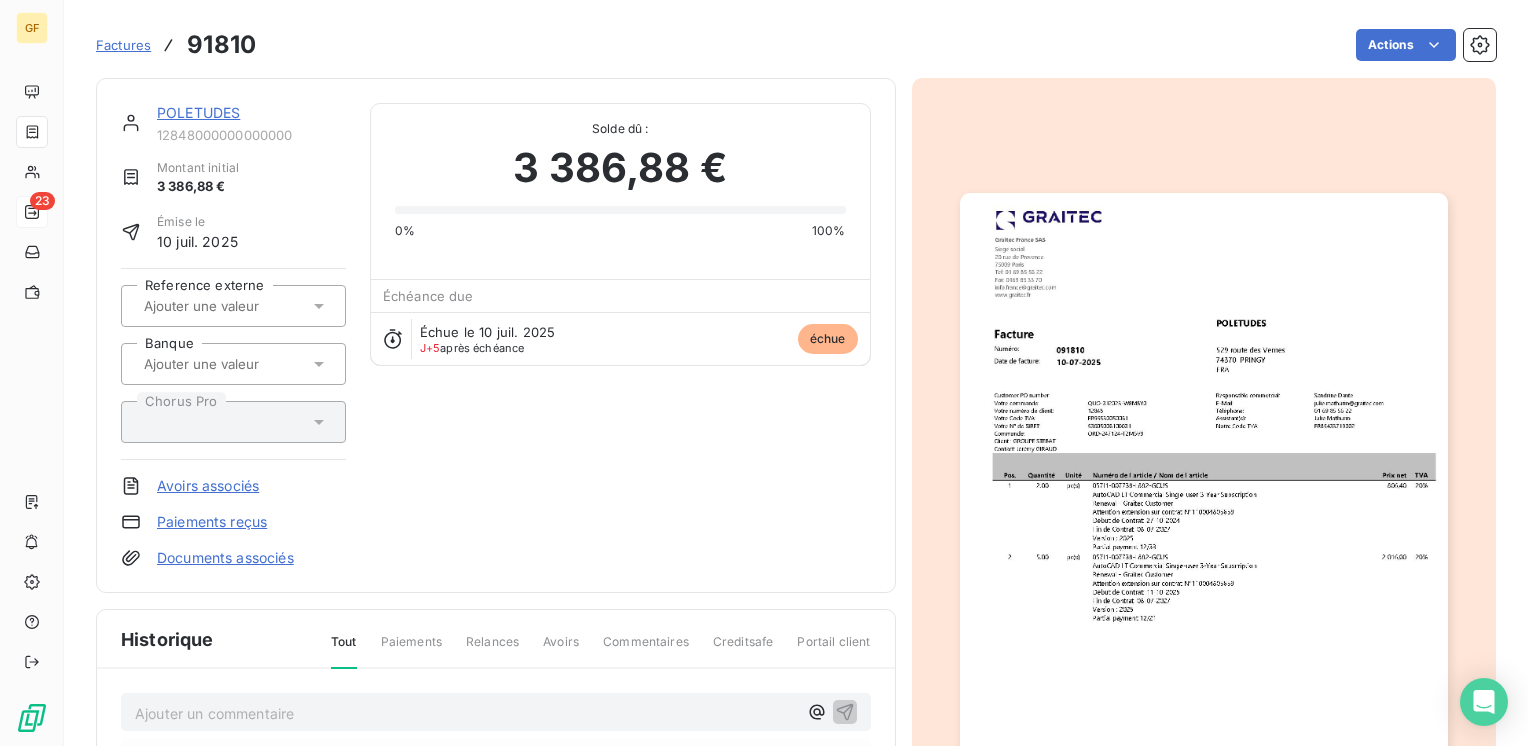 click on "POLETUDES" at bounding box center (198, 112) 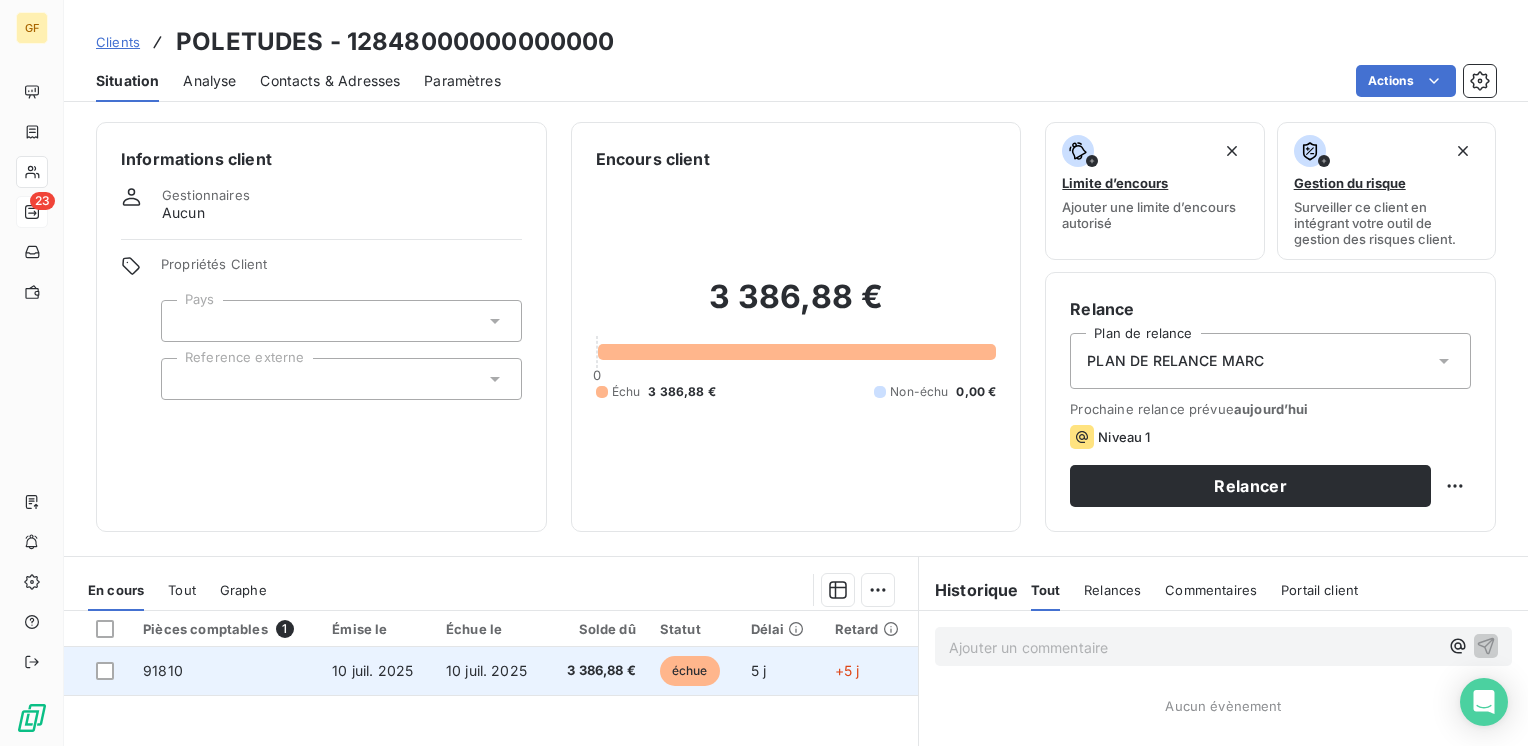 click on "10 juil. 2025" at bounding box center (486, 670) 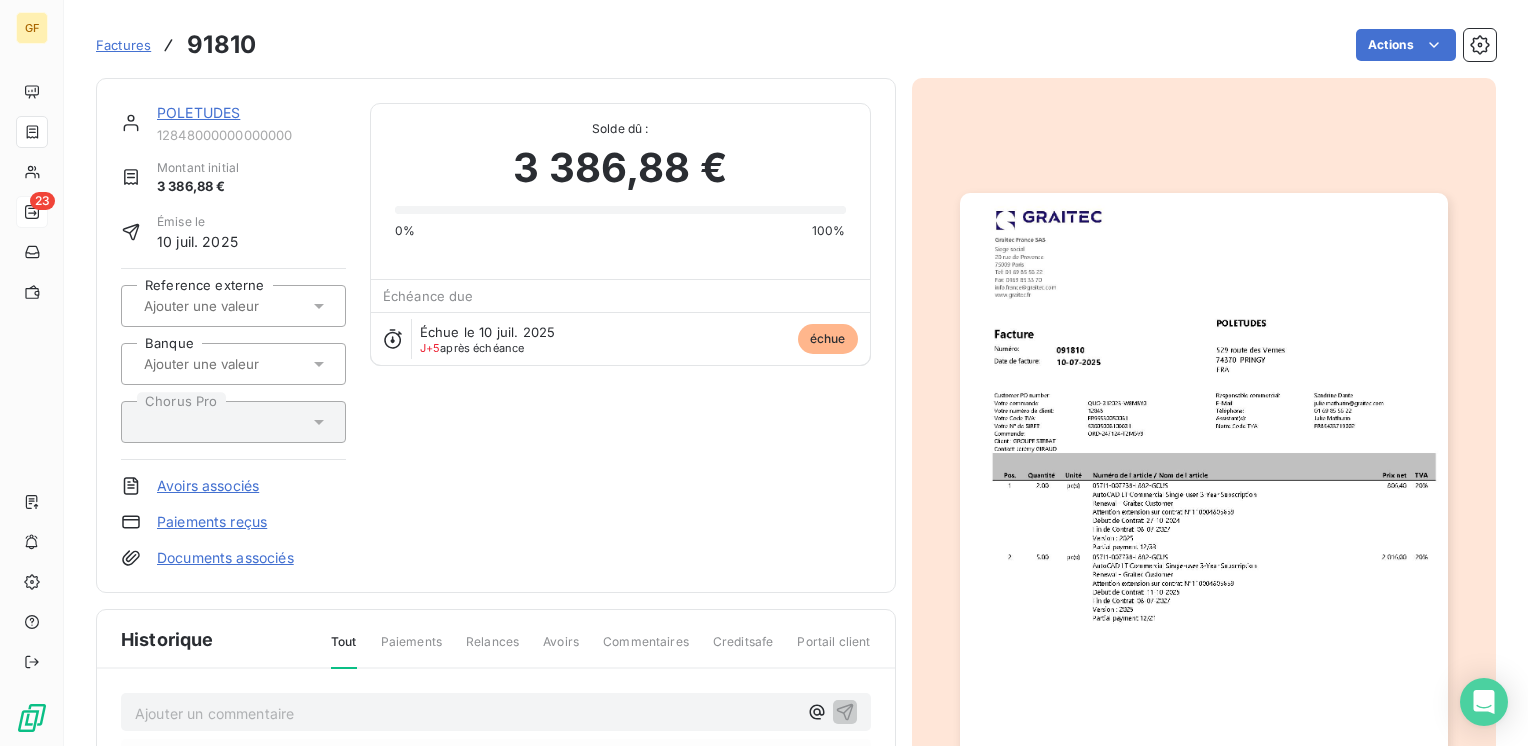click on "POLETUDES" at bounding box center (198, 112) 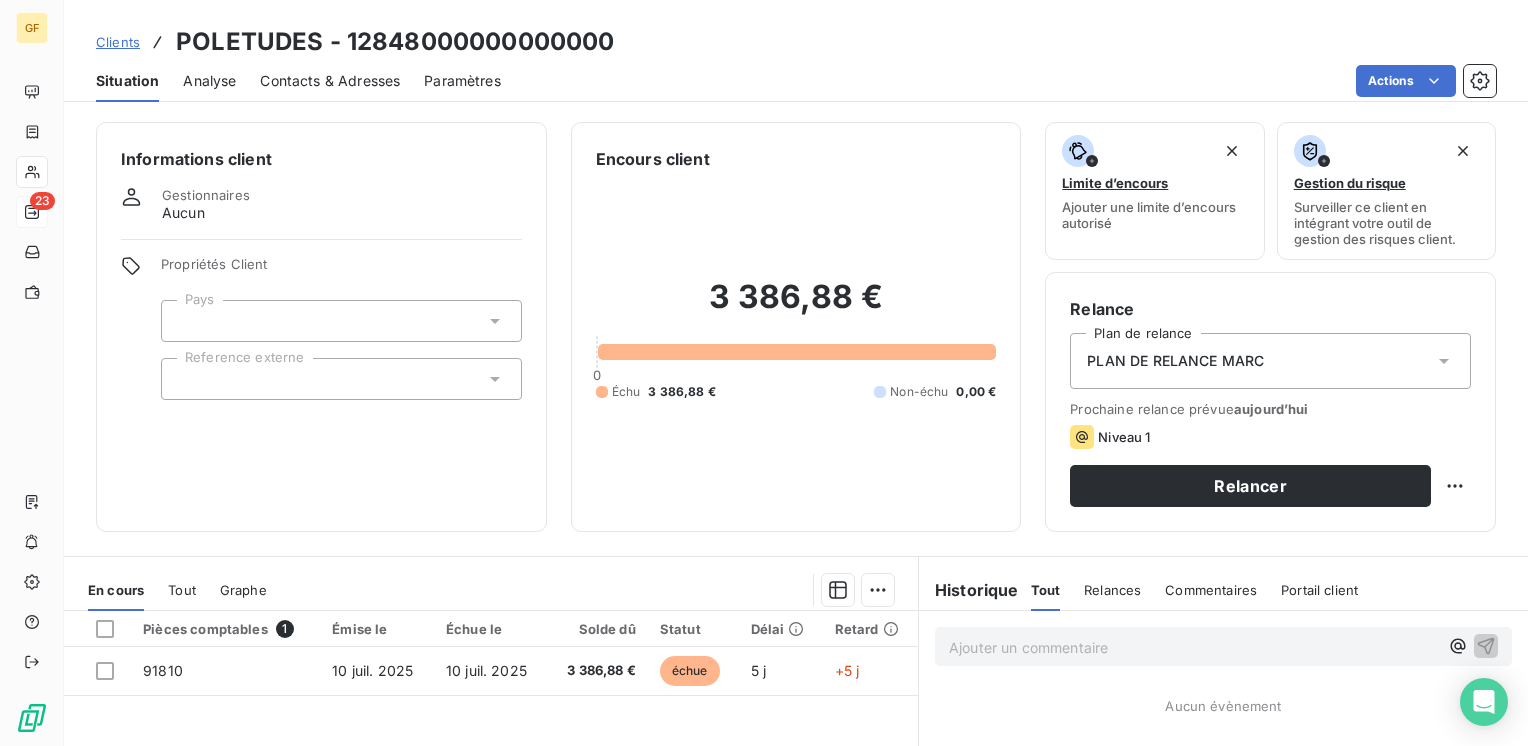 click on "Contacts & Adresses" at bounding box center [330, 81] 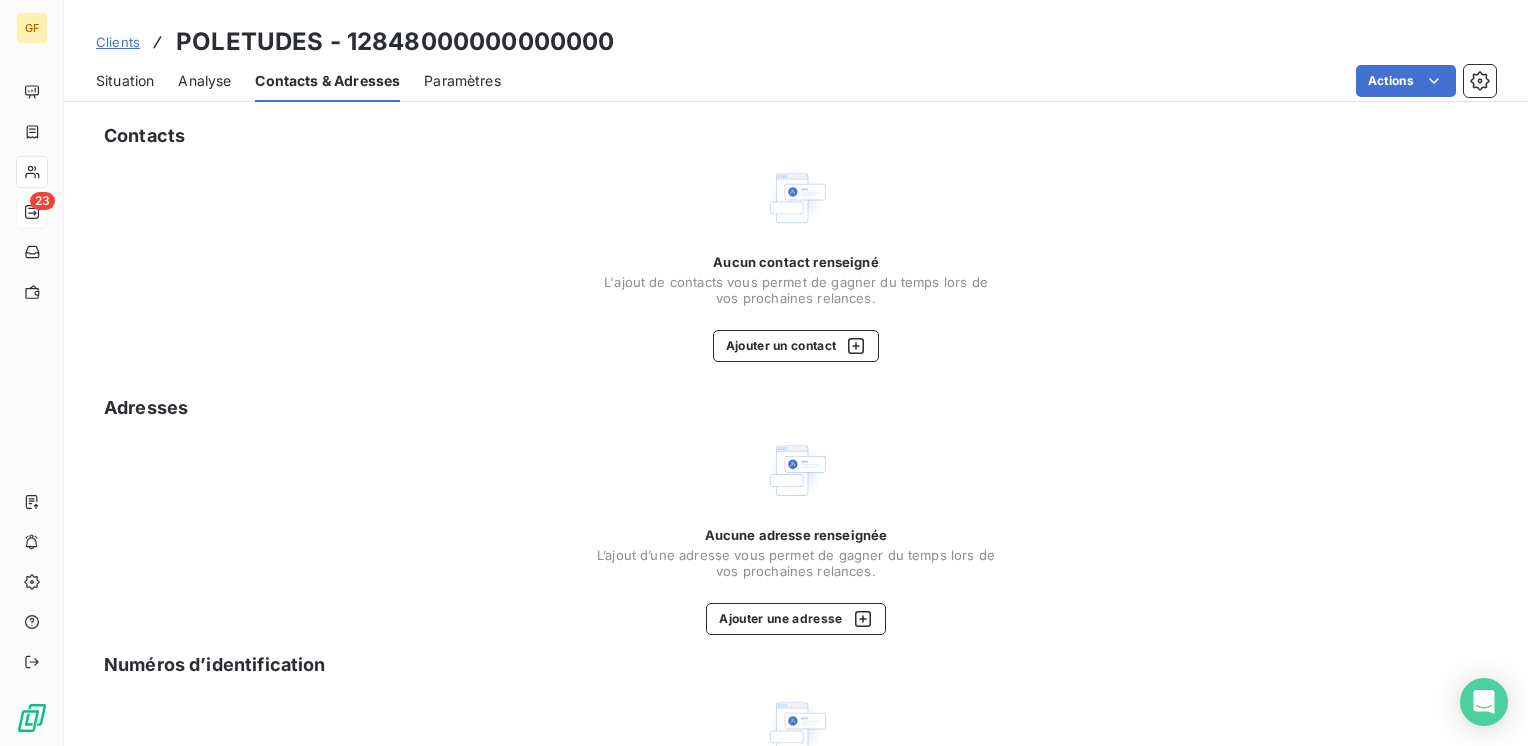 click on "Situation" at bounding box center (125, 81) 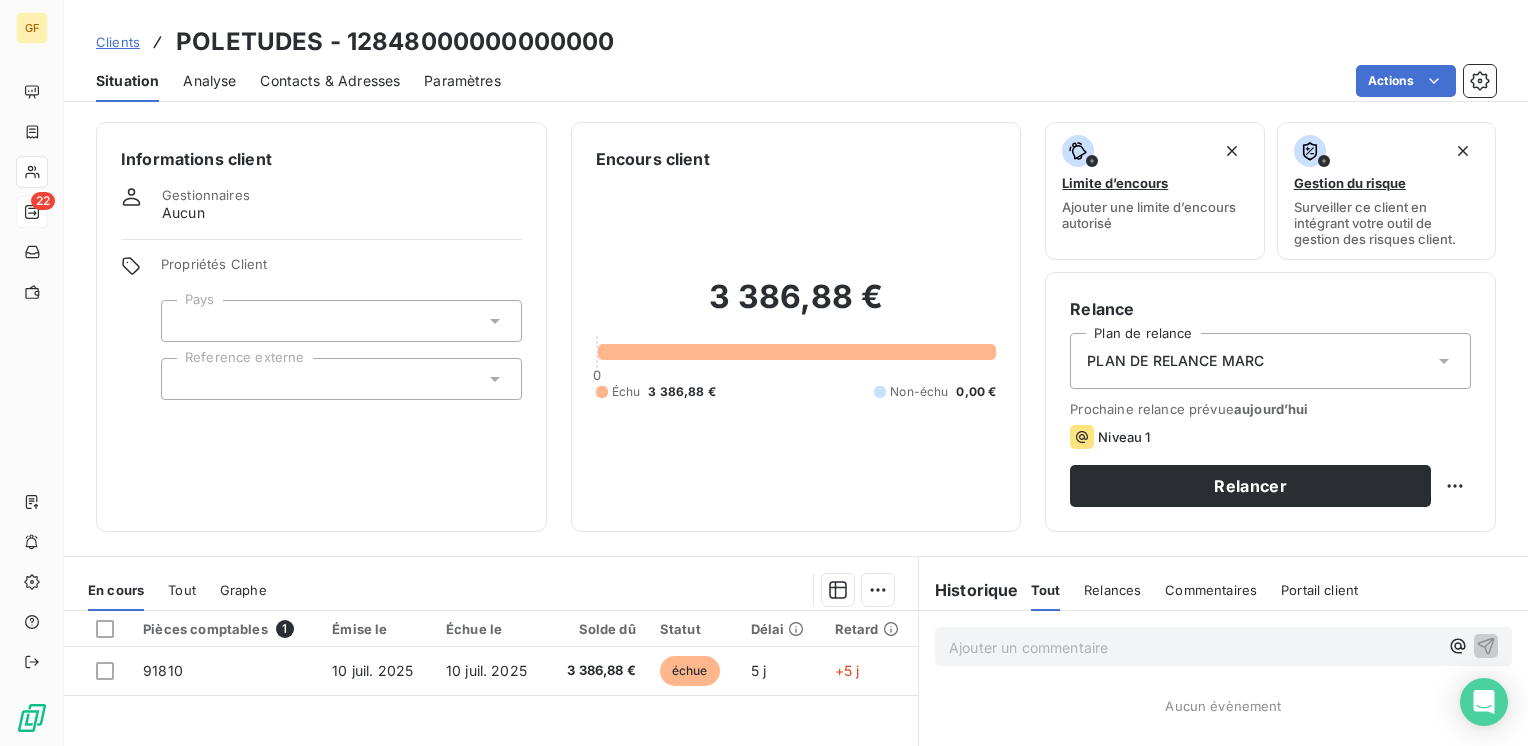 click on "Contacts & Adresses" at bounding box center [330, 81] 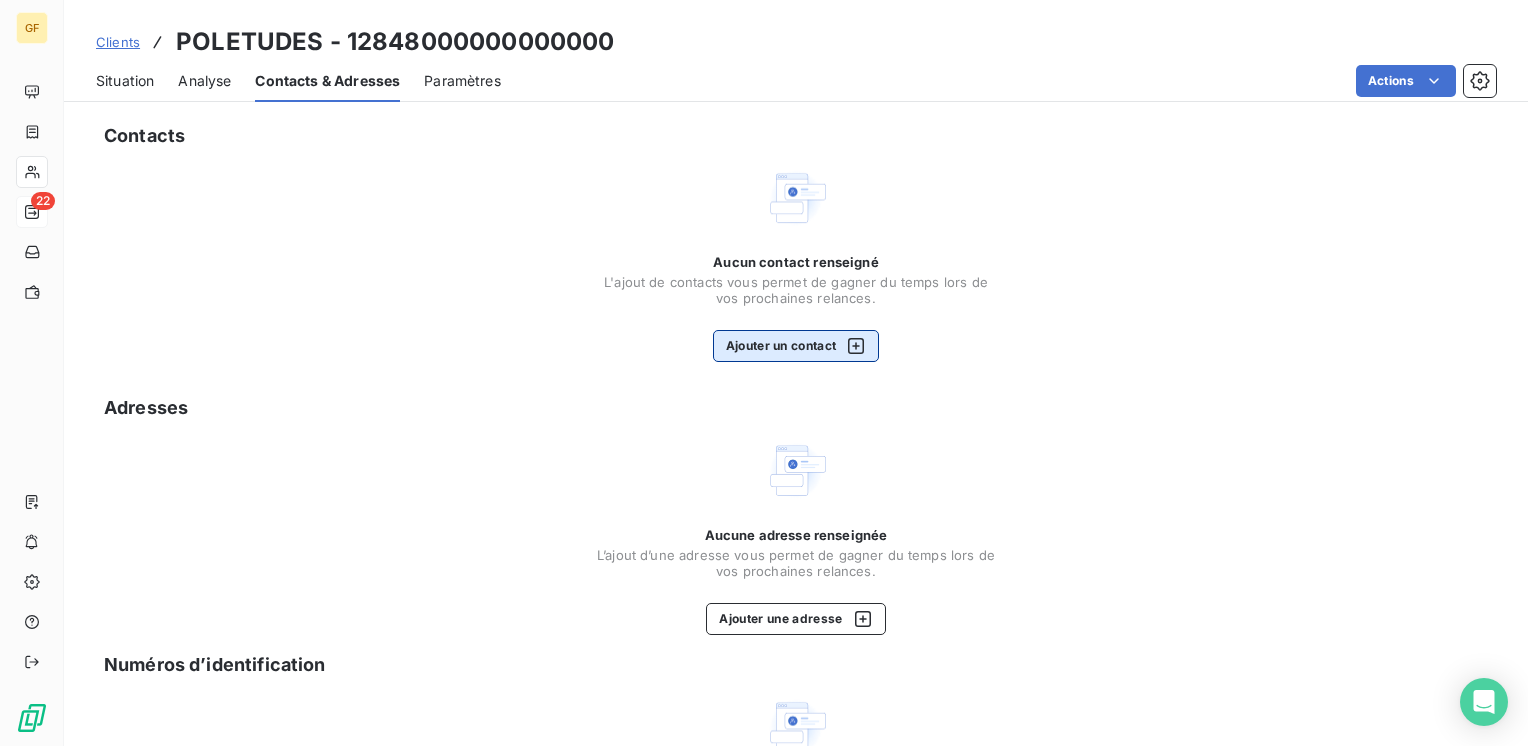 click on "Ajouter un contact" at bounding box center (796, 346) 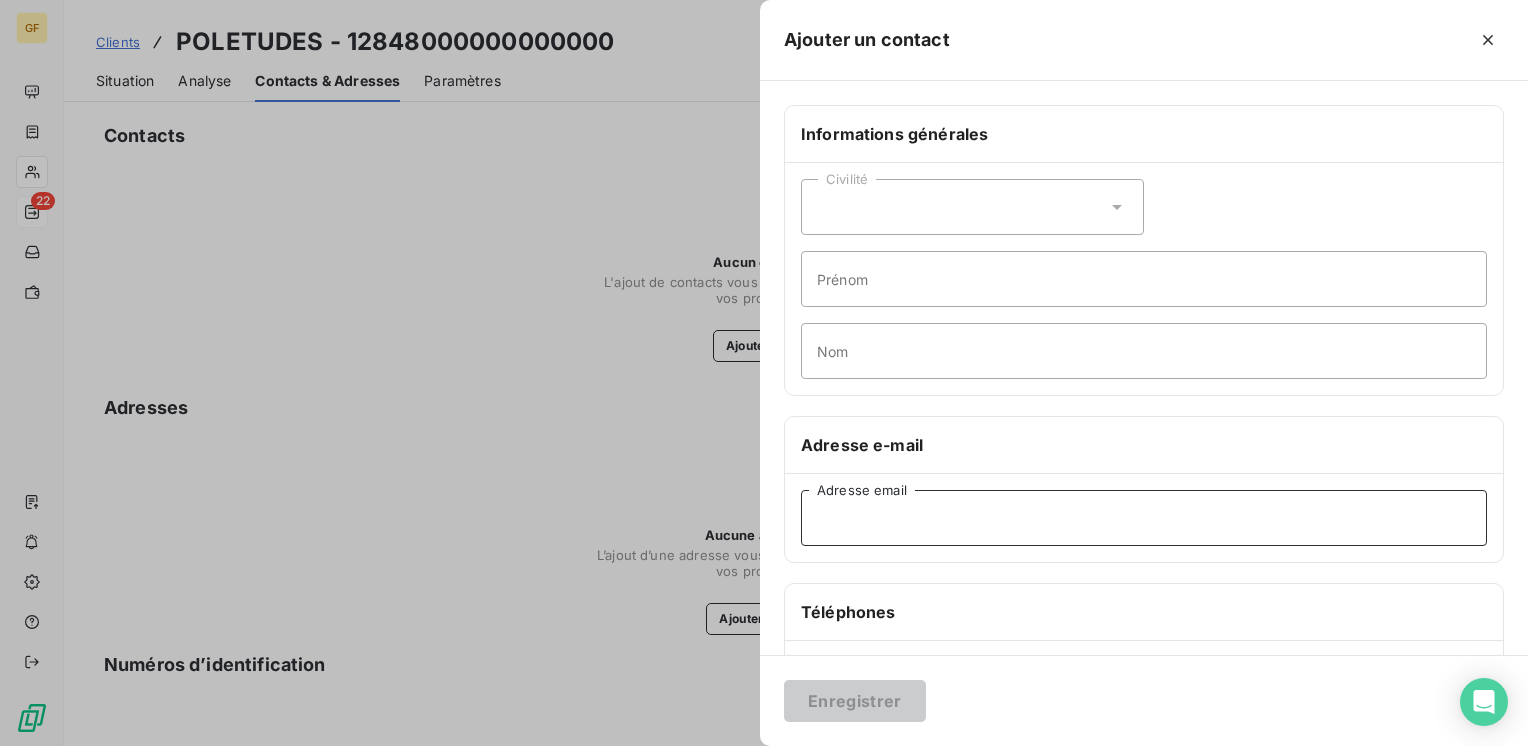 click on "Adresse email" at bounding box center (1144, 518) 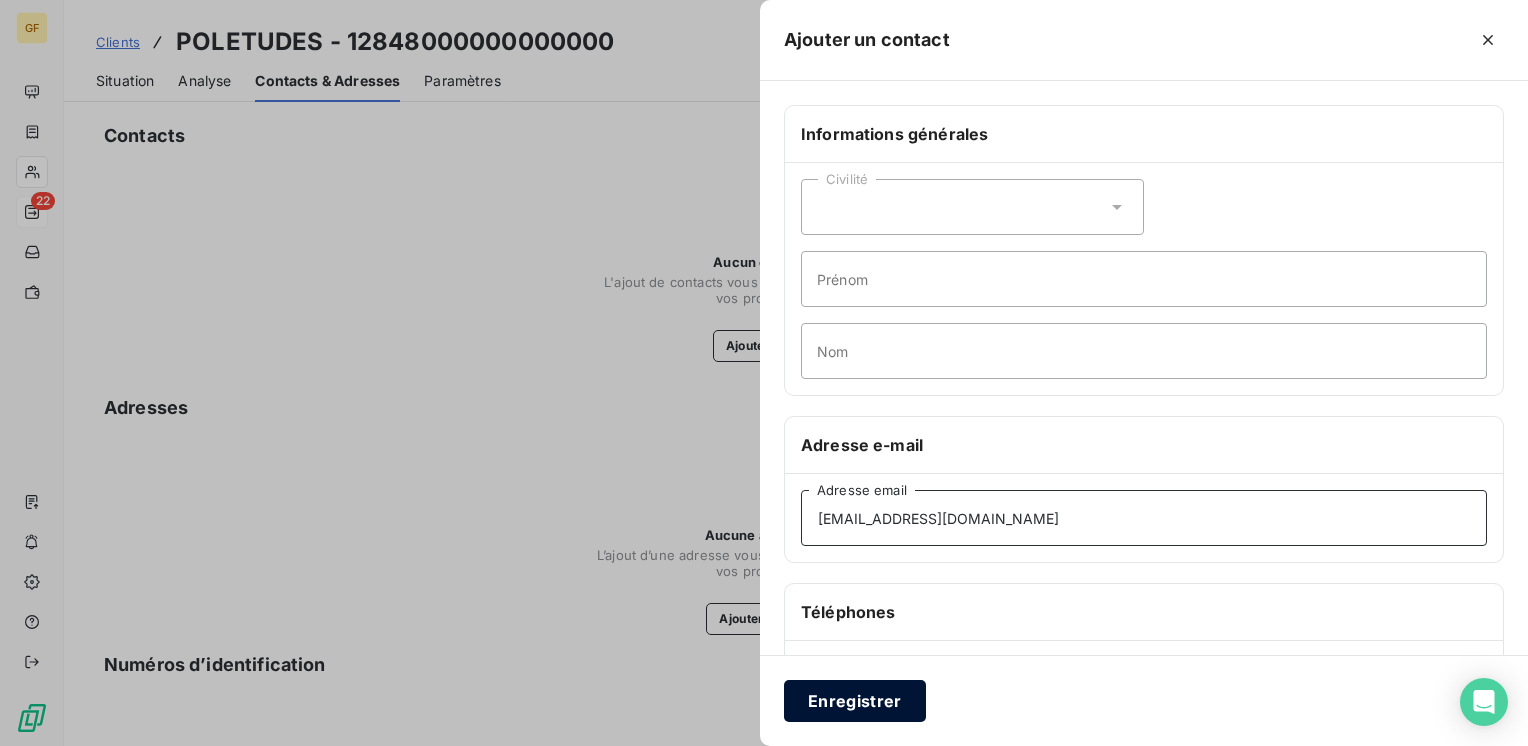 type on "[EMAIL_ADDRESS][DOMAIN_NAME]" 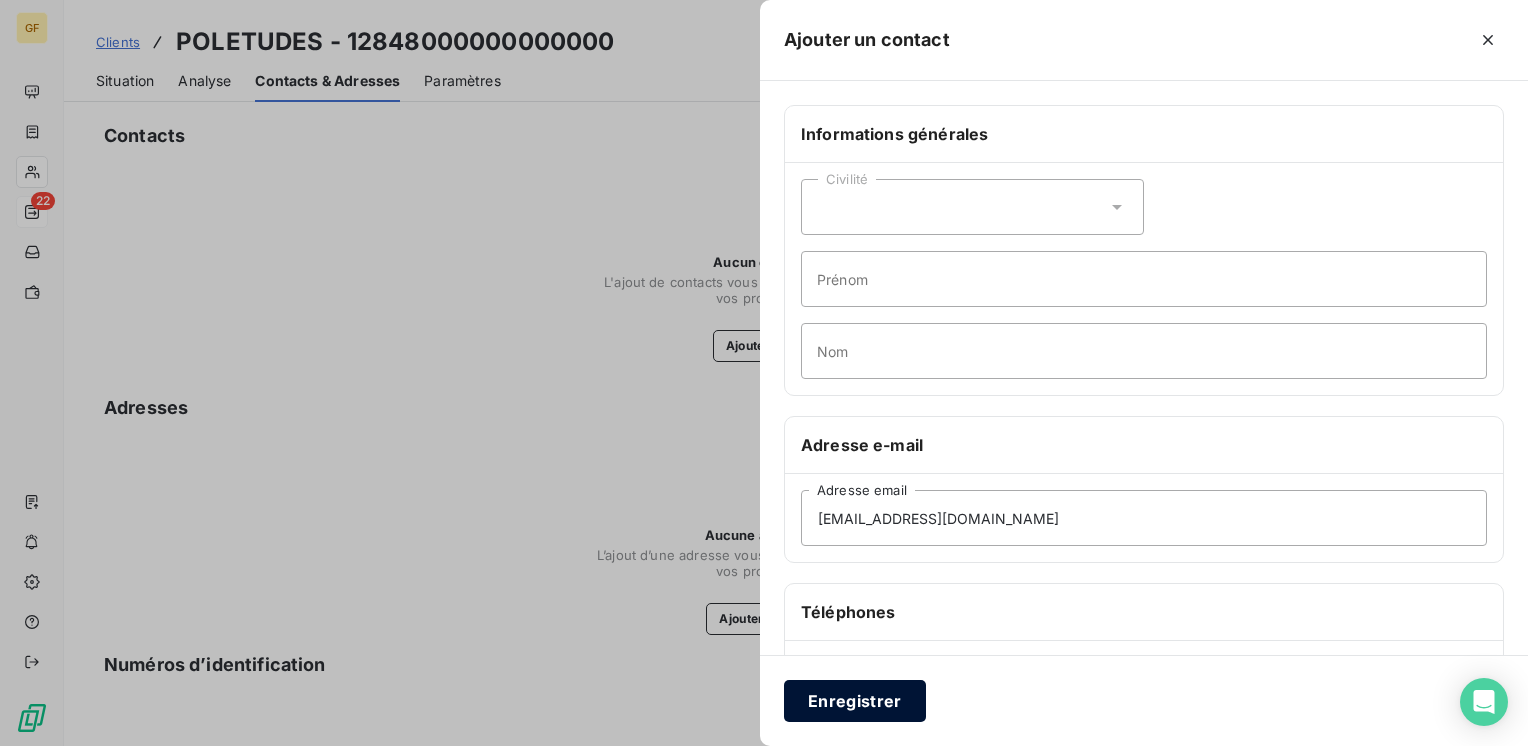 click on "Enregistrer" at bounding box center (855, 701) 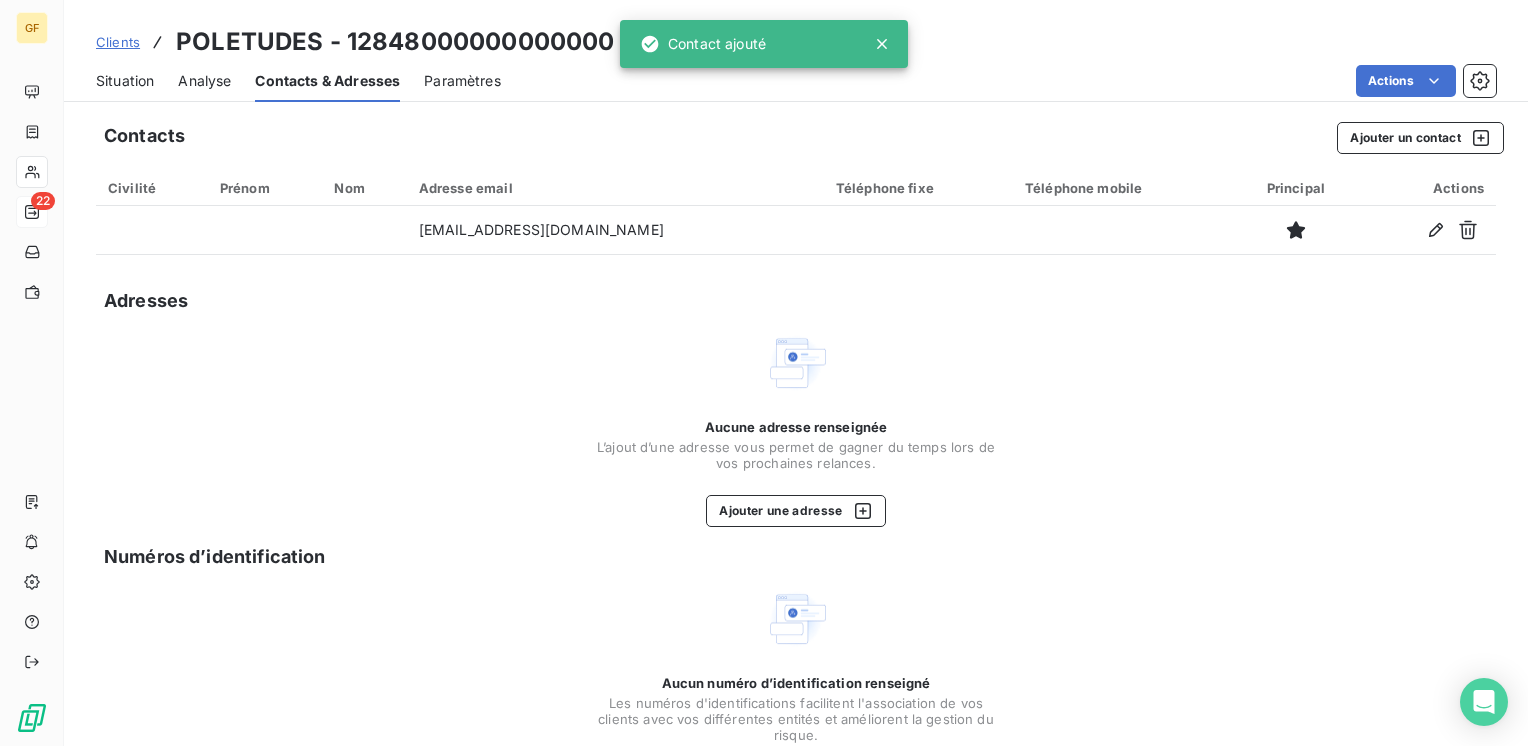 click on "Situation" at bounding box center (125, 81) 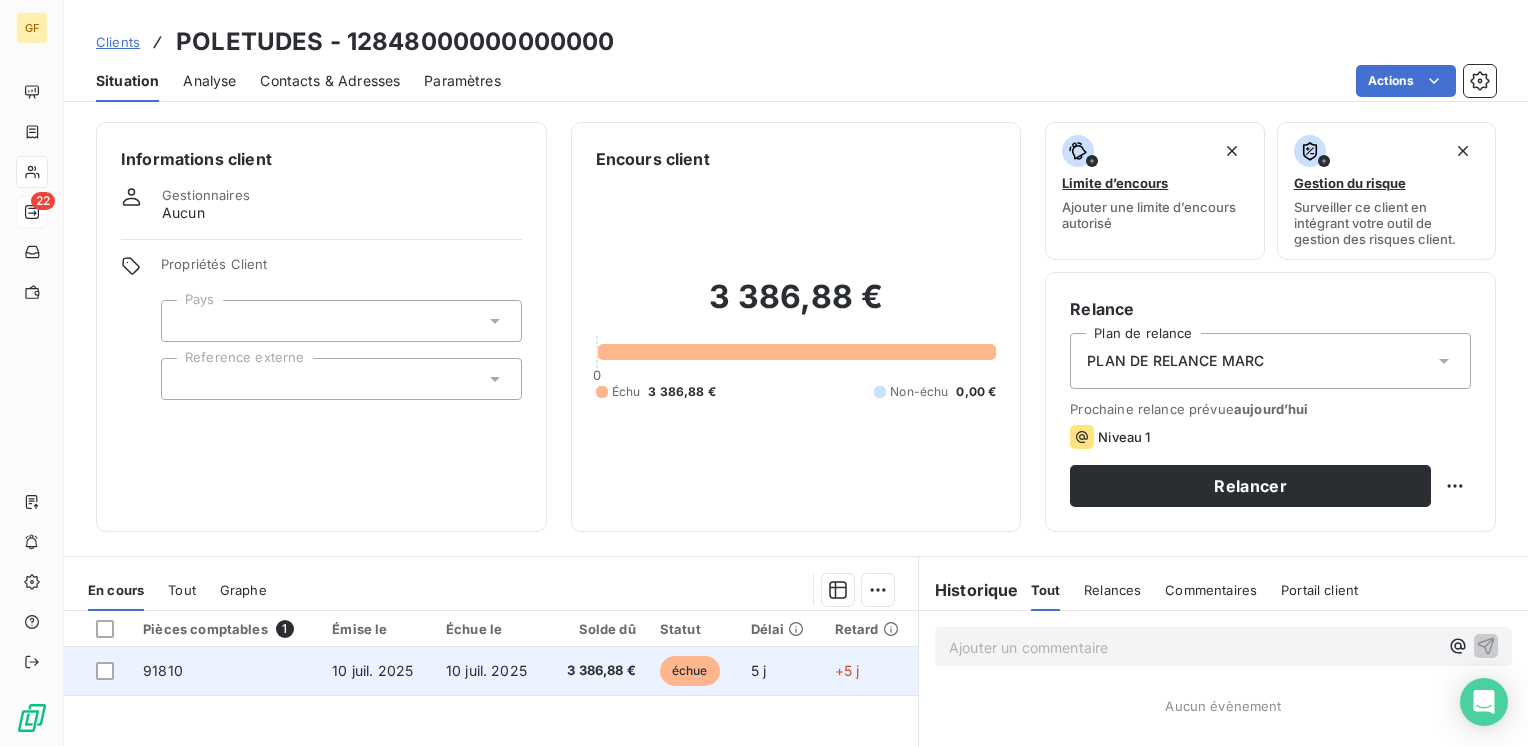 click on "10 juil. 2025" at bounding box center (486, 670) 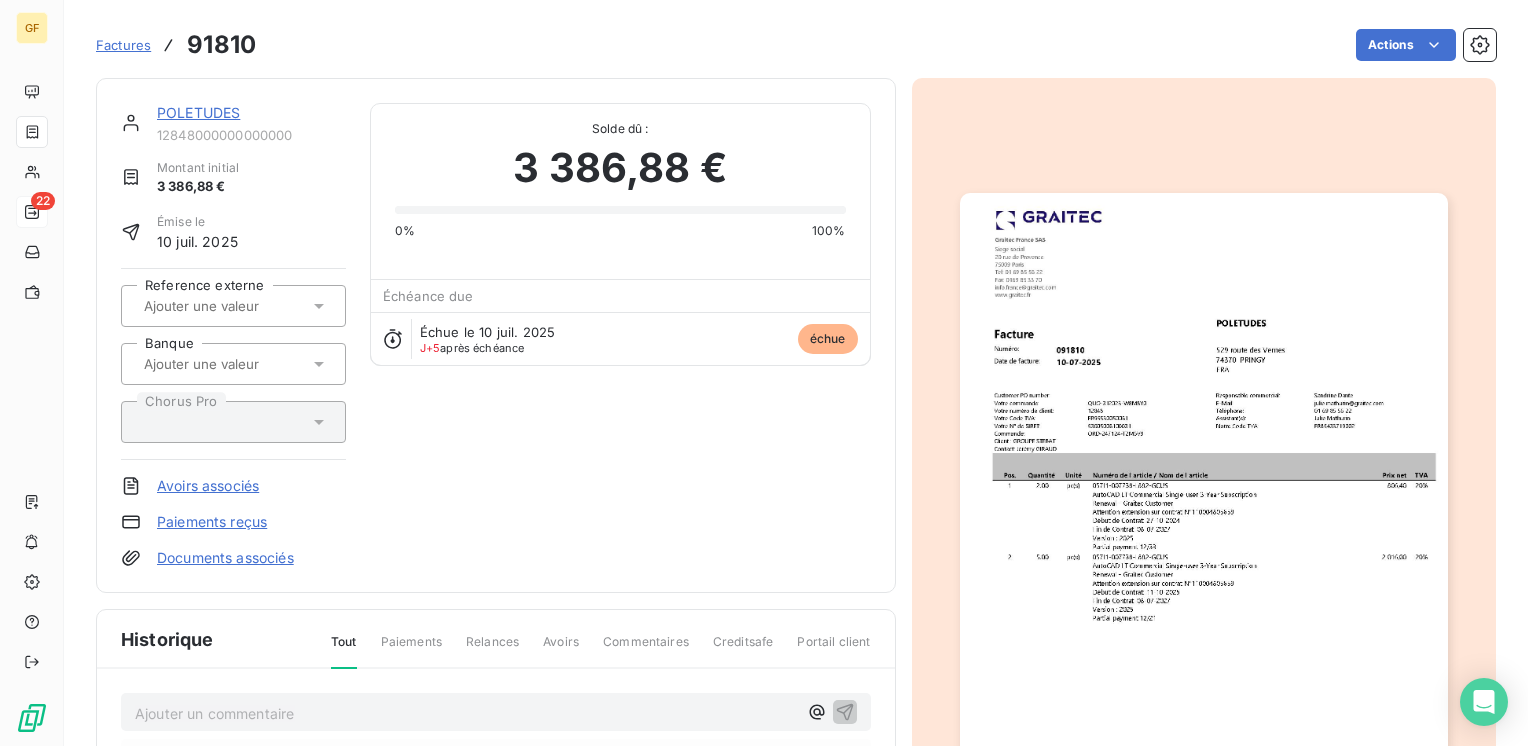 click at bounding box center (1204, 537) 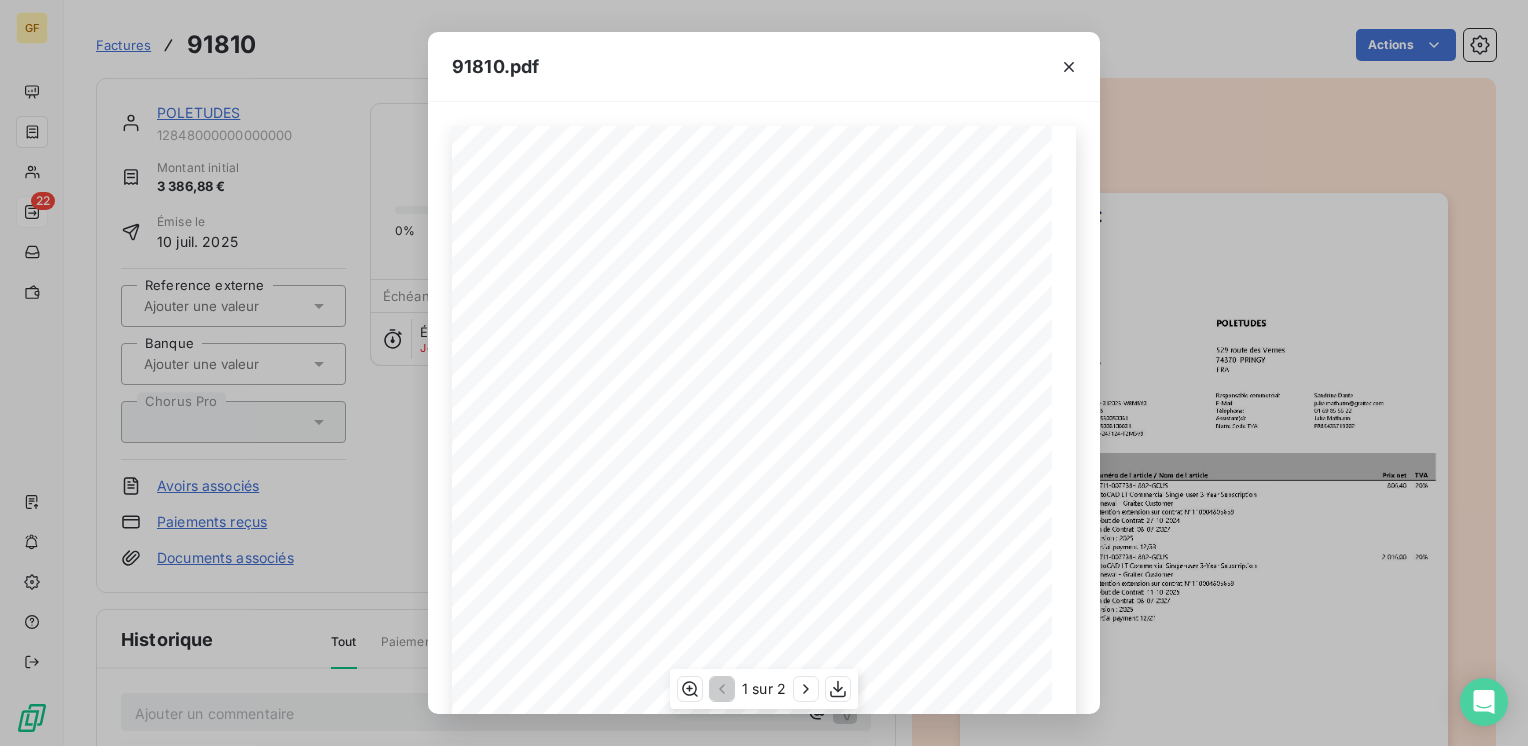 scroll, scrollTop: 283, scrollLeft: 0, axis: vertical 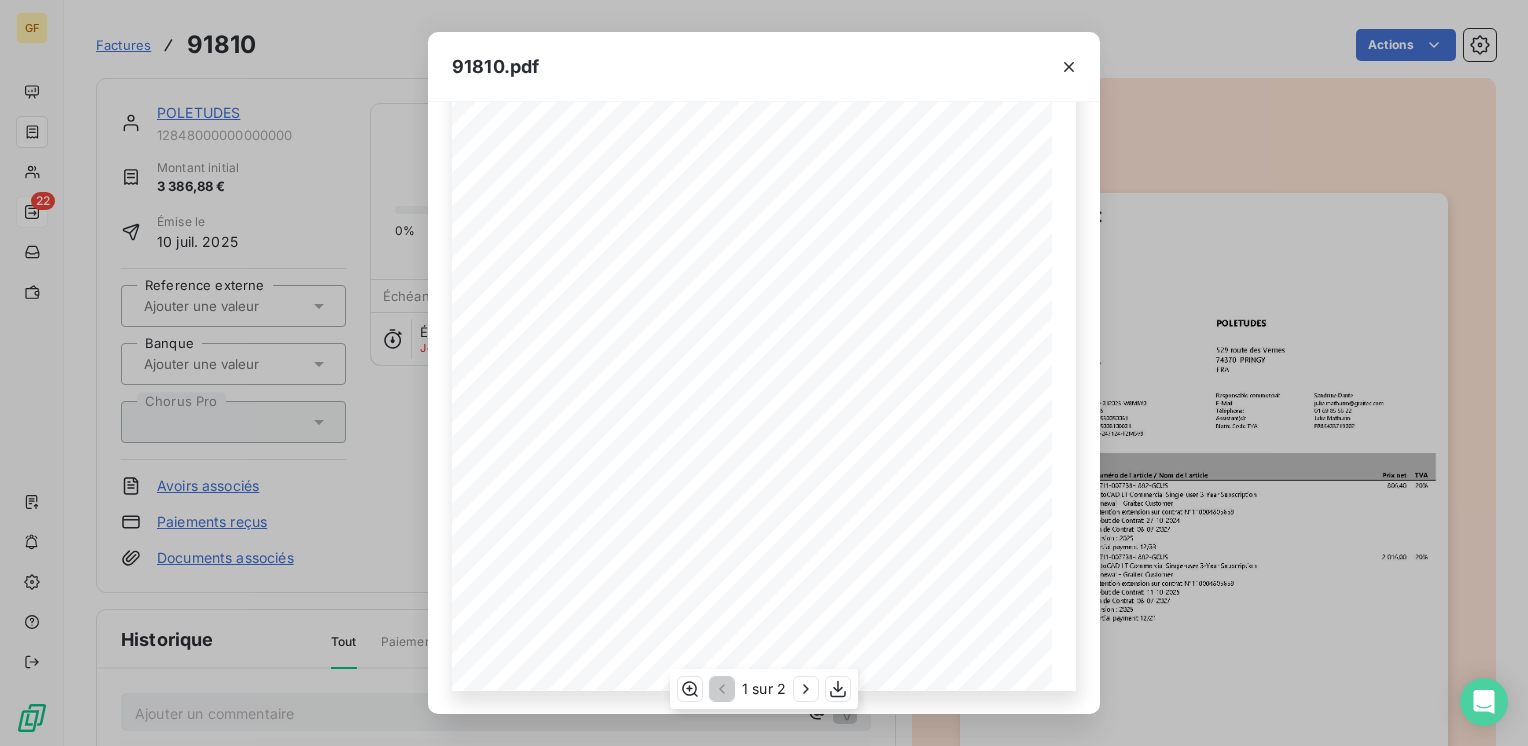 click on "1 sur 2" at bounding box center (764, 689) 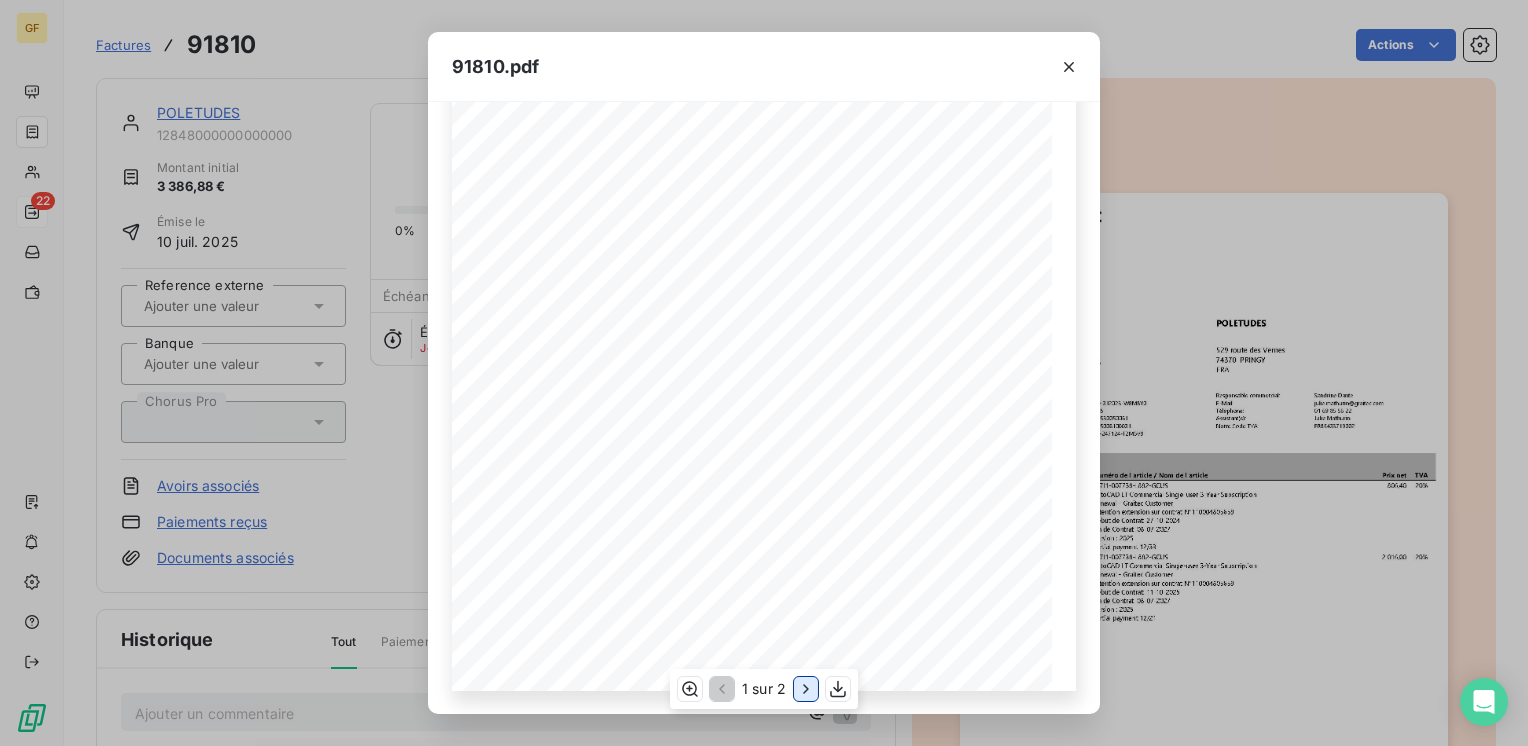 click 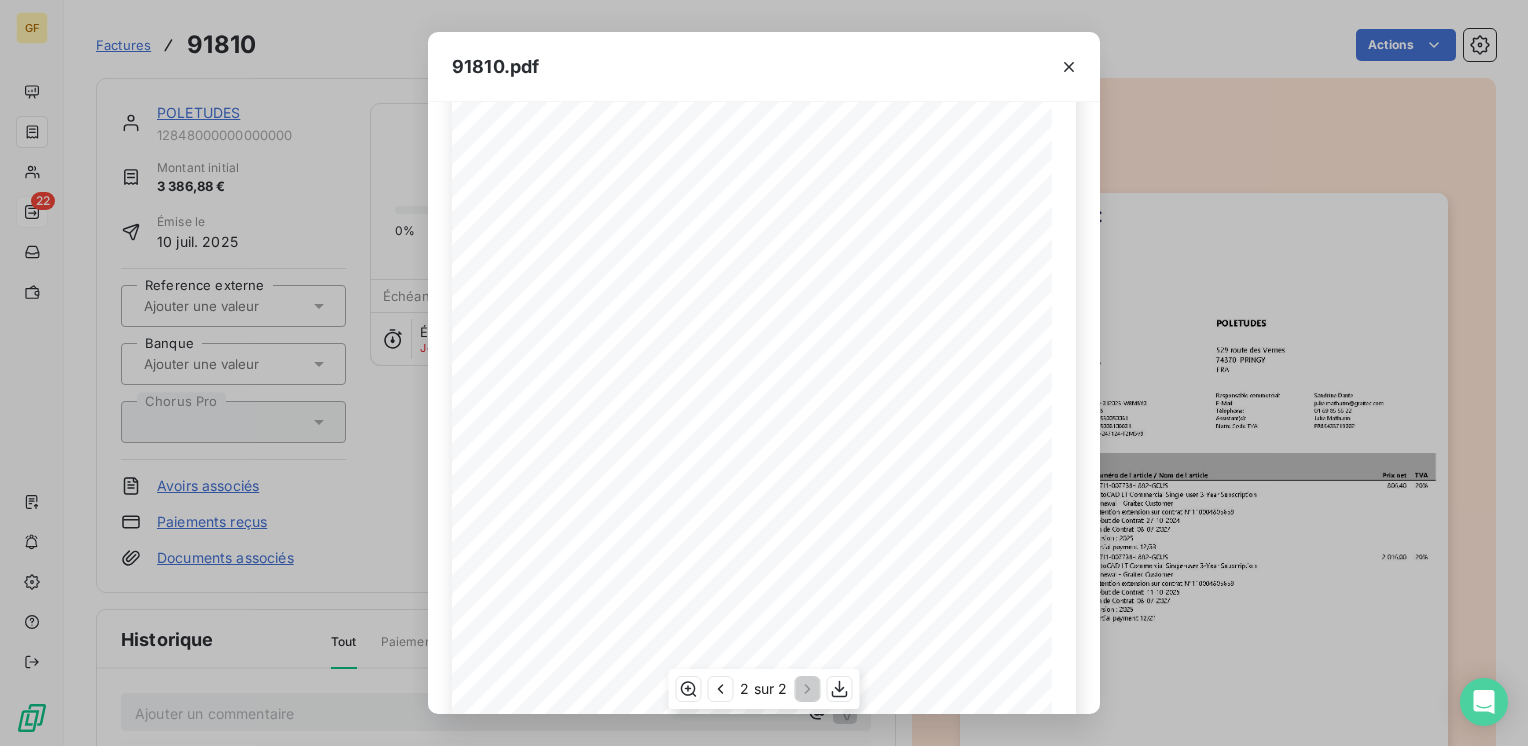 scroll, scrollTop: 83, scrollLeft: 0, axis: vertical 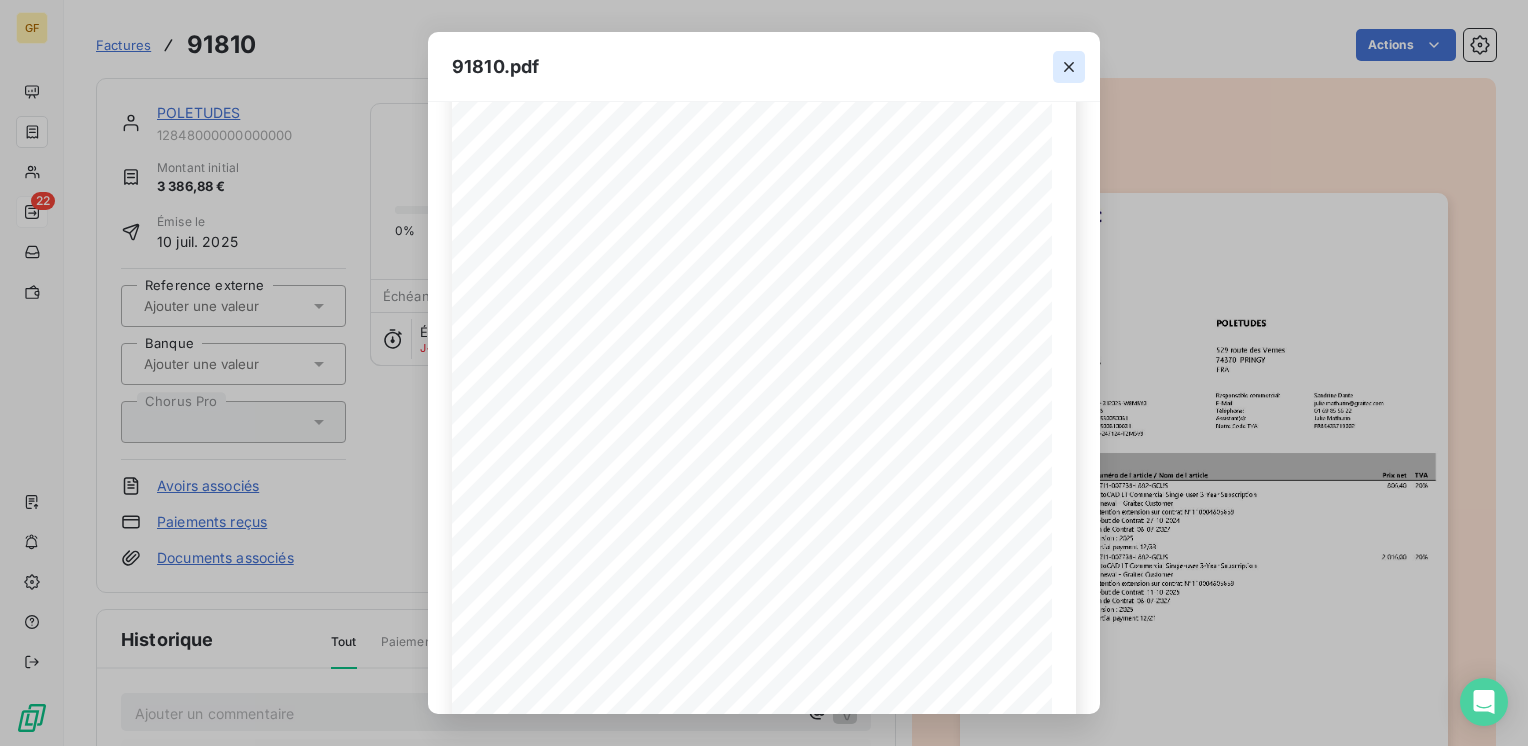 click 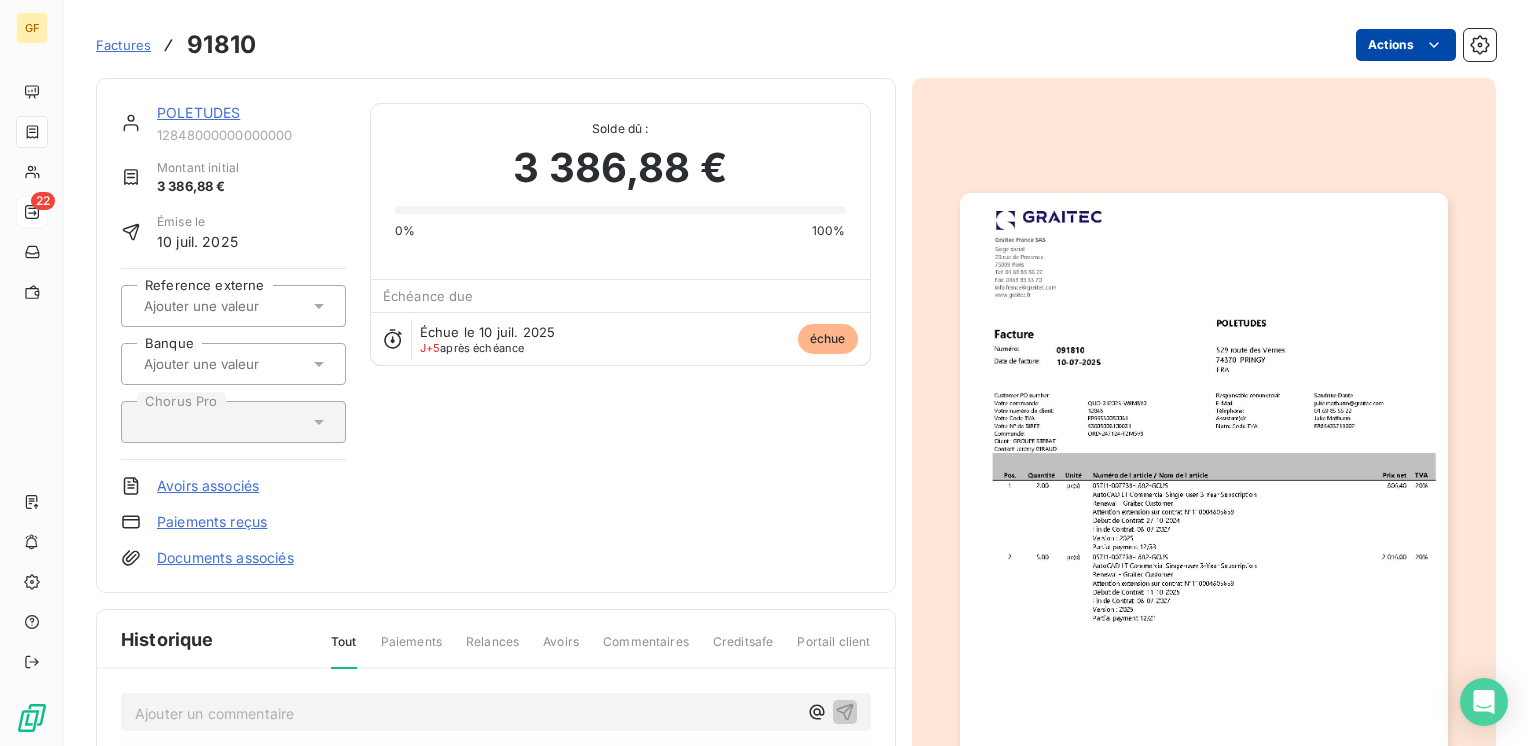 click on "GF 22 Factures 91810 Actions POLETUDES 12848000000000000 Montant initial 3 386,88 € Émise le 10 juil. 2025 Reference externe Banque Chorus Pro Avoirs associés Paiements reçus Documents associés Solde dû : 3 386,88 € 0% 100% Échéance due Échue le 10 juil. 2025 J+5  après échéance échue Historique Tout Paiements Relances Avoirs Commentaires Creditsafe Portail client Ajouter un commentaire ﻿ 10 juil. 2025 Échéance de la facture 10 juil. 2025 Émission de la facture" at bounding box center (764, 373) 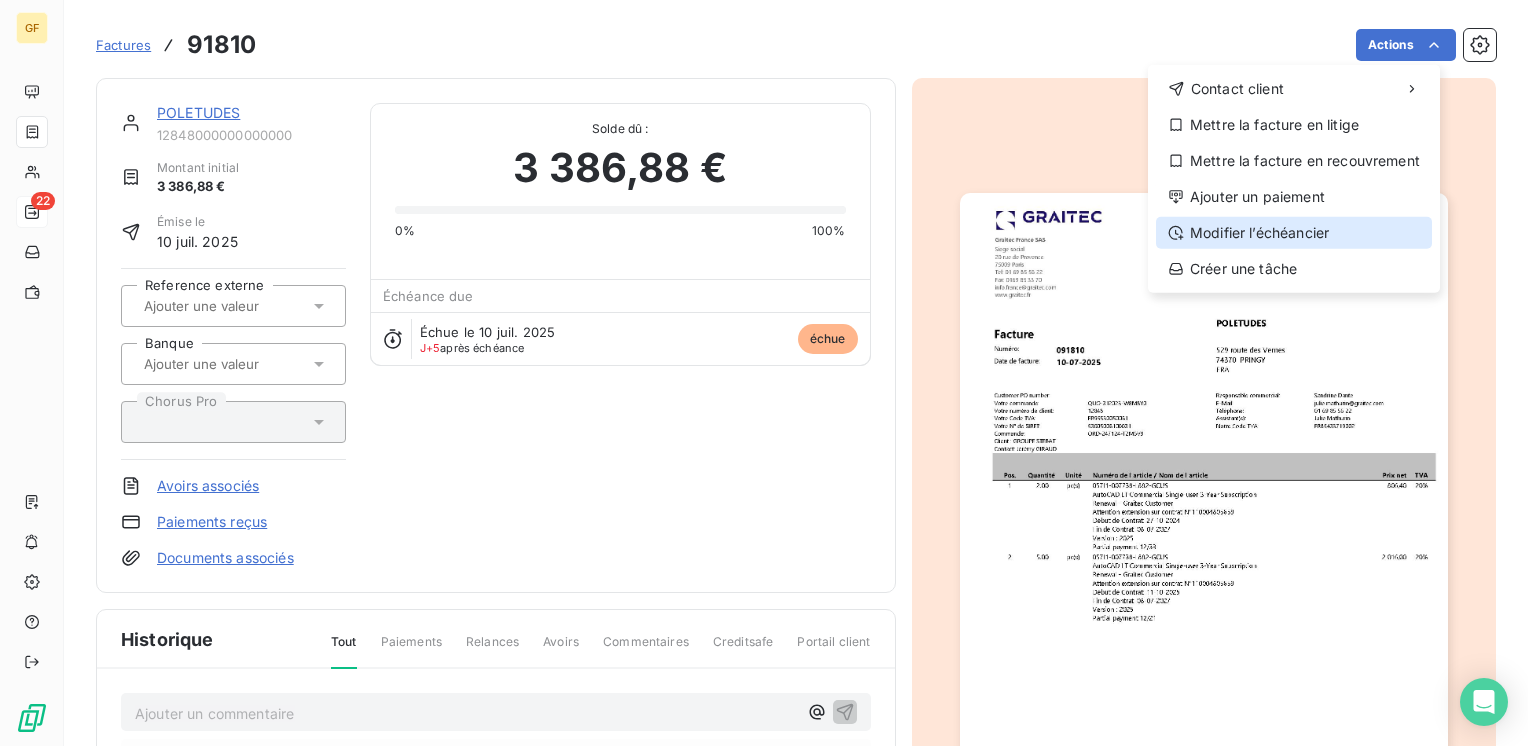 click on "Modifier l’échéancier" at bounding box center (1294, 233) 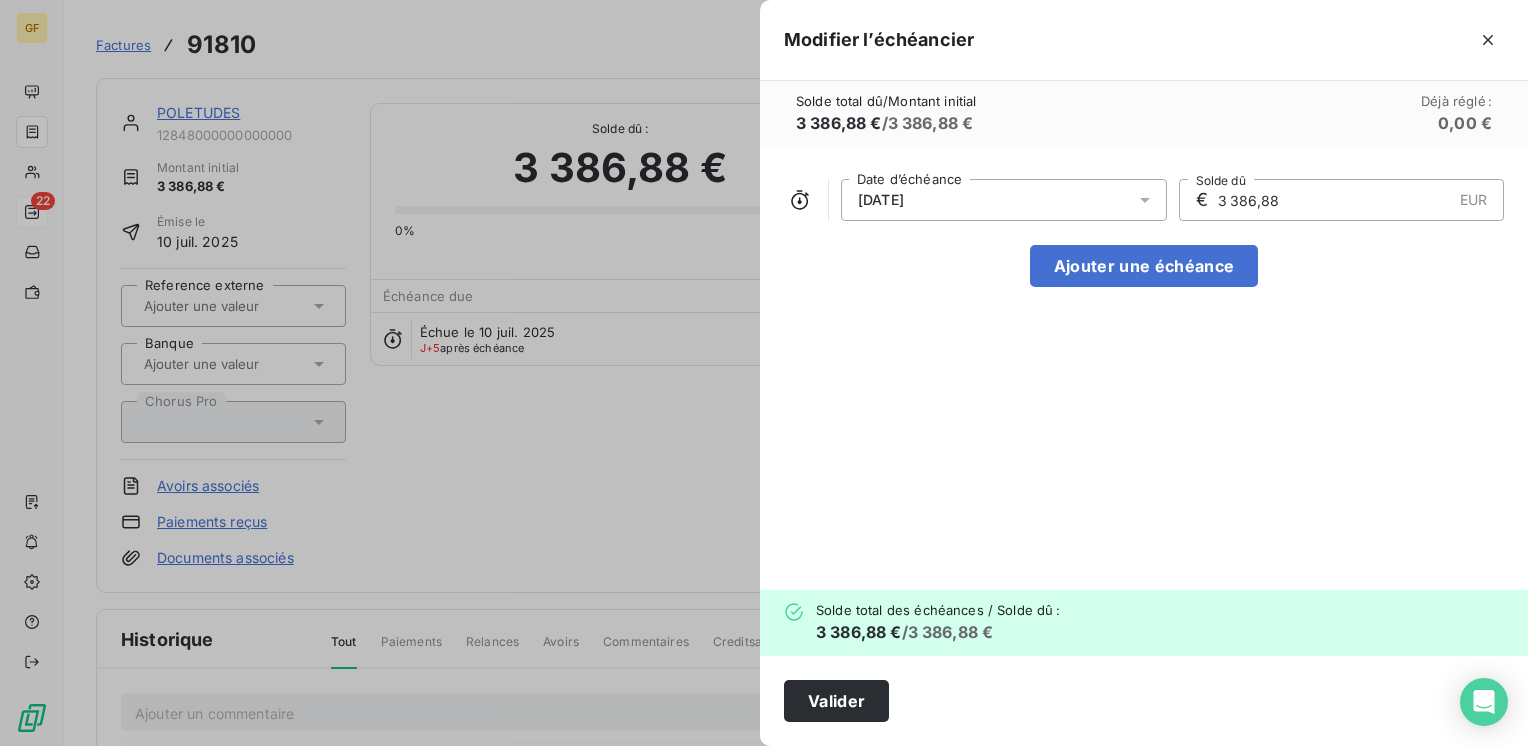 click 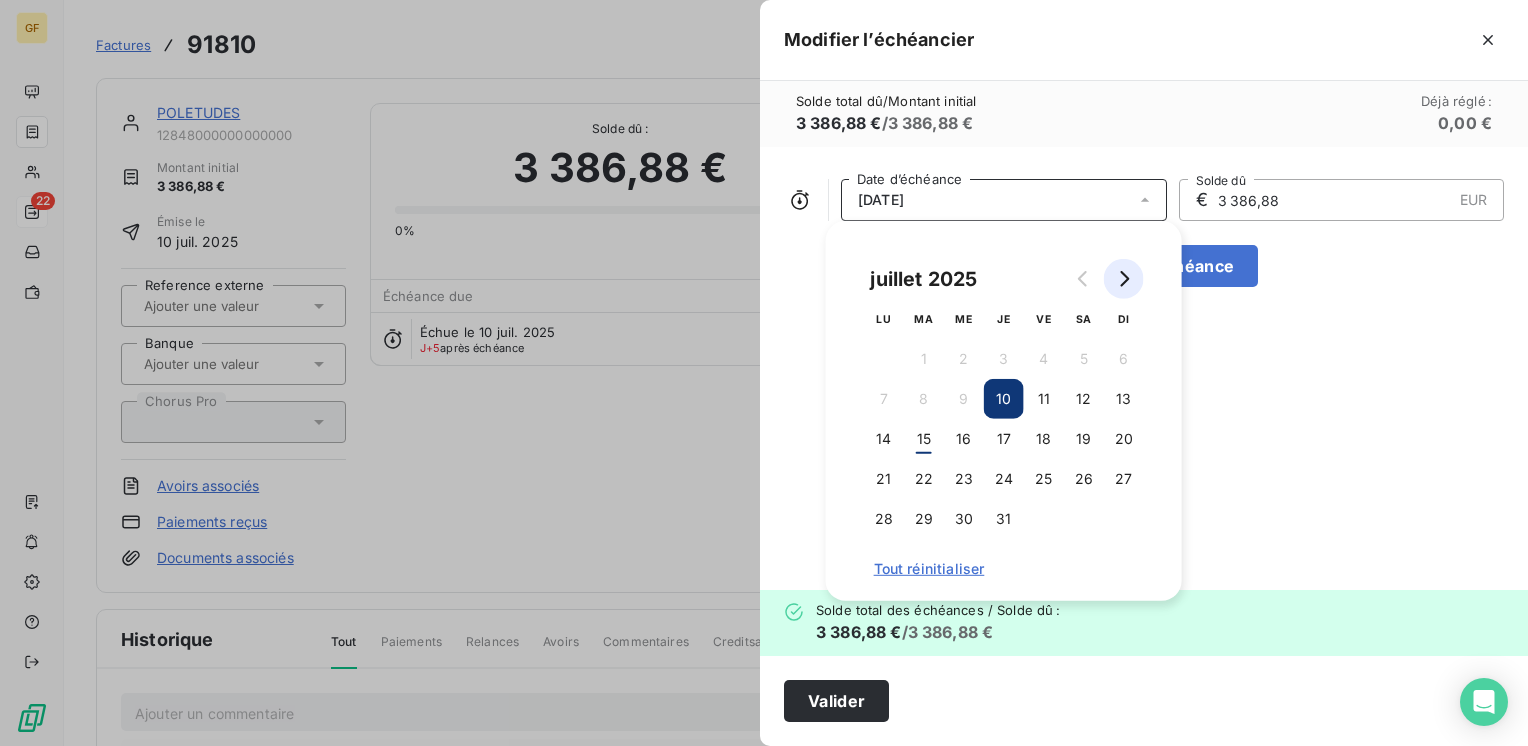 click 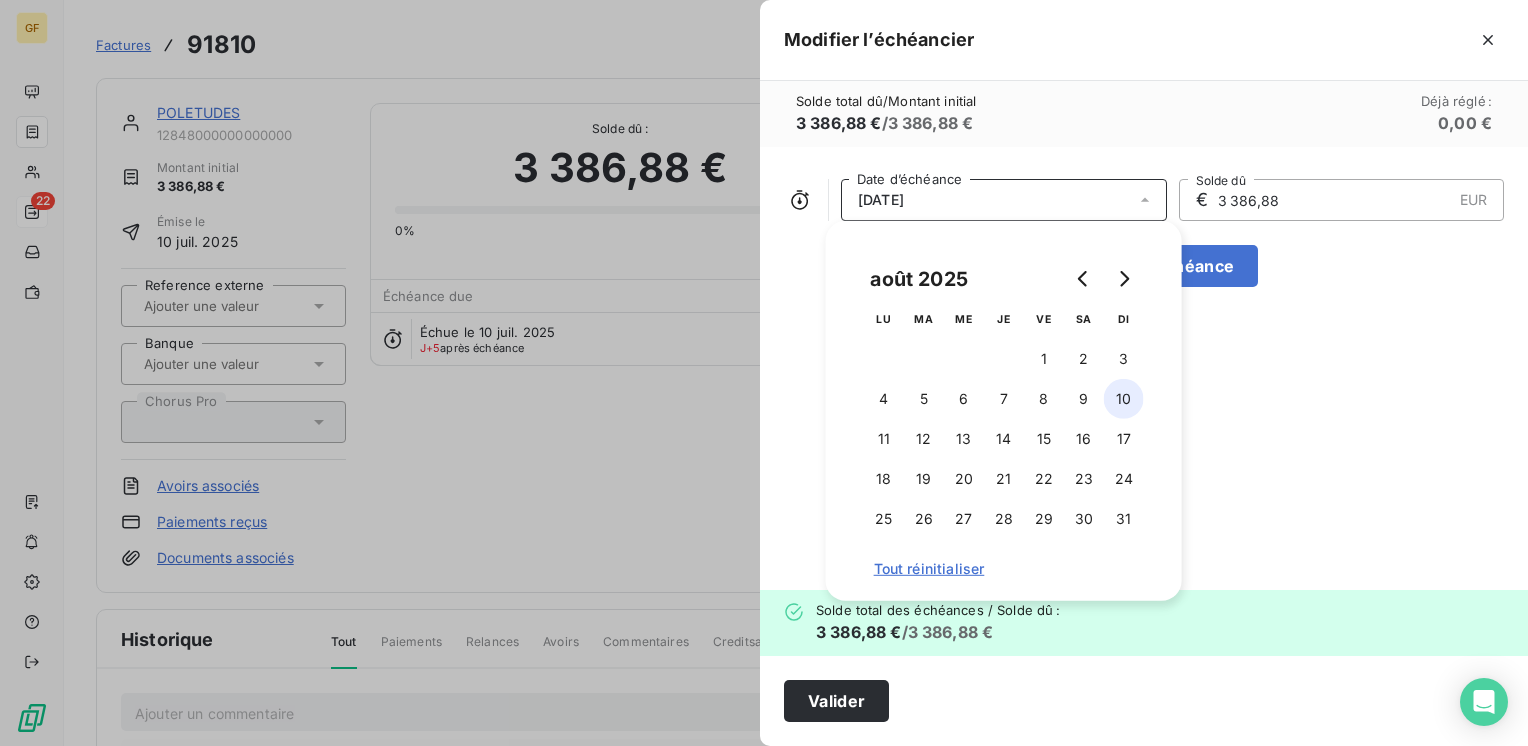 click on "10" at bounding box center (1124, 399) 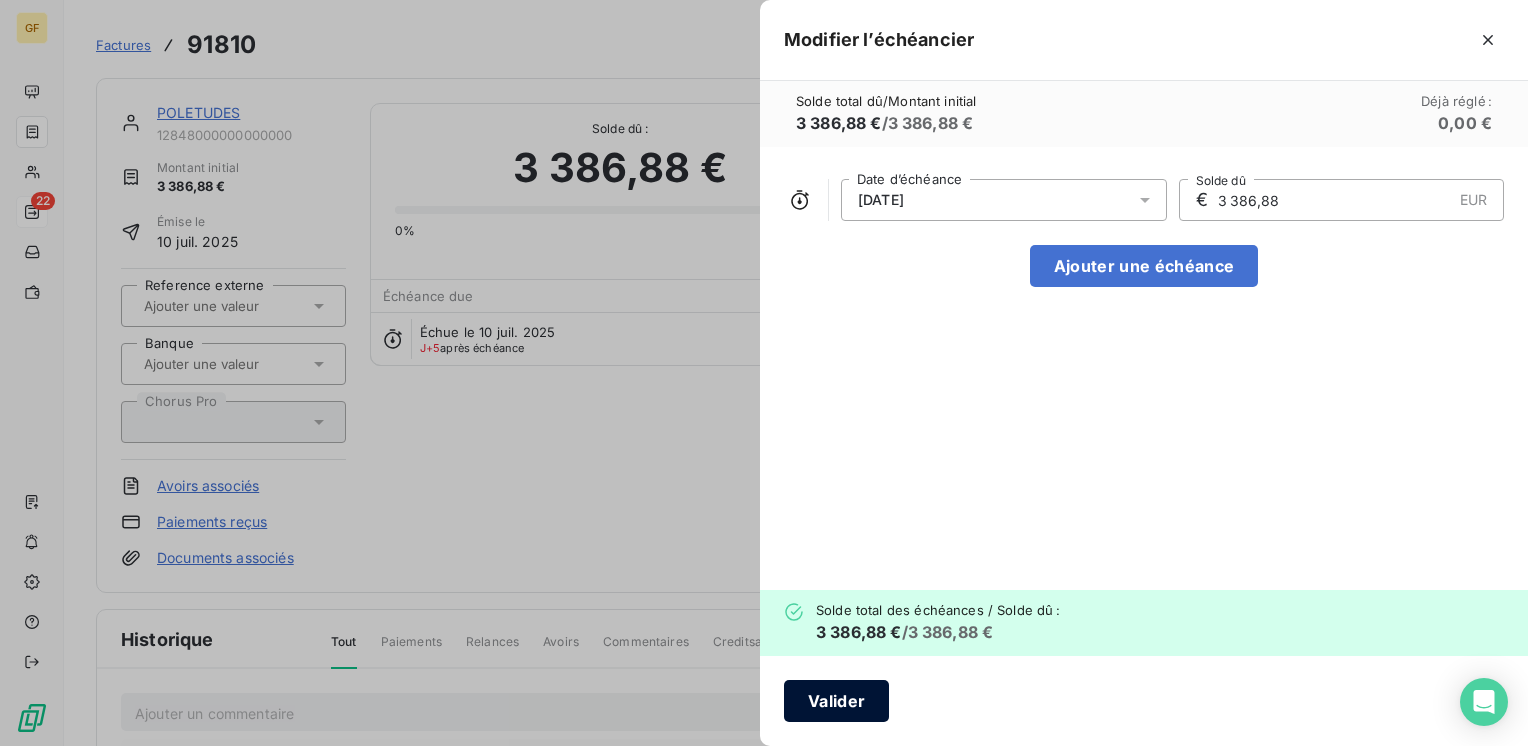 click on "Valider" at bounding box center (836, 701) 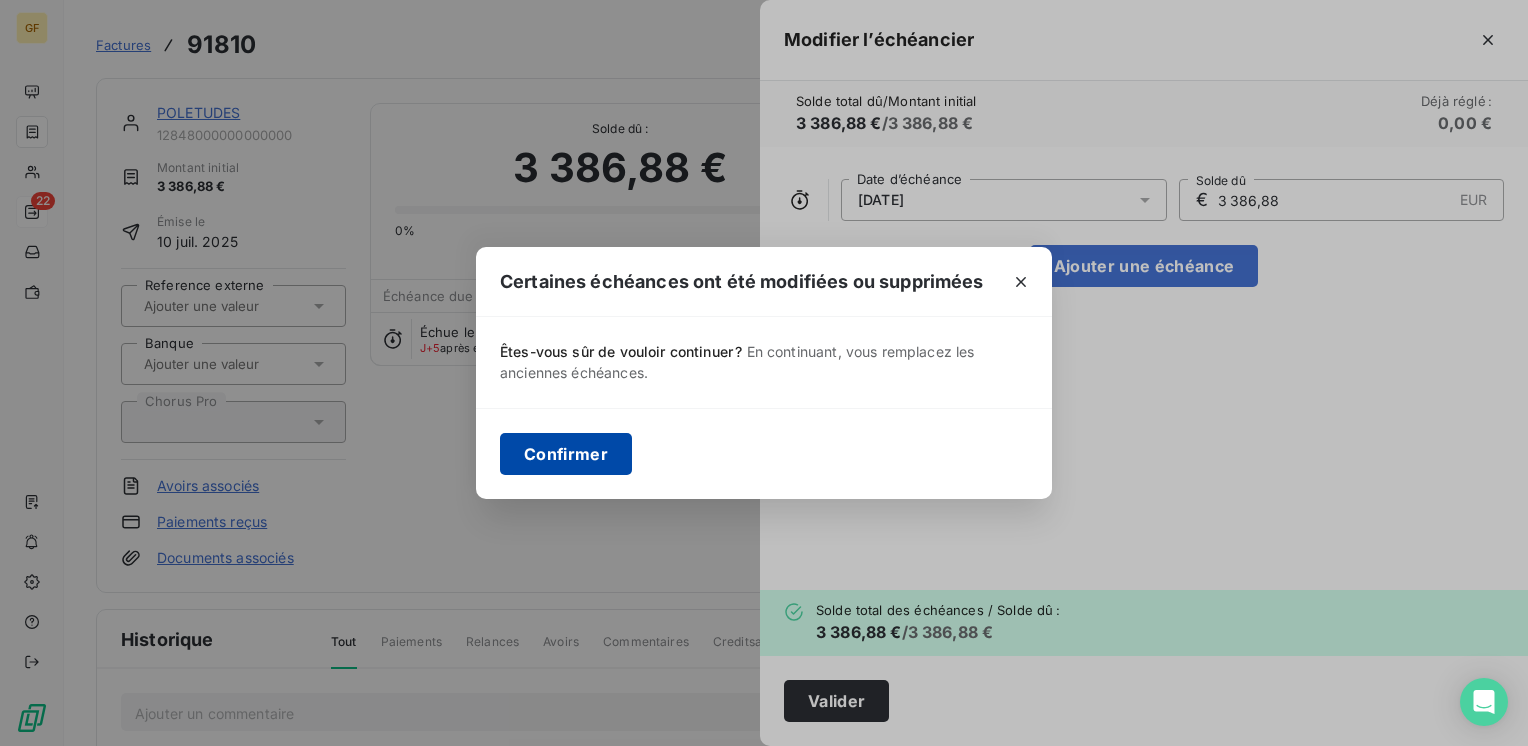 click on "Confirmer" at bounding box center (566, 454) 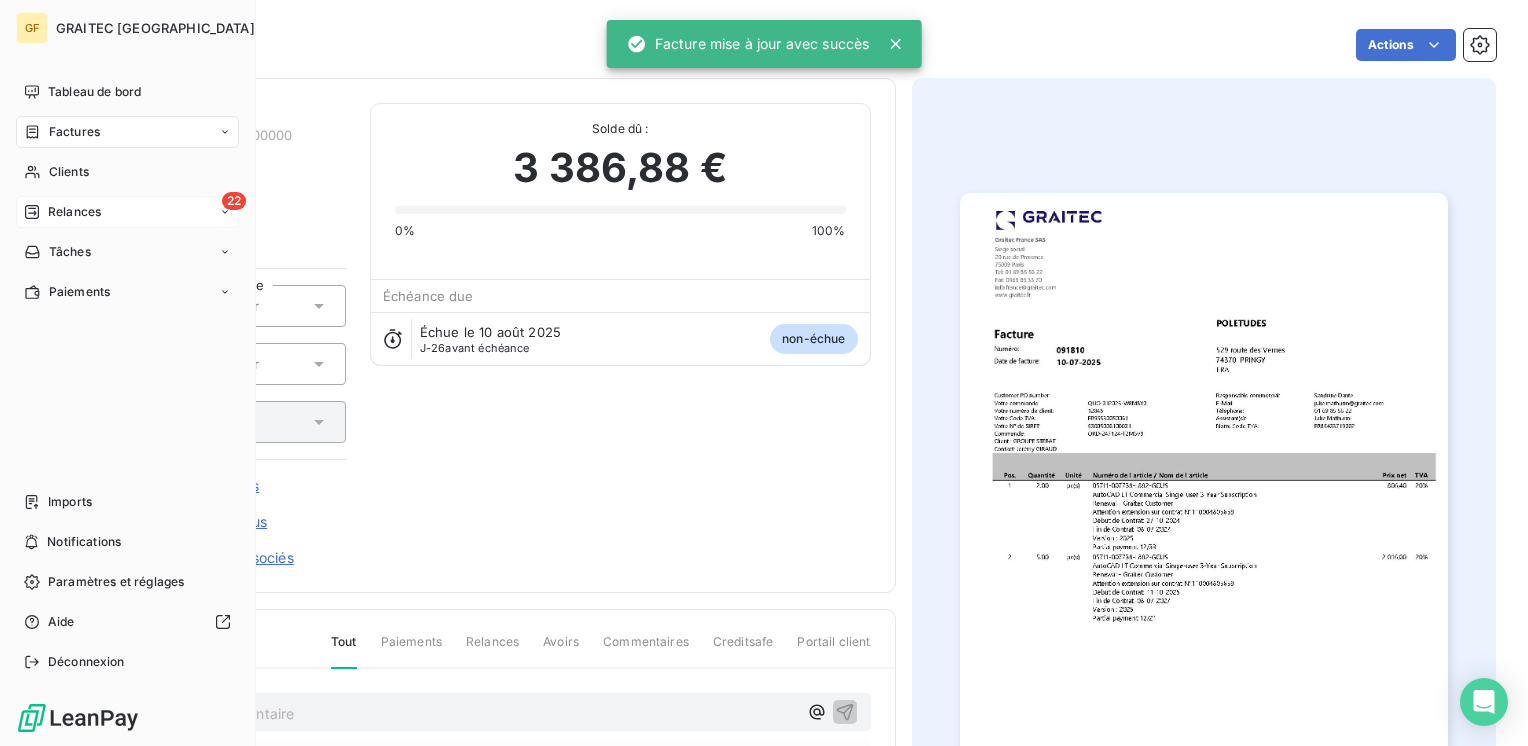 click on "Relances" at bounding box center (74, 212) 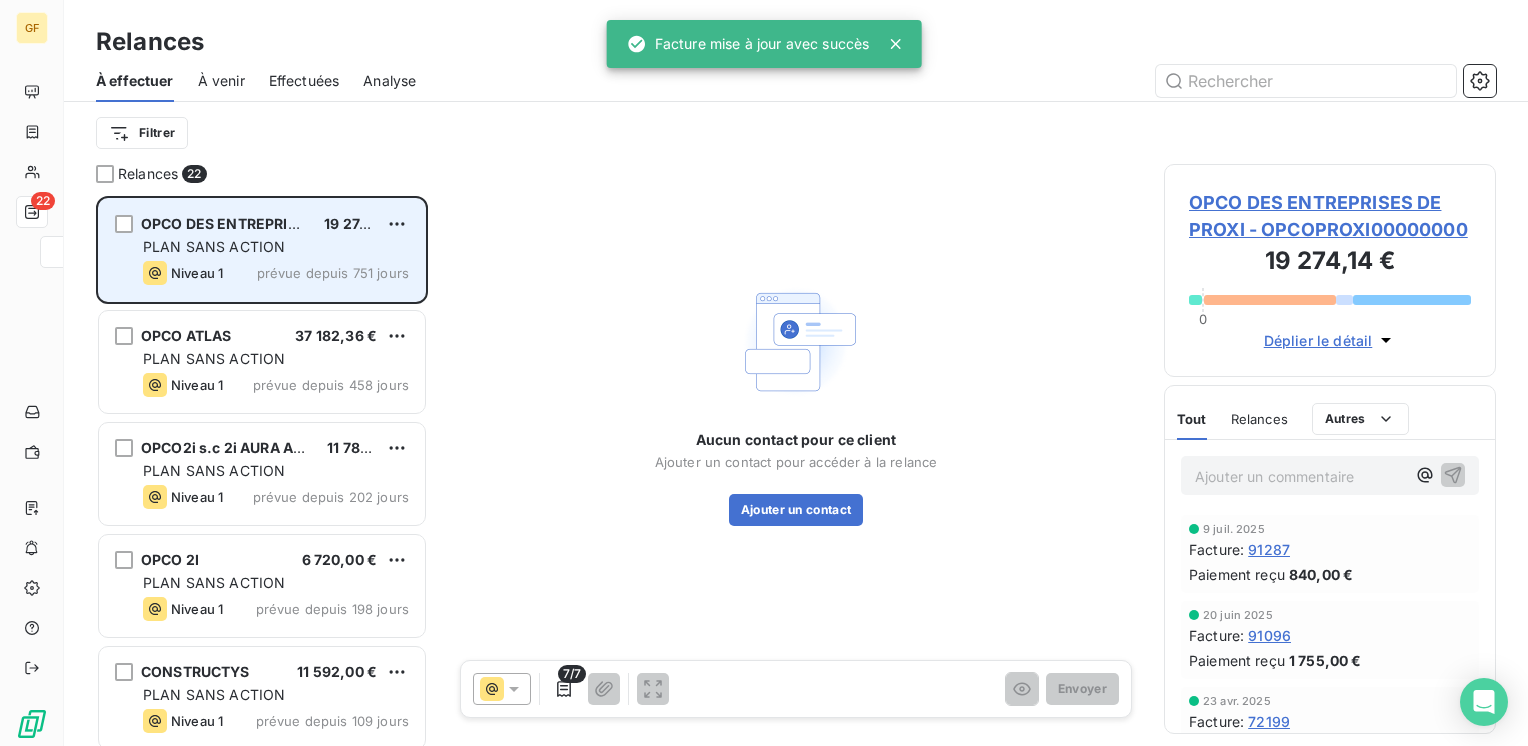 scroll, scrollTop: 16, scrollLeft: 16, axis: both 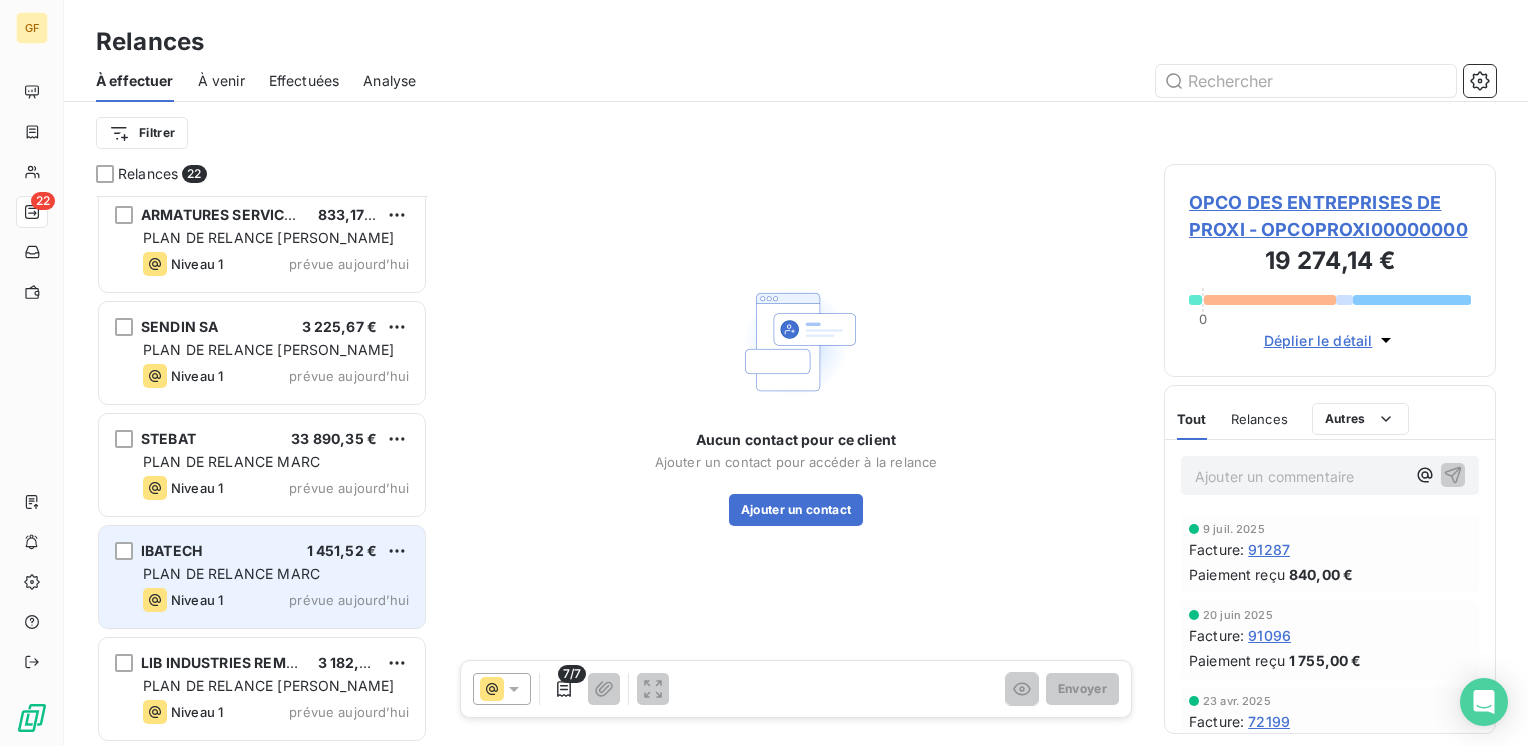 click on "IBATECH 1 451,52 €" at bounding box center [276, 551] 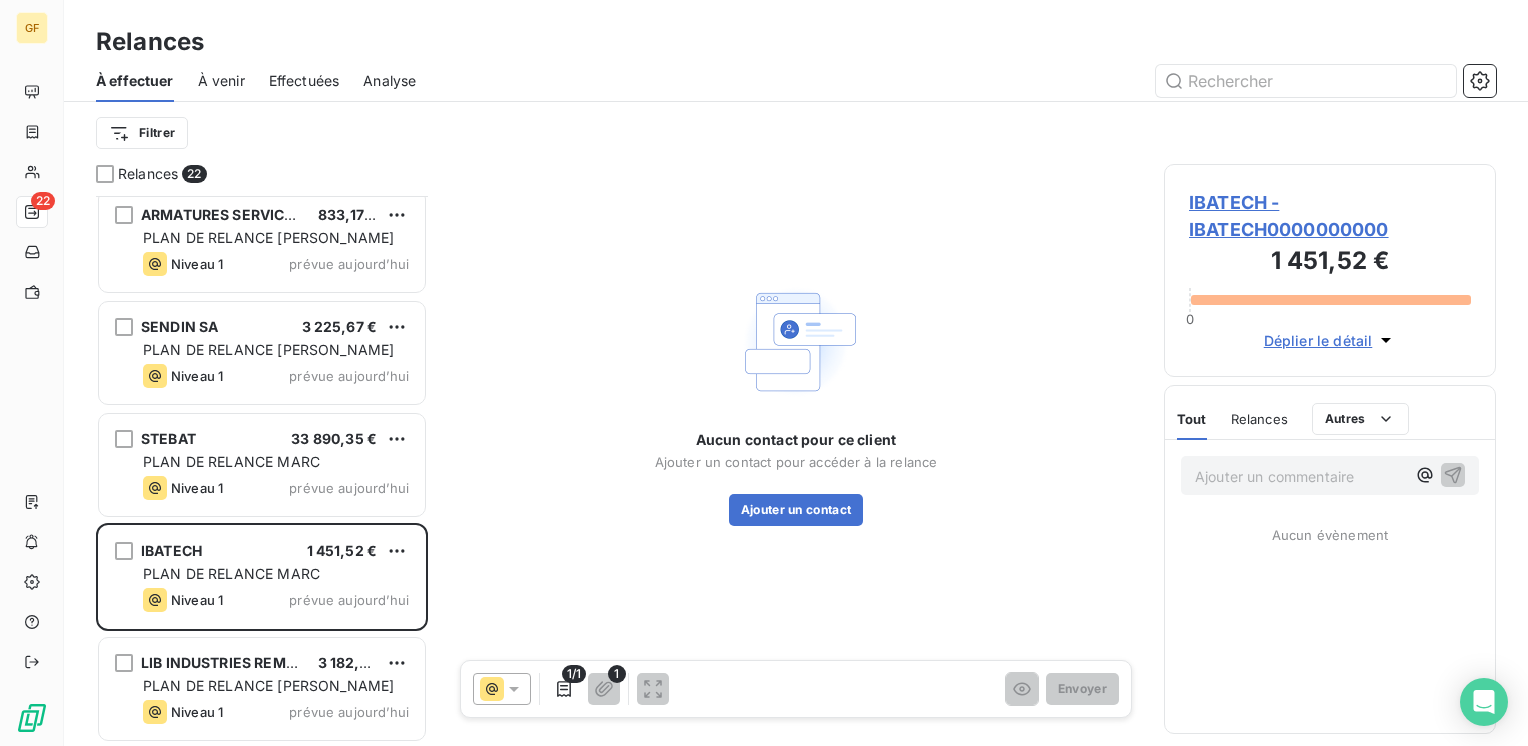 click on "IBATECH - IBATECH0000000000" at bounding box center [1330, 216] 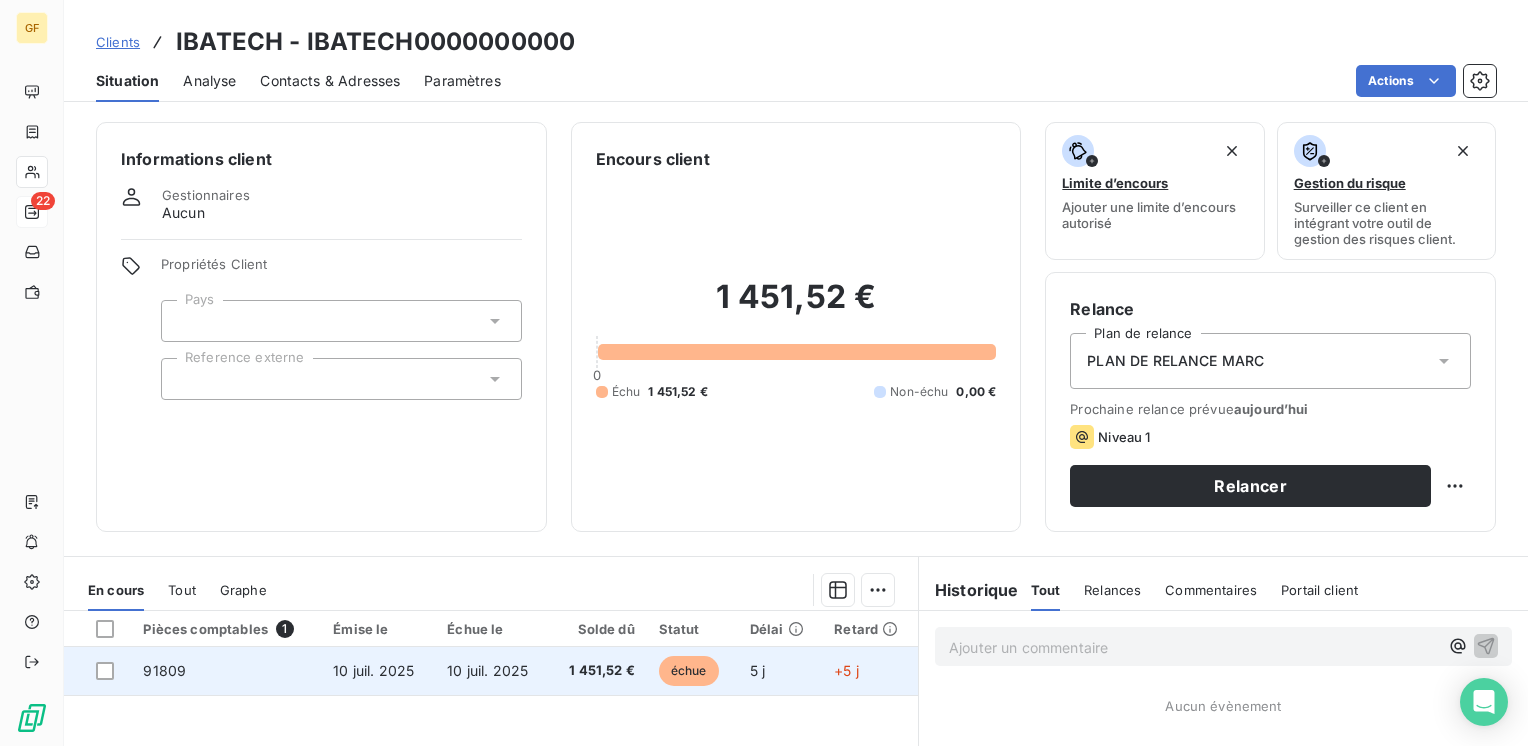 click on "10 juil. 2025" at bounding box center (378, 671) 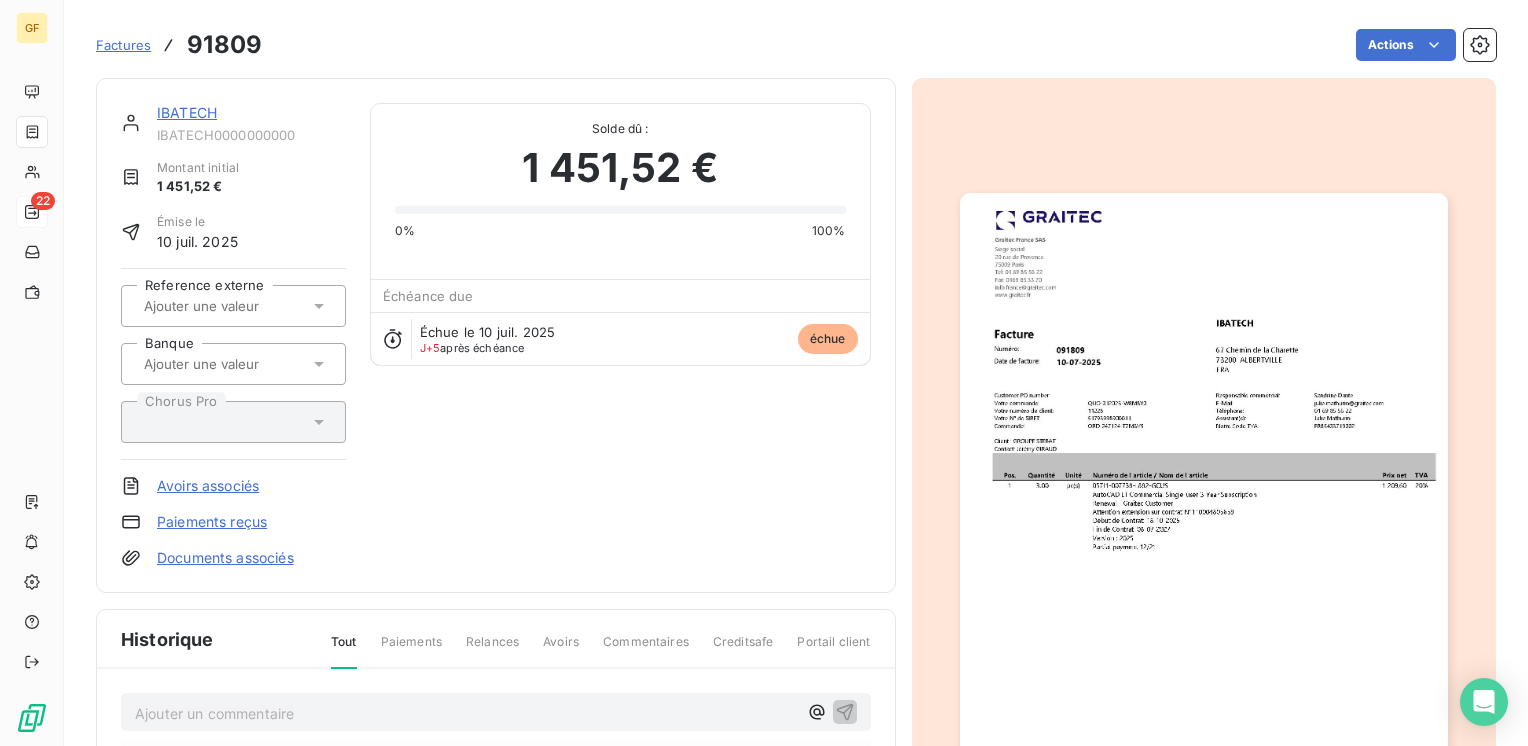 click at bounding box center (1204, 537) 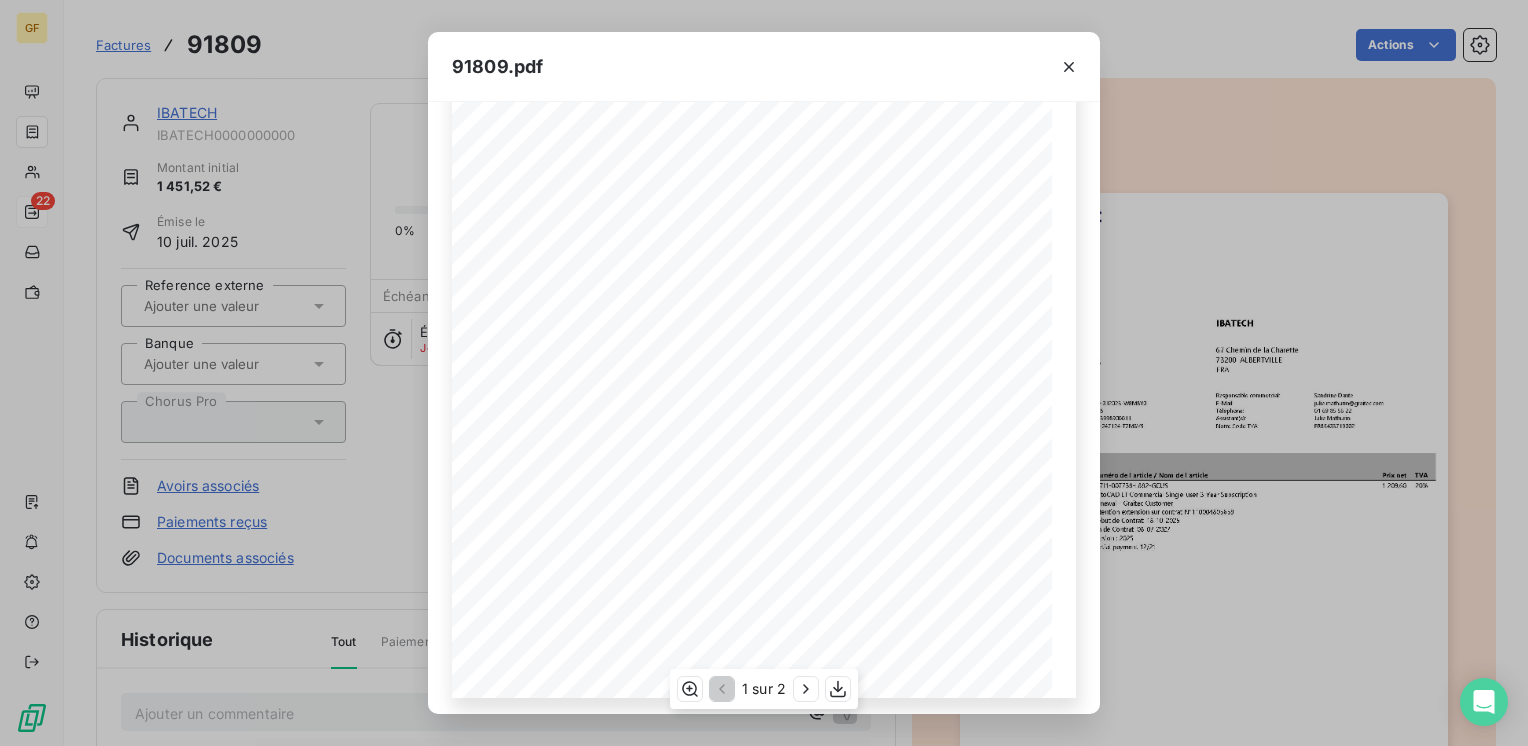 scroll, scrollTop: 283, scrollLeft: 0, axis: vertical 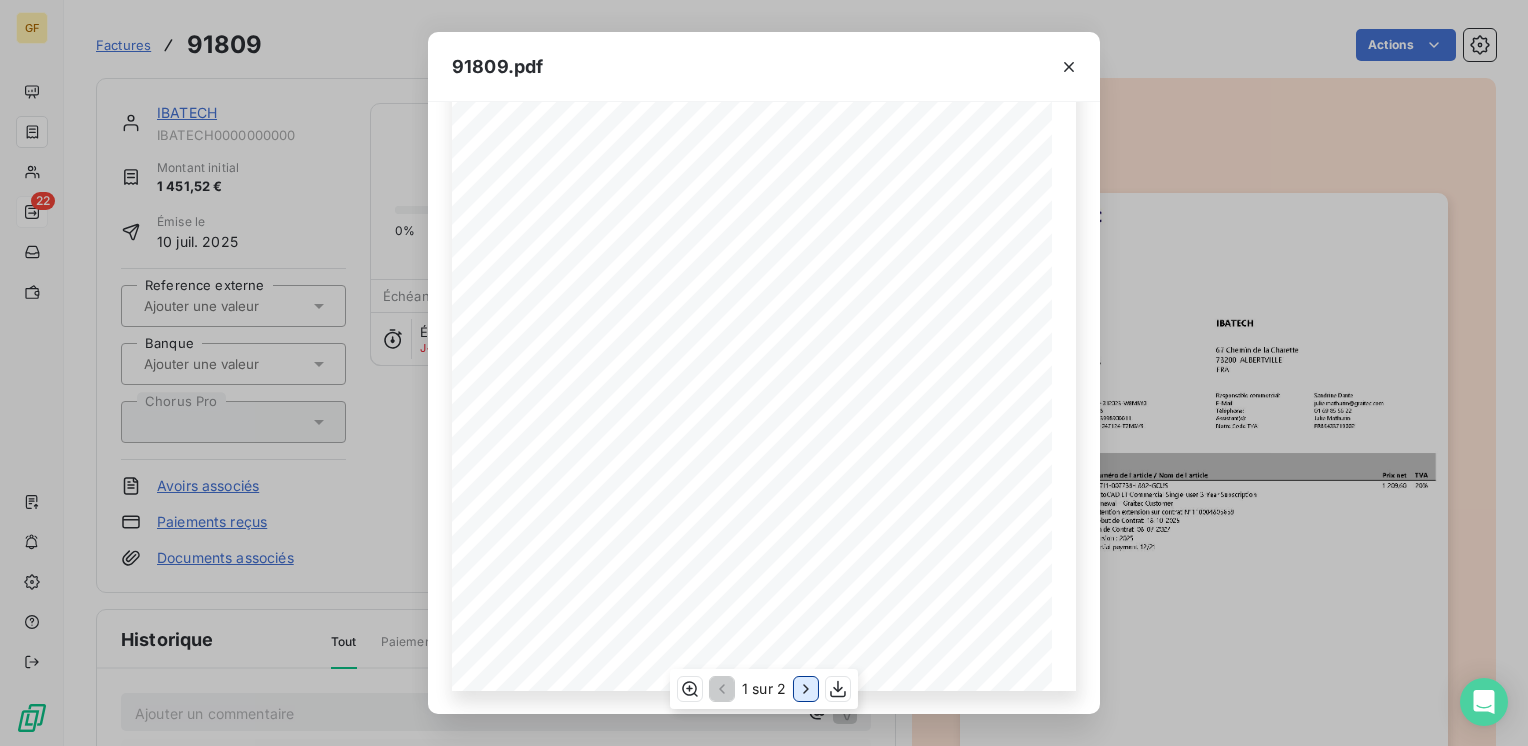 click 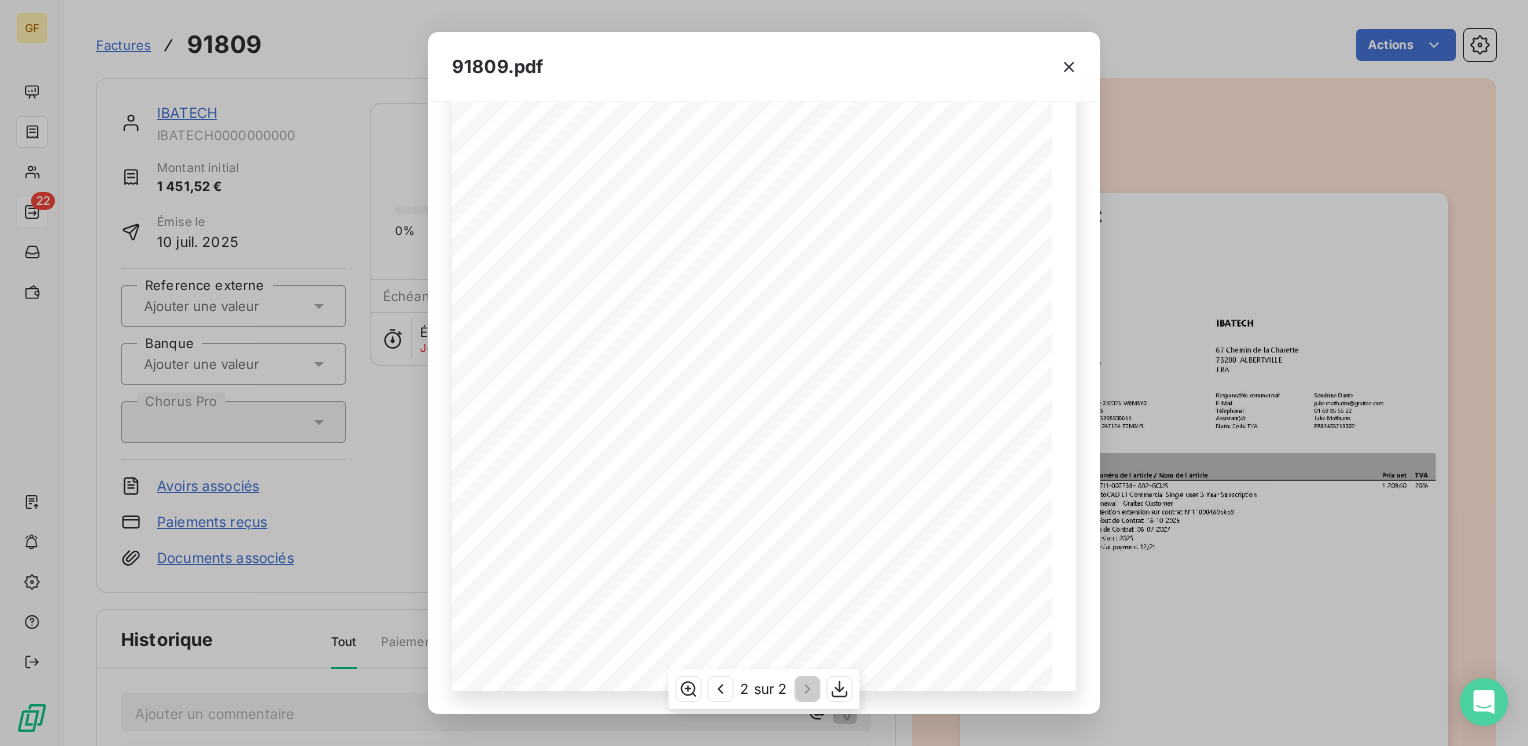 scroll, scrollTop: 0, scrollLeft: 0, axis: both 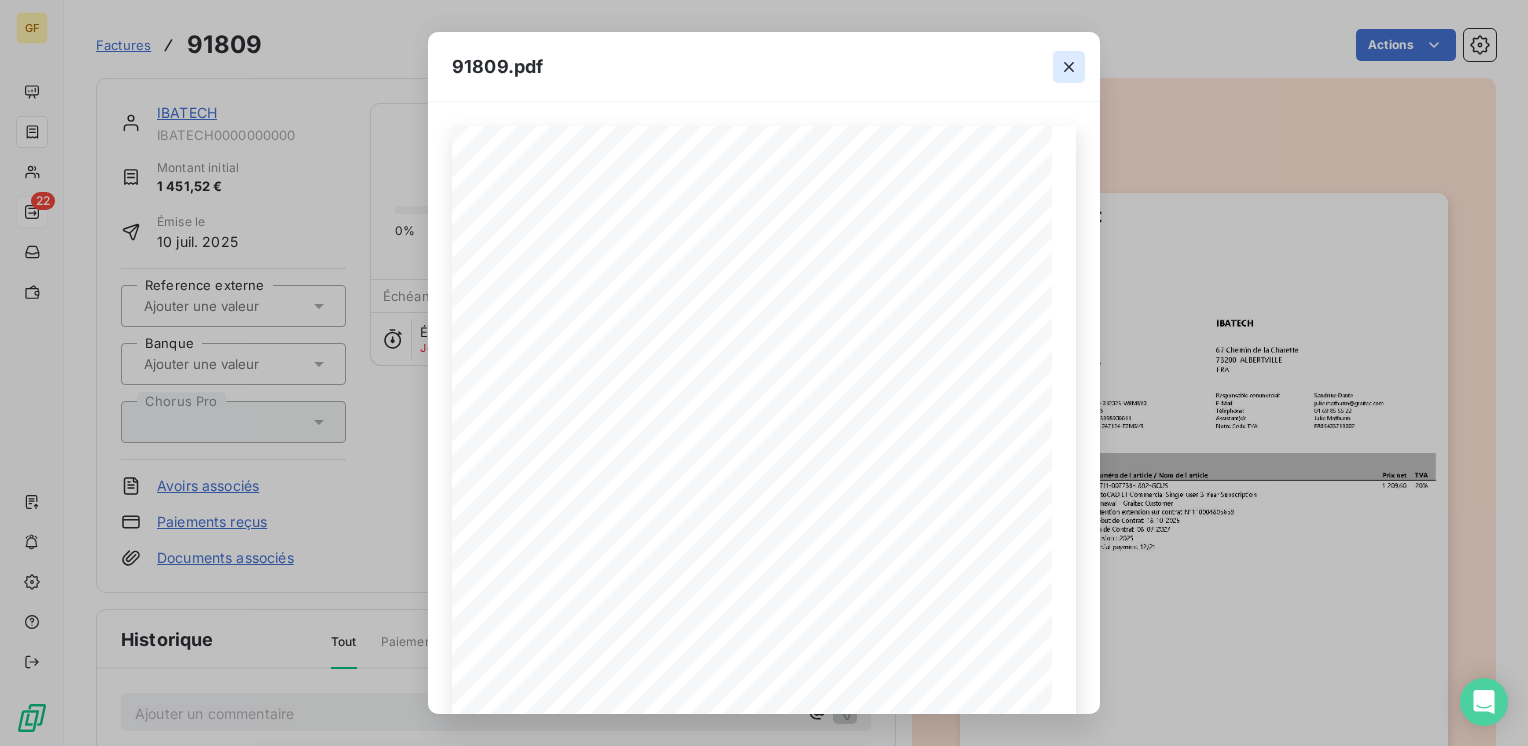click 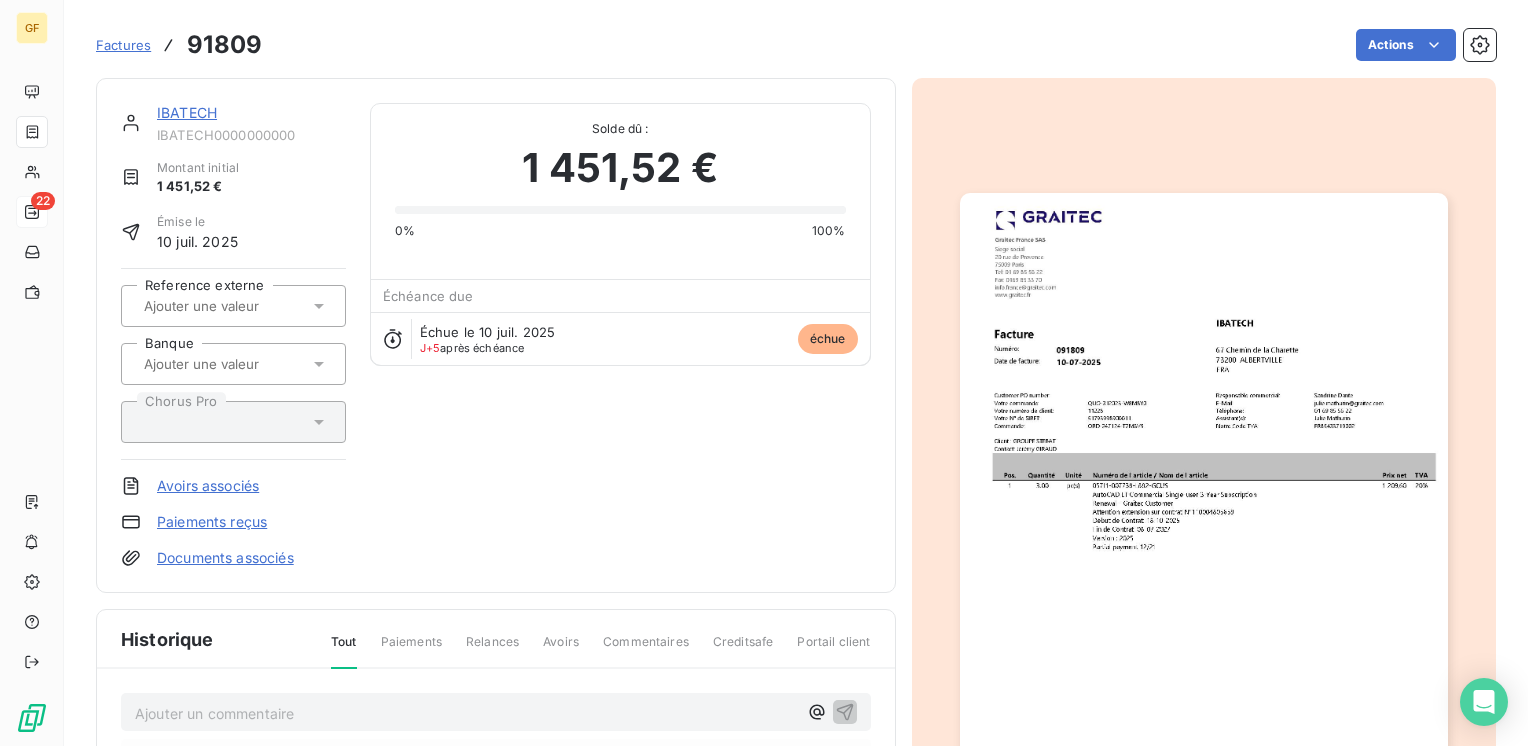click on "IBATECH" at bounding box center [187, 112] 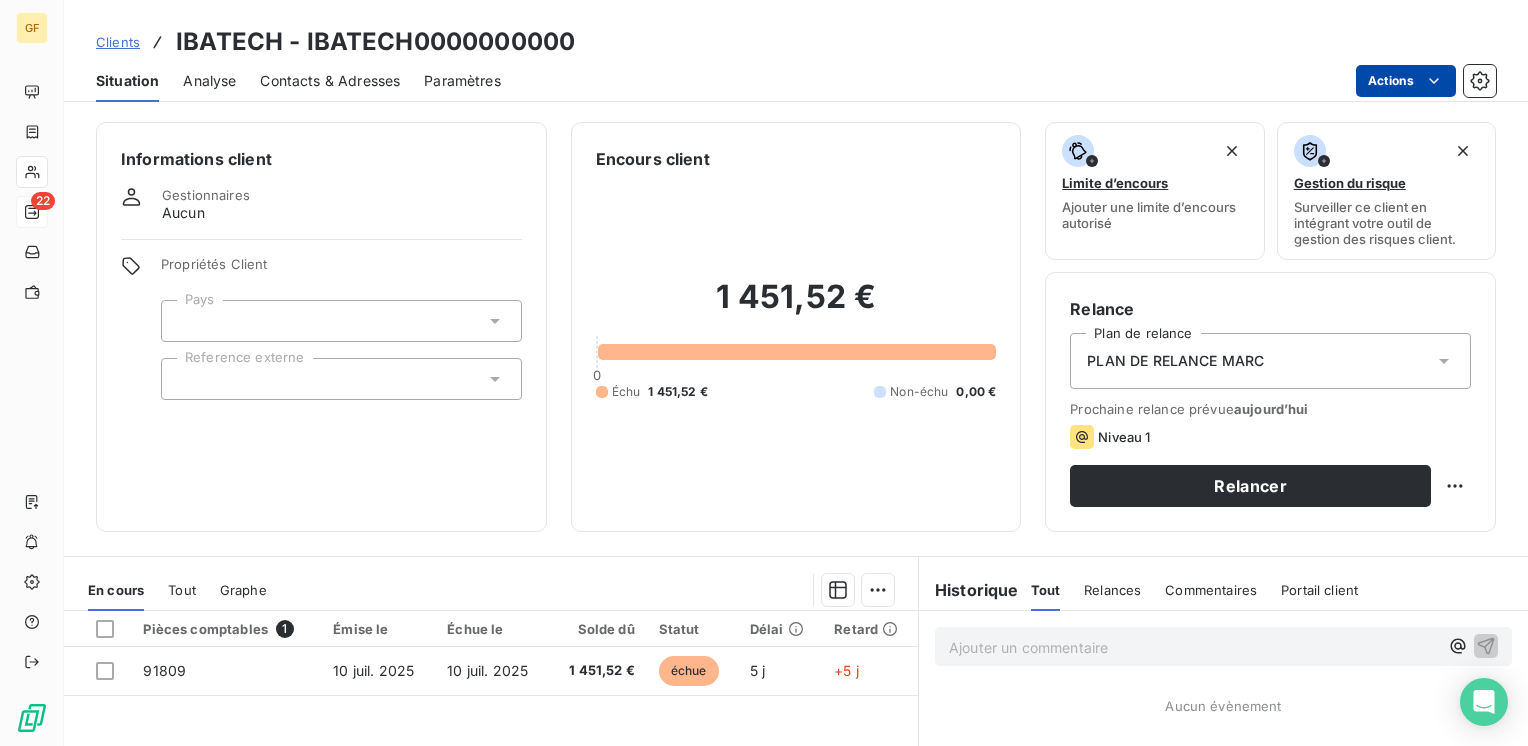 click on "GF 22 Clients IBATECH - IBATECH0000000000 Situation Analyse Contacts & Adresses Paramètres Actions Informations client Gestionnaires Aucun Propriétés Client Pays Reference externe Encours client   1 451,52 € 0 Échu 1 451,52 € Non-échu 0,00 €     Limite d’encours Ajouter une limite d’encours autorisé Gestion du risque Surveiller ce client en intégrant votre outil de gestion des risques client. Relance Plan de relance PLAN DE RELANCE [PERSON_NAME] relance prévue  aujourd’hui Niveau 1 Relancer En cours Tout Graphe Pièces comptables 1 Émise le Échue le Solde dû Statut Délai   Retard   91809 10 juil. 2025 10 juil. 2025 1 451,52 € échue 5 j +5 j Lignes par page 25 Précédent 1 Suivant Historique Tout Relances Commentaires Portail client Tout Relances Commentaires Portail client Ajouter un commentaire ﻿ Aucun évènement" at bounding box center [764, 373] 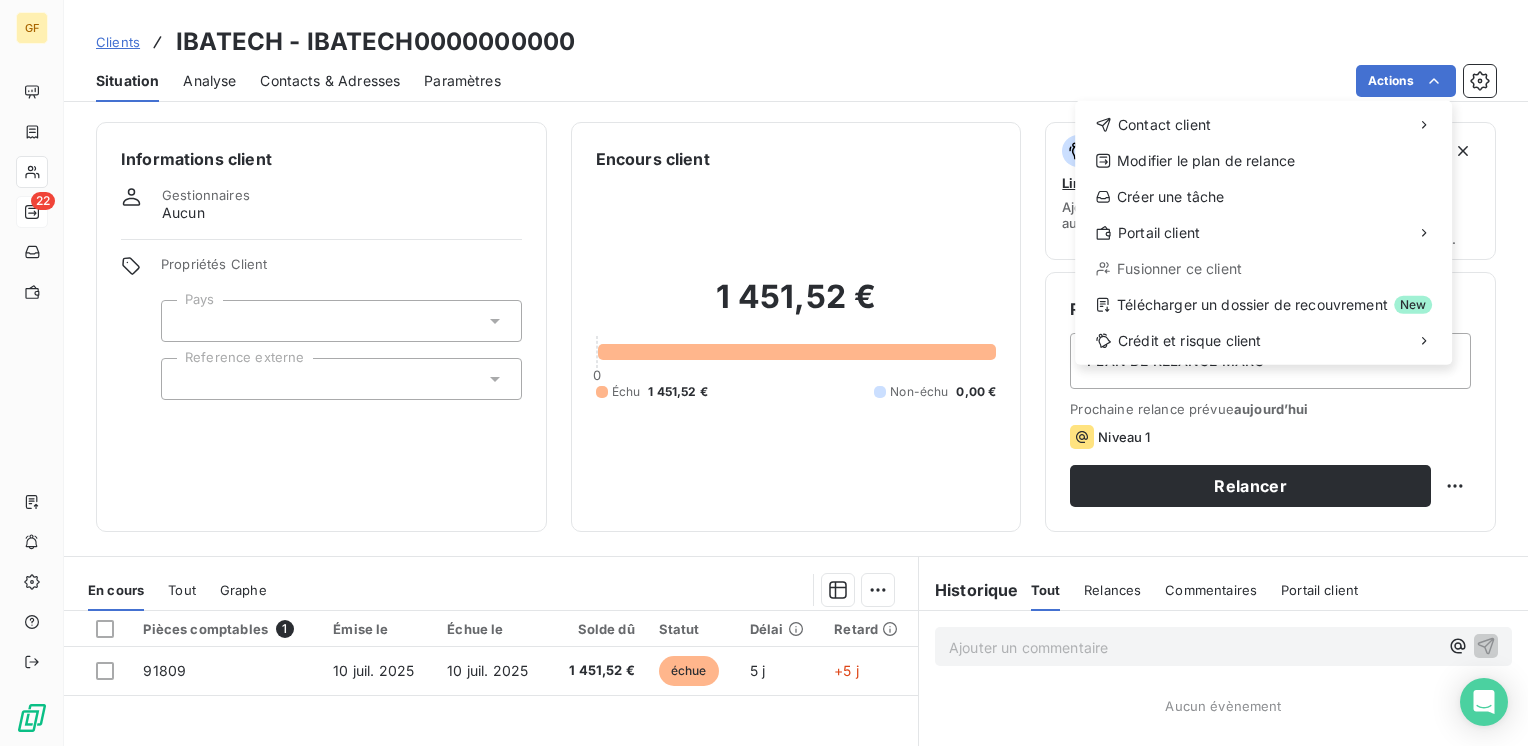 click on "GF 22 Clients IBATECH - IBATECH0000000000 Situation Analyse Contacts & Adresses Paramètres Actions Contact client Modifier le plan de relance Créer une tâche Portail client Fusionner ce client Télécharger un dossier de recouvrement New Crédit et risque client Informations client Gestionnaires Aucun Propriétés Client Pays Reference externe Encours client   1 451,52 € 0 Échu 1 451,52 € Non-échu 0,00 €     Limite d’encours Ajouter une limite d’encours autorisé Gestion du risque Surveiller ce client en intégrant votre outil de gestion des risques client. Relance Plan de relance PLAN DE RELANCE [PERSON_NAME] relance prévue  aujourd’hui Niveau 1 Relancer En cours Tout Graphe Pièces comptables 1 Émise le Échue le Solde dû Statut Délai   Retard   91809 10 juil. 2025 10 juil. 2025 1 451,52 € échue 5 j +5 j Lignes par page 25 Précédent 1 Suivant Historique Tout Relances Commentaires Portail client Tout Relances Commentaires Portail client ﻿ Aucun évènement" at bounding box center [764, 373] 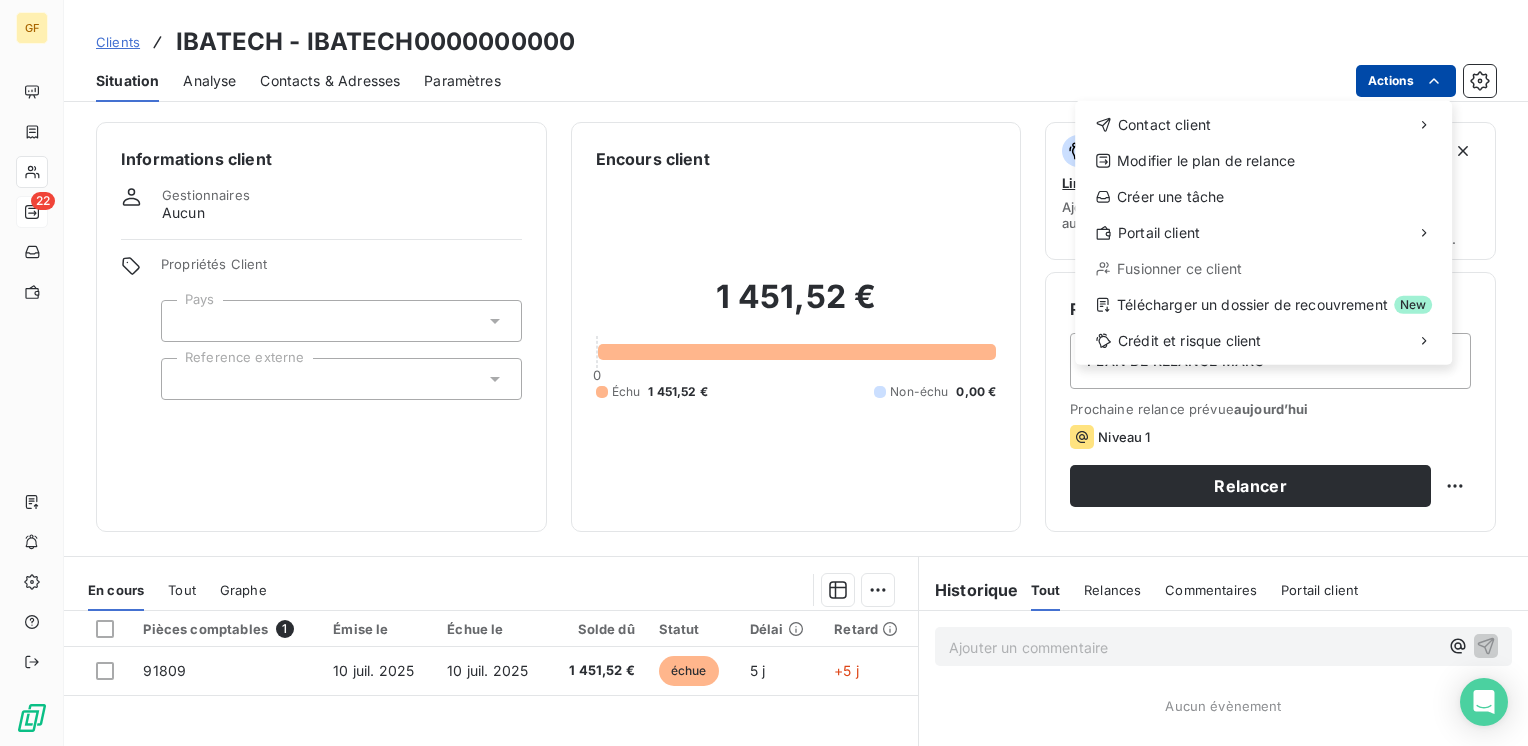 click on "GF 22 Clients IBATECH - IBATECH0000000000 Situation Analyse Contacts & Adresses Paramètres Actions Contact client Modifier le plan de relance Créer une tâche Portail client Fusionner ce client Télécharger un dossier de recouvrement New Crédit et risque client Informations client Gestionnaires Aucun Propriétés Client Pays Reference externe Encours client   1 451,52 € 0 Échu 1 451,52 € Non-échu 0,00 €     Limite d’encours Ajouter une limite d’encours autorisé Gestion du risque Surveiller ce client en intégrant votre outil de gestion des risques client. Relance Plan de relance PLAN DE RELANCE [PERSON_NAME] relance prévue  aujourd’hui Niveau 1 Relancer En cours Tout Graphe Pièces comptables 1 Émise le Échue le Solde dû Statut Délai   Retard   91809 10 juil. 2025 10 juil. 2025 1 451,52 € échue 5 j +5 j Lignes par page 25 Précédent 1 Suivant Historique Tout Relances Commentaires Portail client Tout Relances Commentaires Portail client ﻿ Aucun évènement" at bounding box center (764, 373) 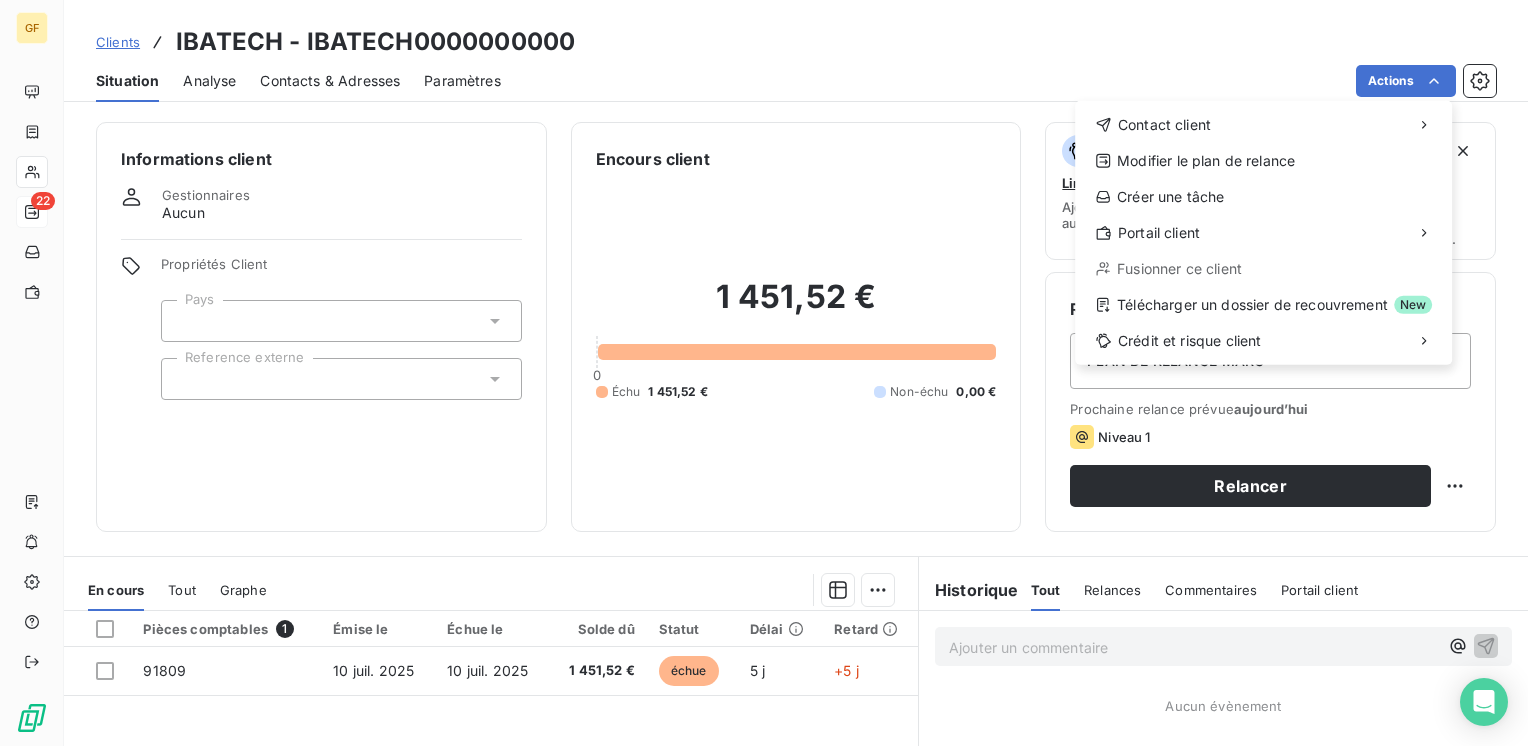 click on "GF 22 Clients IBATECH - IBATECH0000000000 Situation Analyse Contacts & Adresses Paramètres Actions Contact client Modifier le plan de relance Créer une tâche Portail client Fusionner ce client Télécharger un dossier de recouvrement New Crédit et risque client Informations client Gestionnaires Aucun Propriétés Client Pays Reference externe Encours client   1 451,52 € 0 Échu 1 451,52 € Non-échu 0,00 €     Limite d’encours Ajouter une limite d’encours autorisé Gestion du risque Surveiller ce client en intégrant votre outil de gestion des risques client. Relance Plan de relance PLAN DE RELANCE [PERSON_NAME] relance prévue  aujourd’hui Niveau 1 Relancer En cours Tout Graphe Pièces comptables 1 Émise le Échue le Solde dû Statut Délai   Retard   91809 10 juil. 2025 10 juil. 2025 1 451,52 € échue 5 j +5 j Lignes par page 25 Précédent 1 Suivant Historique Tout Relances Commentaires Portail client Tout Relances Commentaires Portail client ﻿ Aucun évènement" at bounding box center (764, 373) 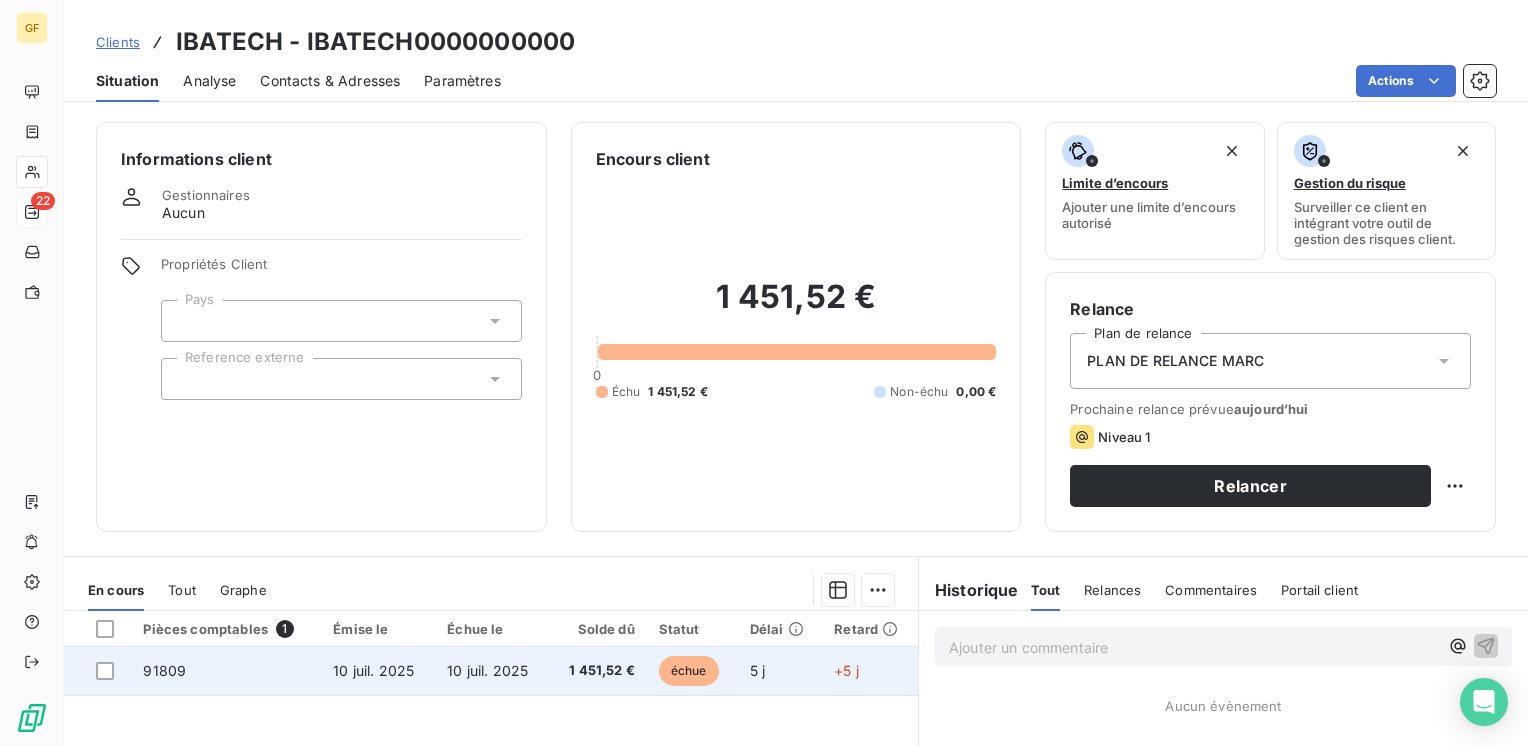 click on "10 juil. 2025" at bounding box center [487, 670] 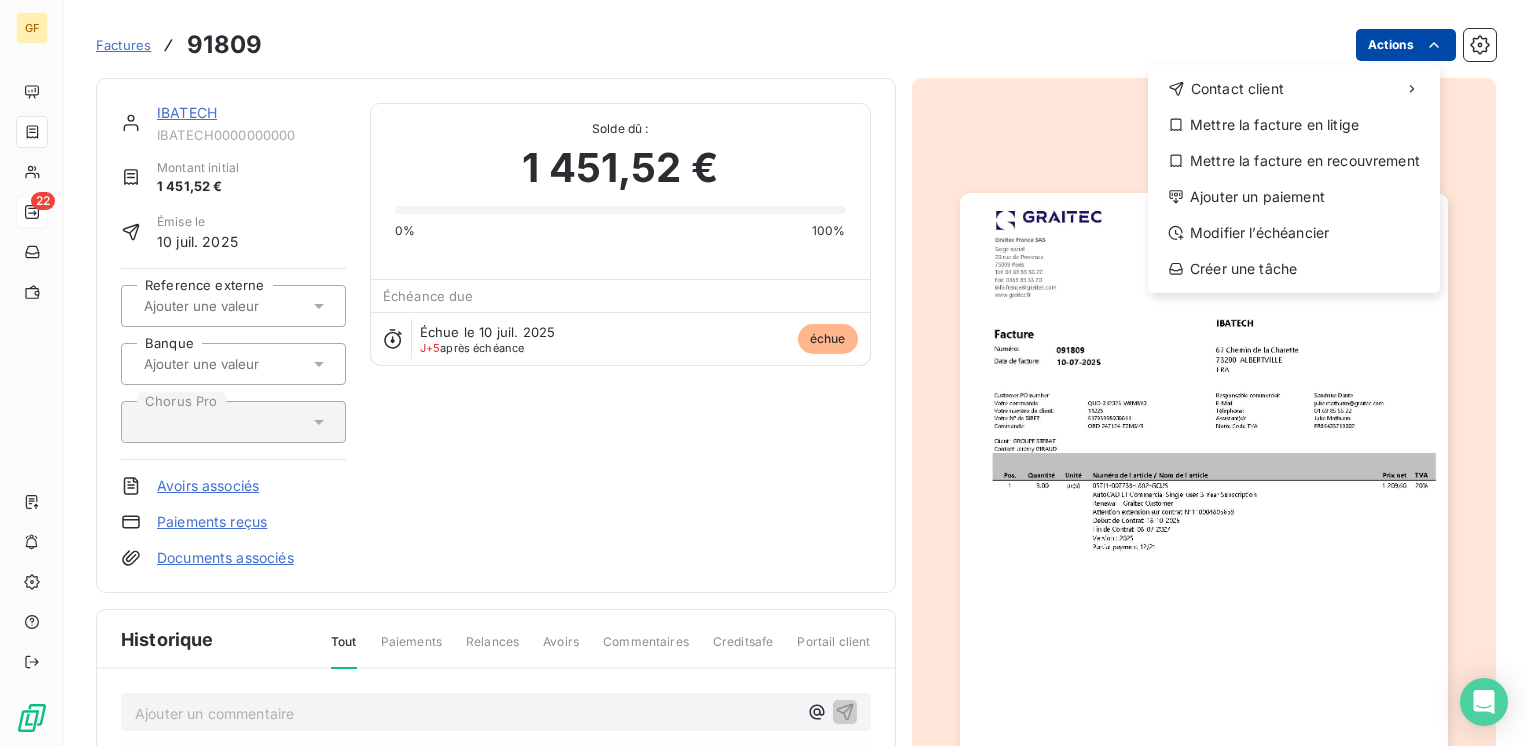 click on "GF 22 Factures 91809 Actions Contact client Mettre la facture en litige Mettre la facture en recouvrement Ajouter un paiement Modifier l’échéancier Créer une tâche IBATECH IBATECH0000000000 Montant initial 1 451,52 € Émise le 10 juil. 2025 Reference externe Banque Chorus Pro Avoirs associés Paiements reçus Documents associés Solde dû : 1 451,52 € 0% 100% Échéance due Échue le 10 juil. 2025 J+5  après échéance échue Historique Tout Paiements Relances Avoirs Commentaires Creditsafe Portail client Ajouter un commentaire ﻿ 10 juil. 2025 Échéance de la facture 10 juil. 2025 Émission de la facture" at bounding box center (764, 373) 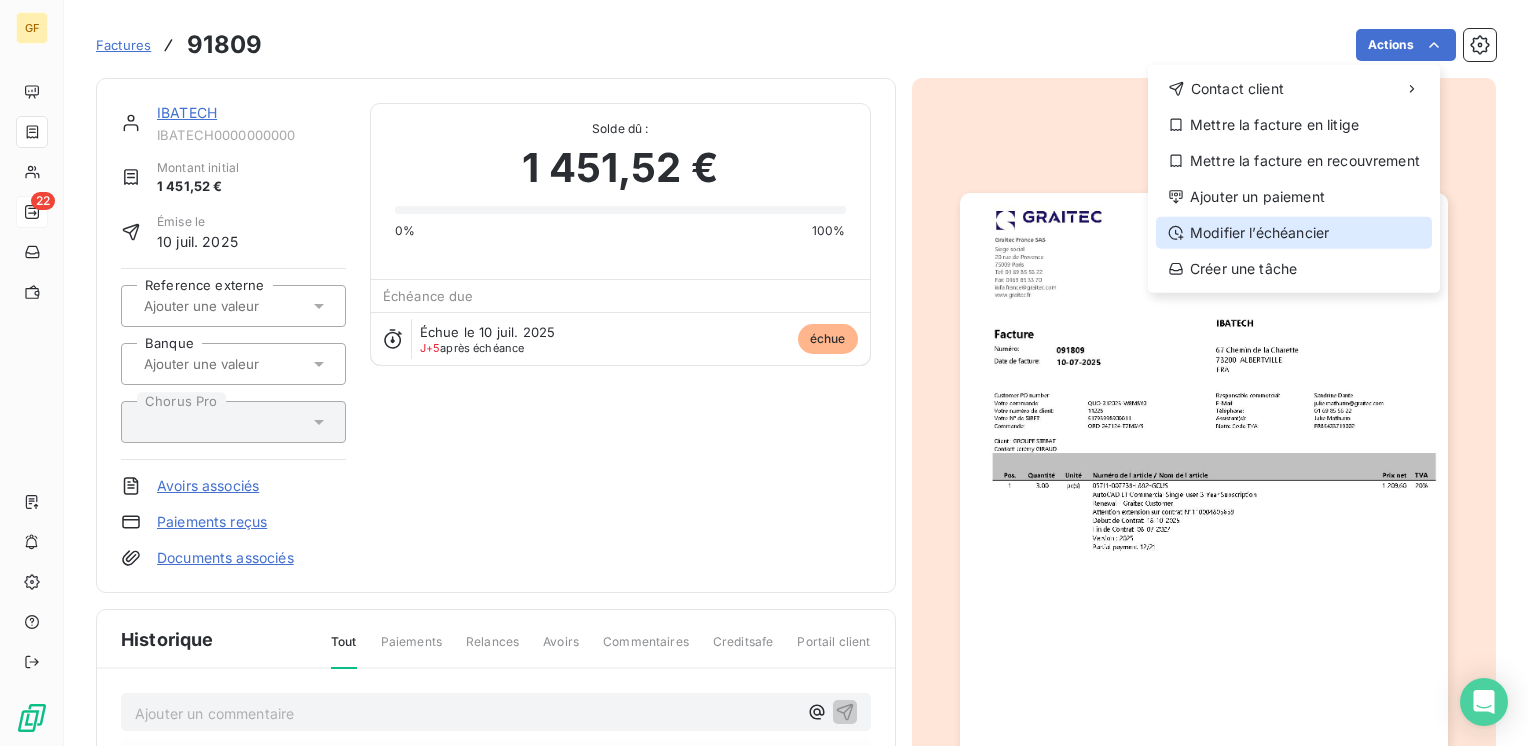 click on "Modifier l’échéancier" at bounding box center (1294, 233) 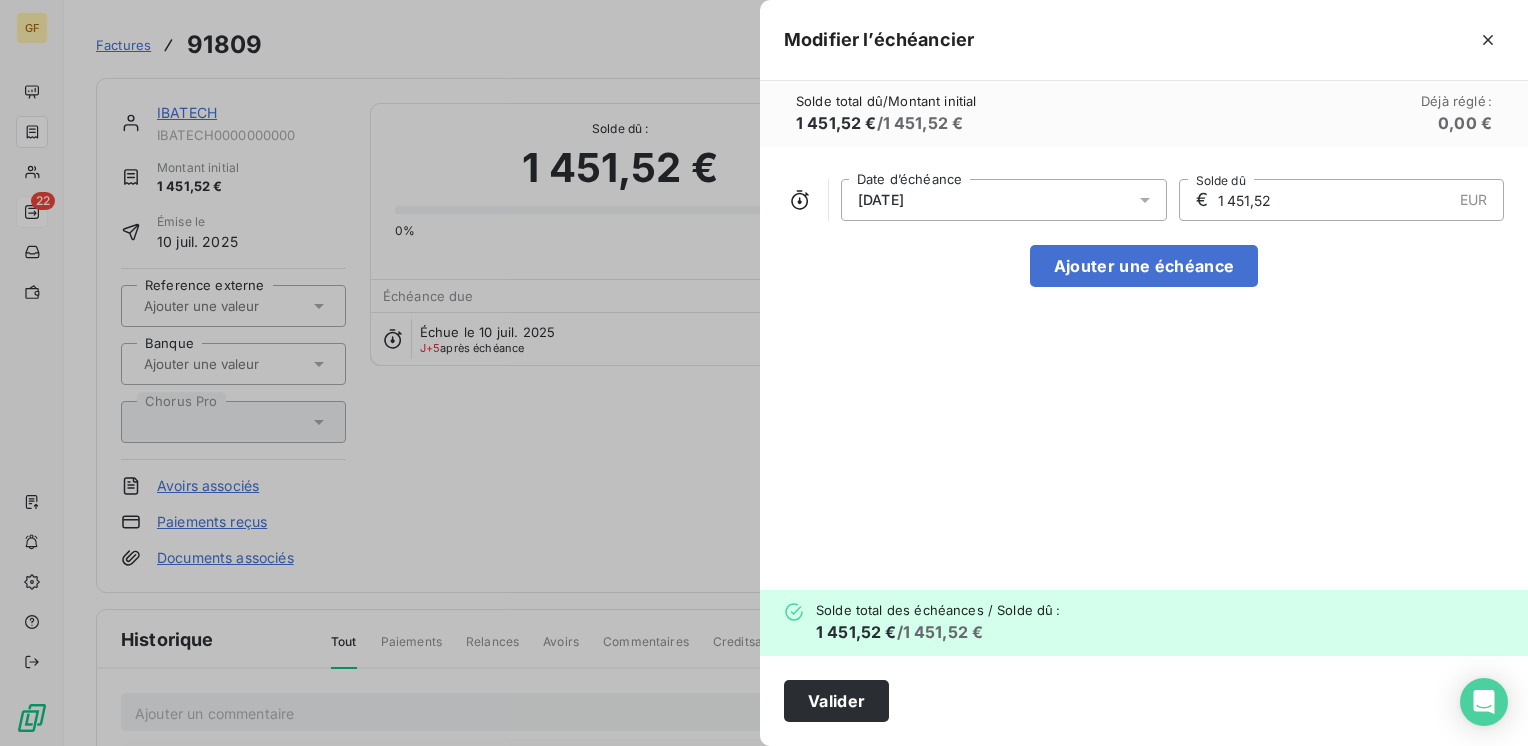 click 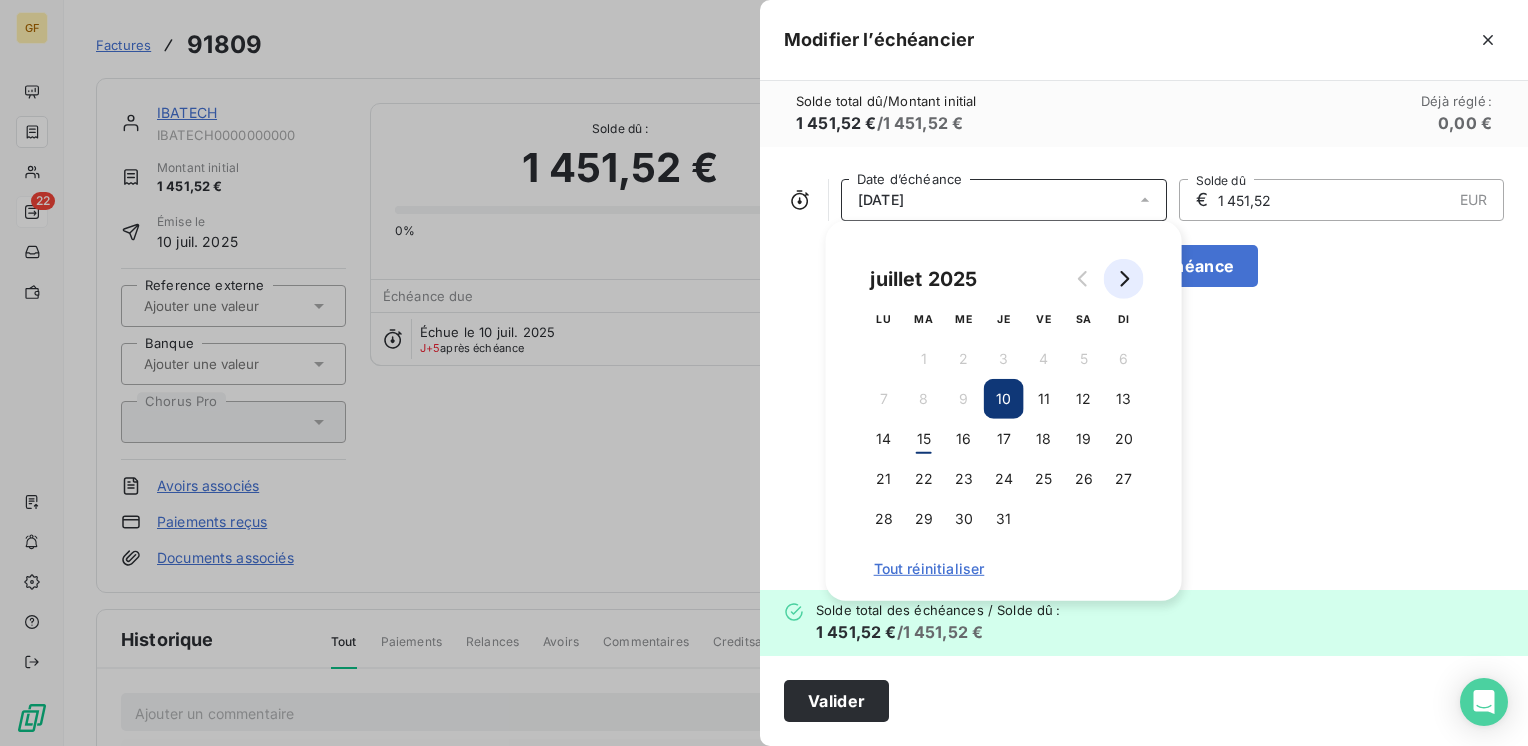 click at bounding box center (1124, 279) 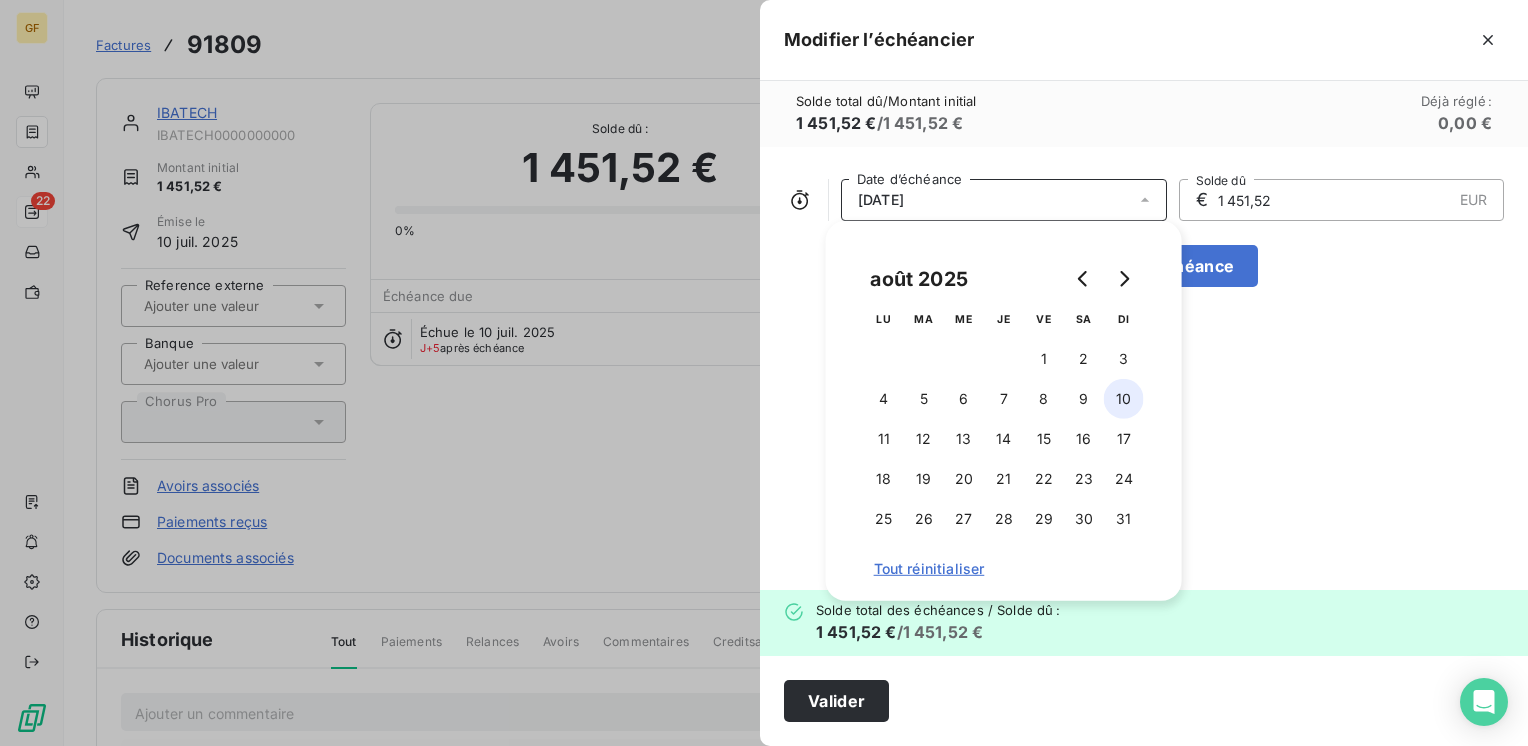click on "10" at bounding box center [1124, 399] 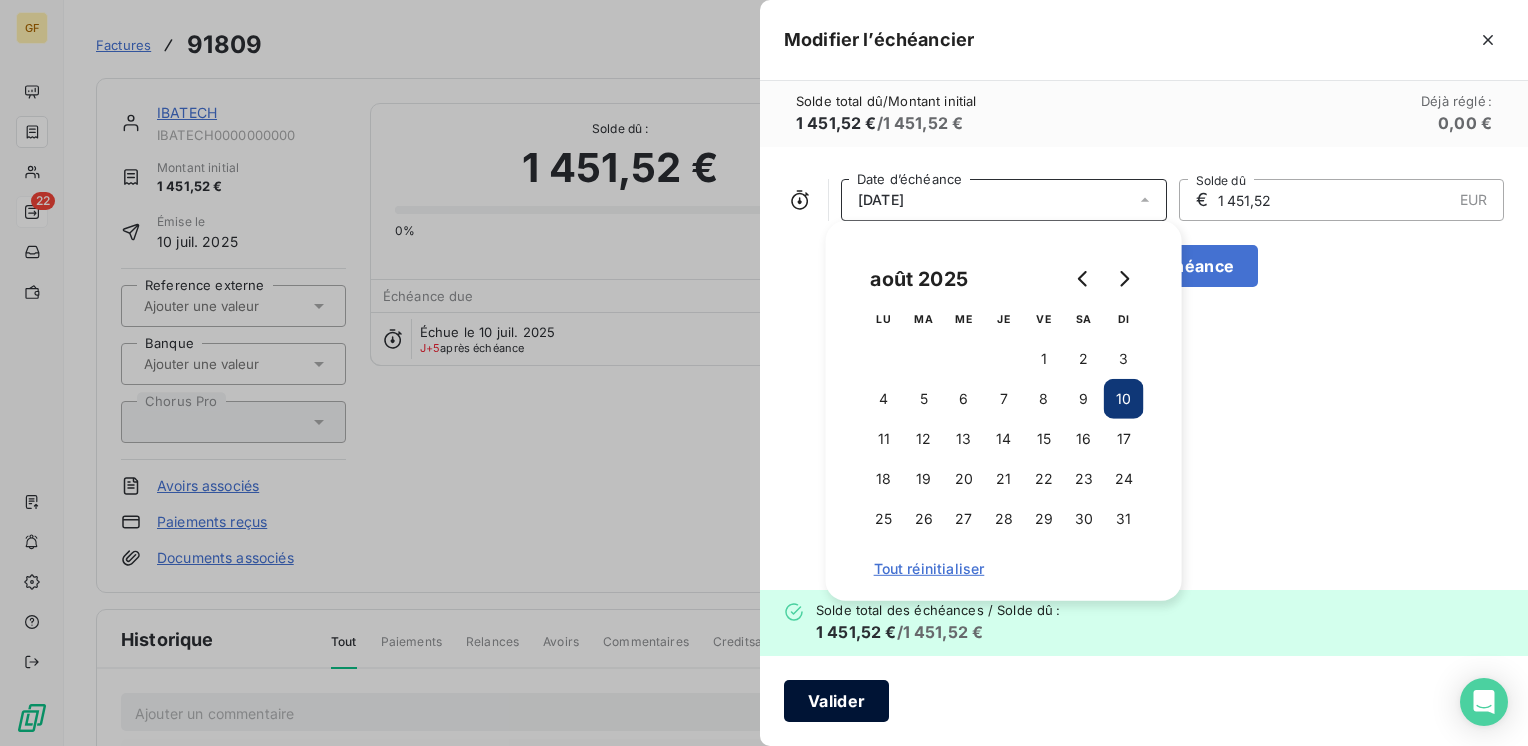 click on "Valider" at bounding box center (836, 701) 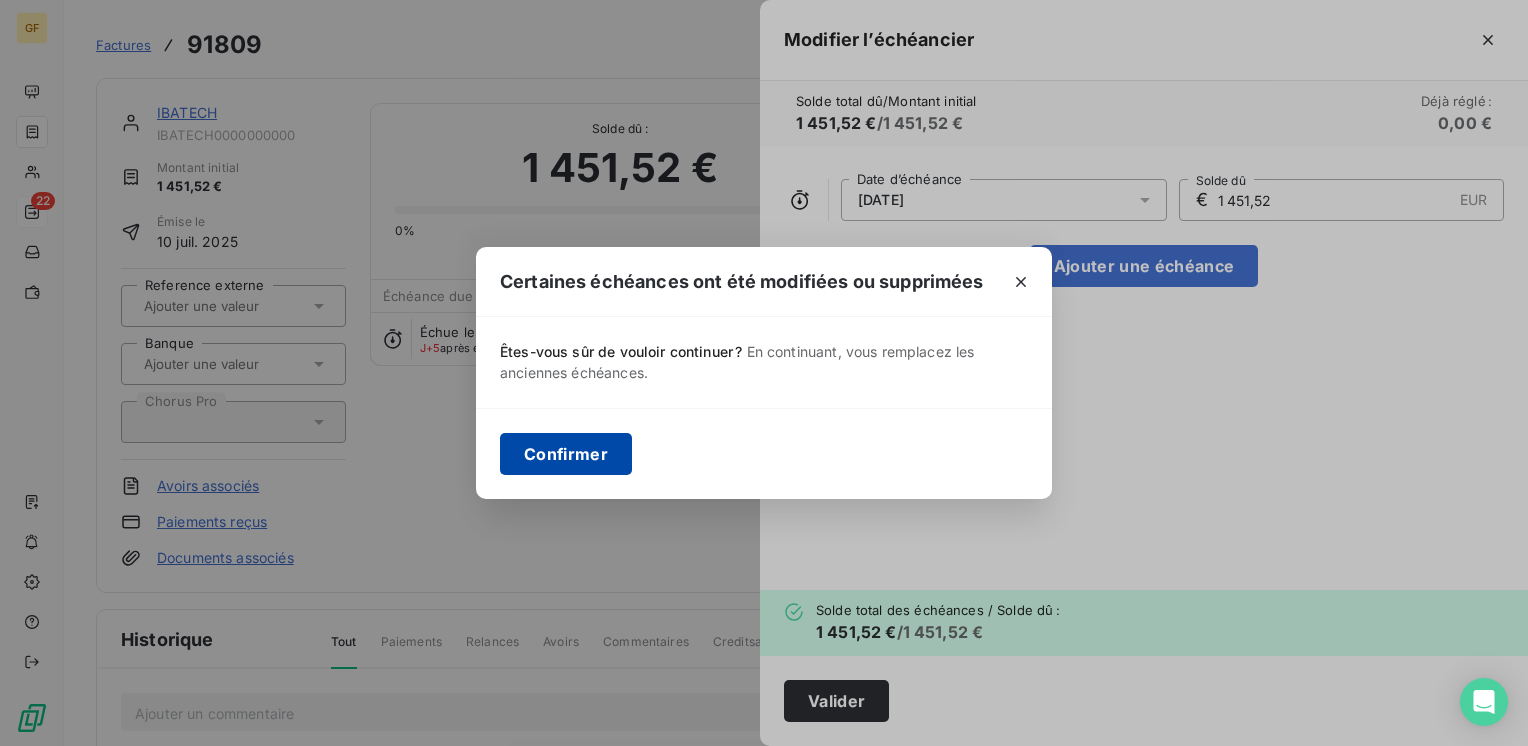 click on "Confirmer" at bounding box center [566, 454] 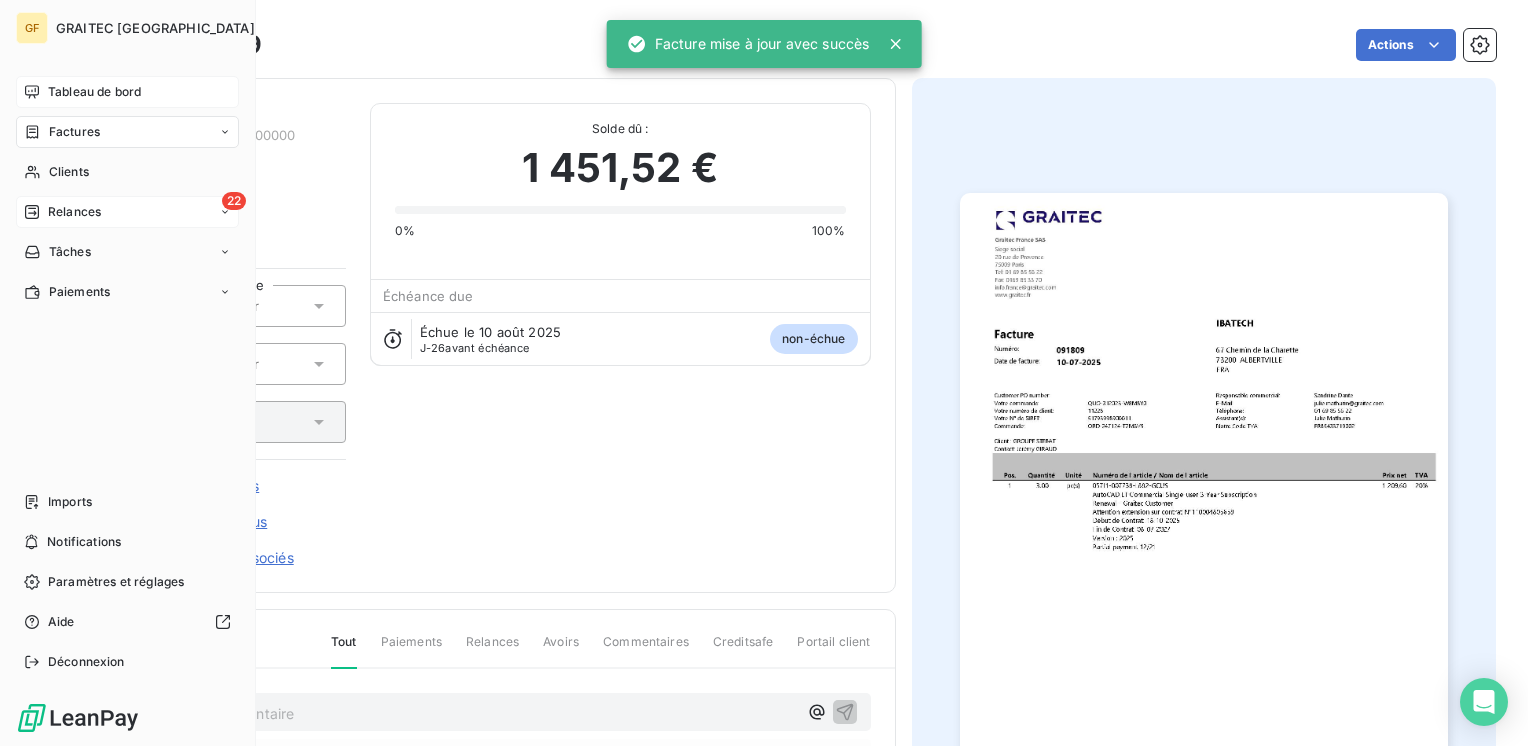 click on "Tableau de bord" at bounding box center [94, 92] 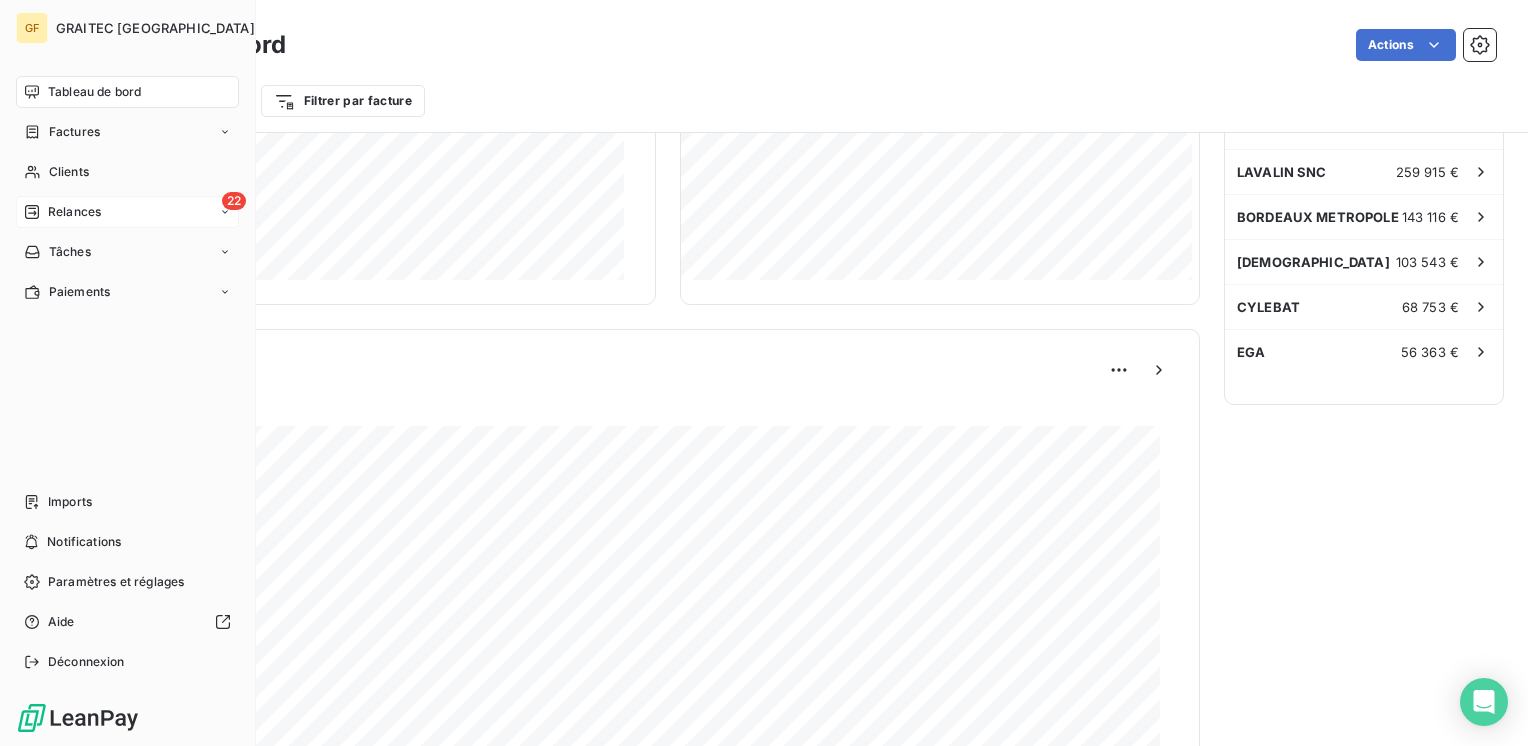 scroll, scrollTop: 202, scrollLeft: 0, axis: vertical 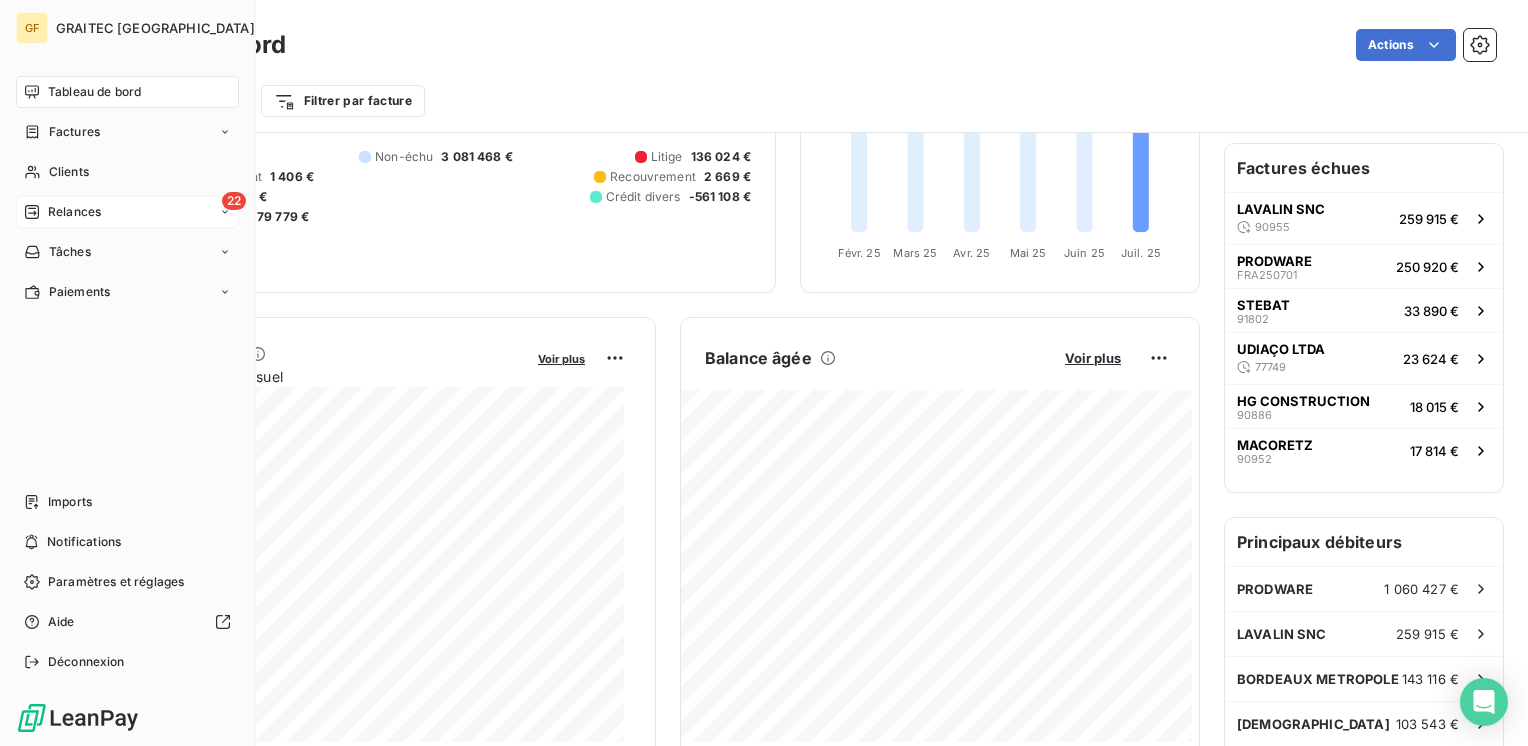 click on "Relances" at bounding box center (74, 212) 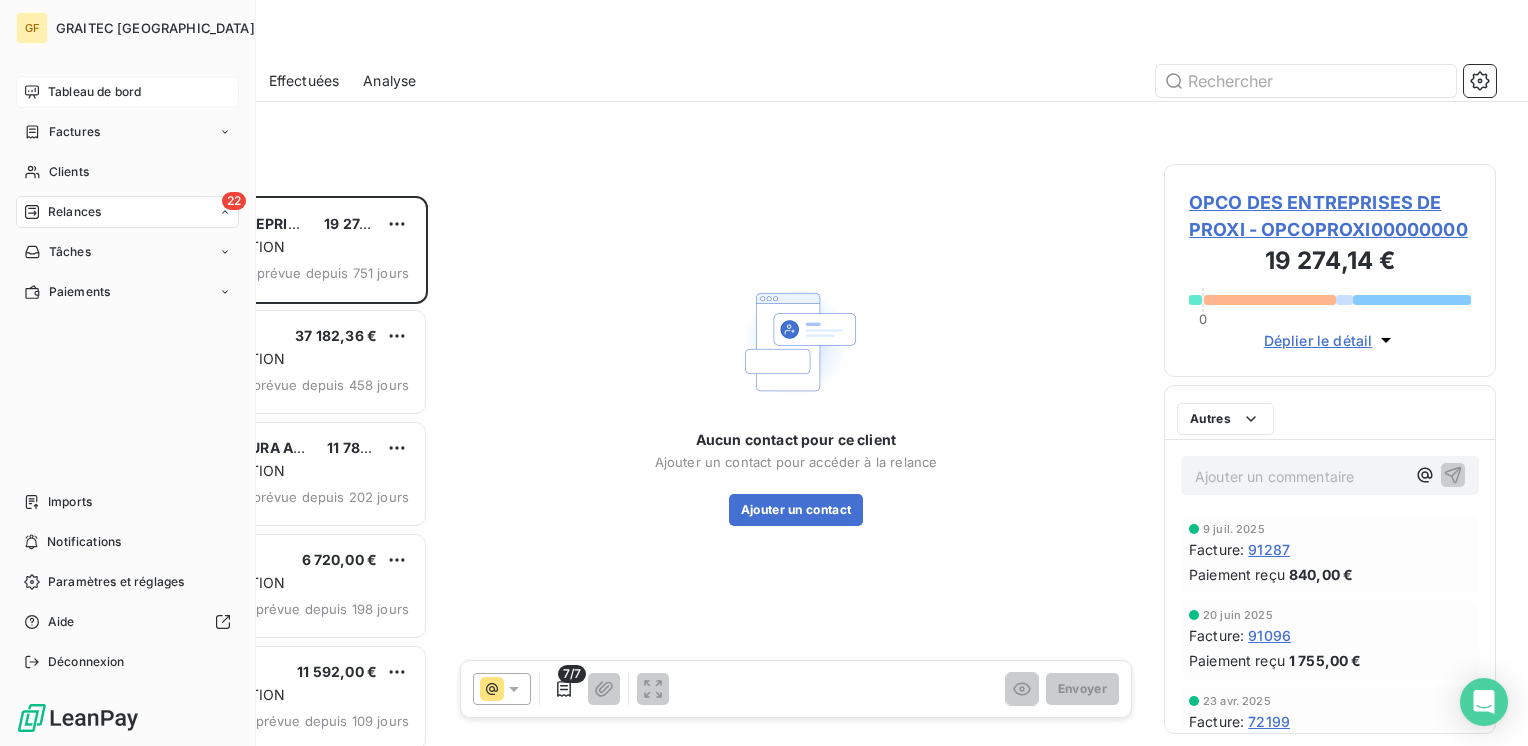 scroll, scrollTop: 16, scrollLeft: 16, axis: both 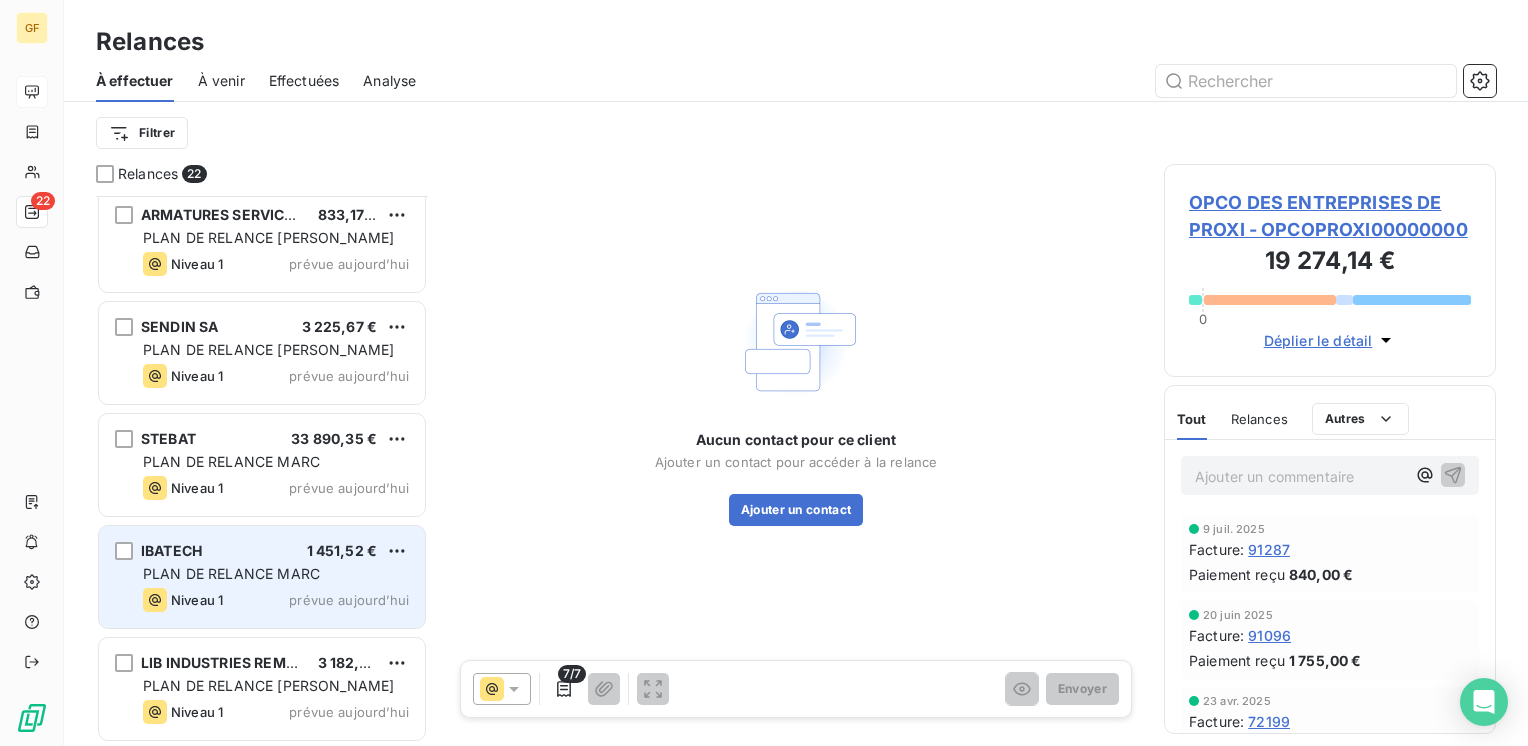 click on "IBATECH 1 451,52 € PLAN DE RELANCE [PERSON_NAME] 1 prévue aujourd’hui" at bounding box center [262, 577] 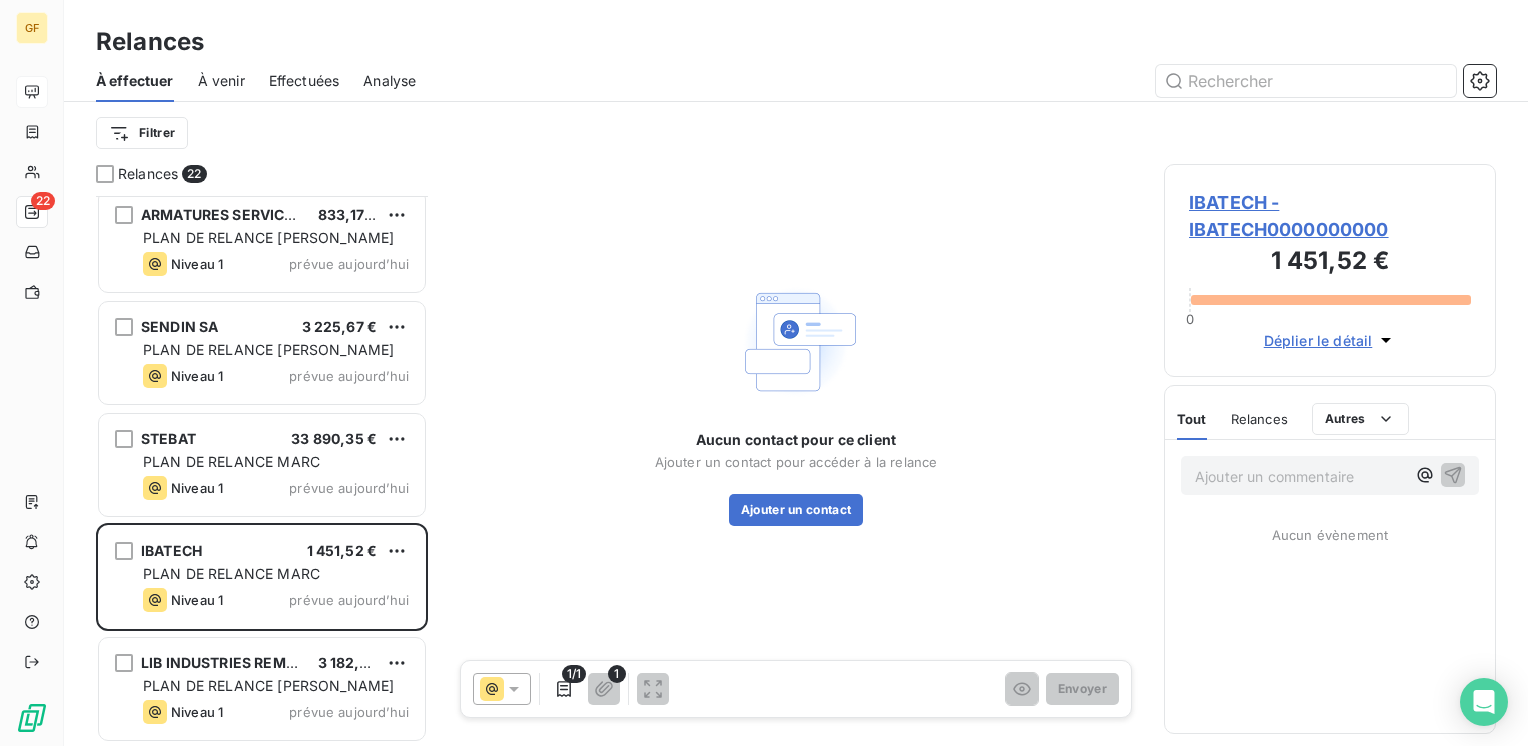 click on "IBATECH - IBATECH0000000000" at bounding box center [1330, 216] 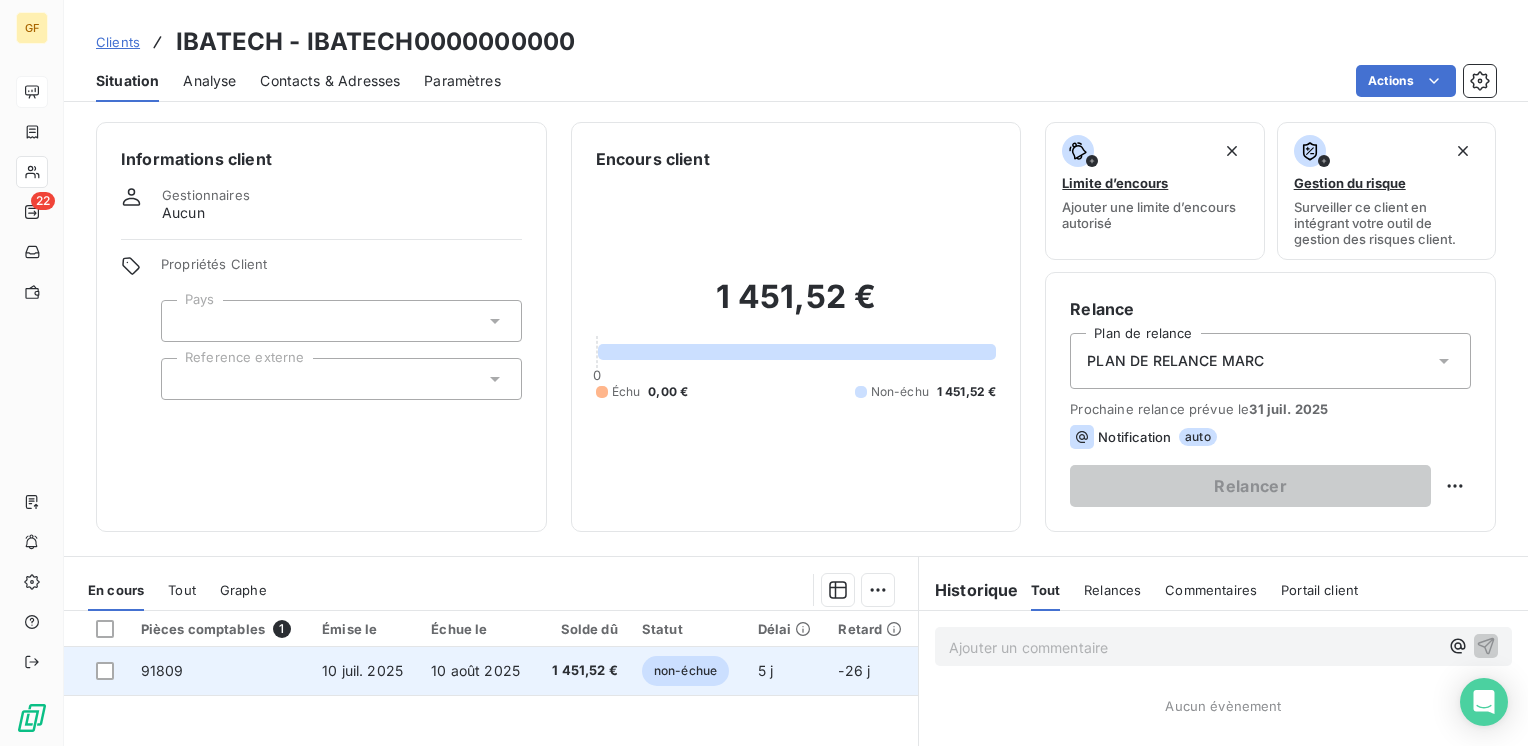 click on "10 août 2025" at bounding box center (477, 671) 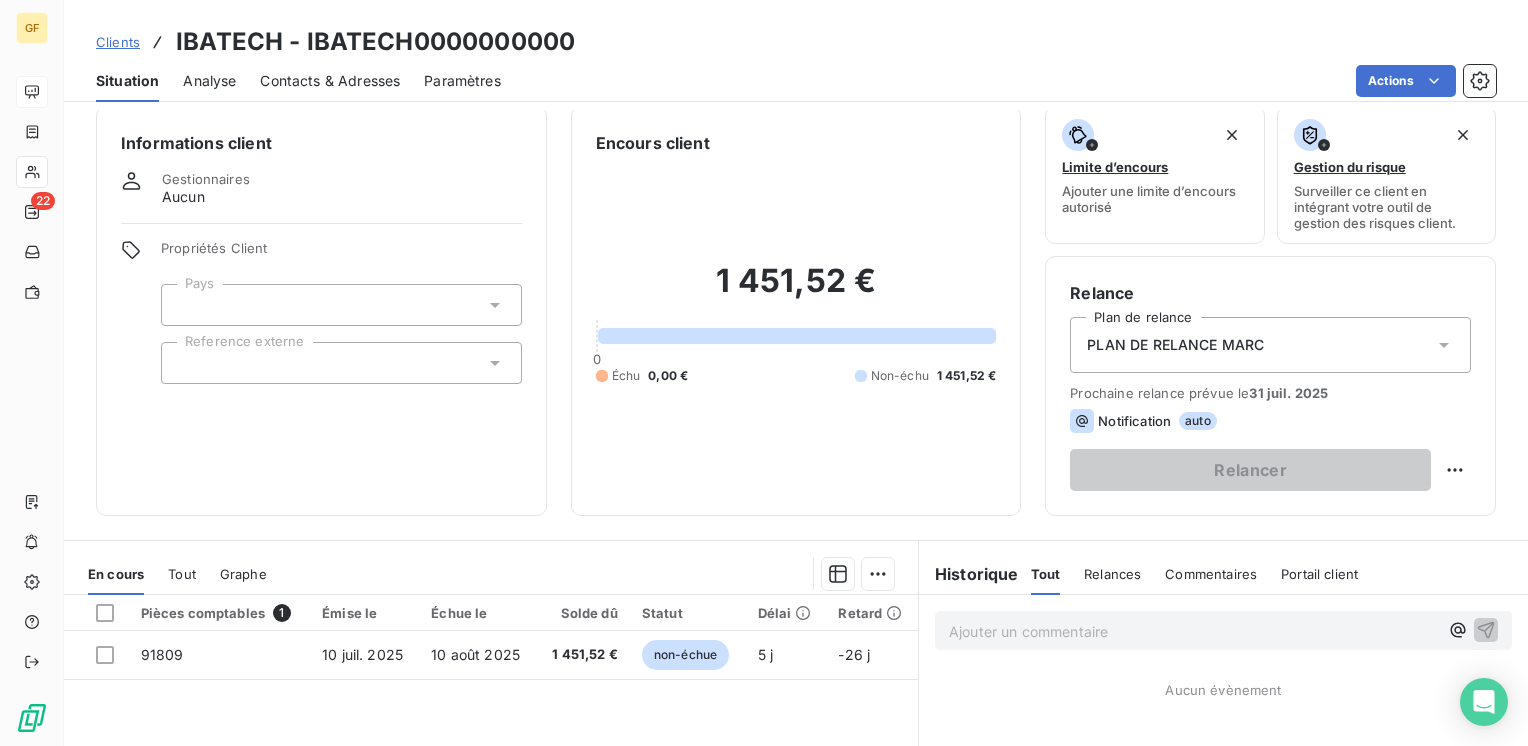 scroll, scrollTop: 8, scrollLeft: 0, axis: vertical 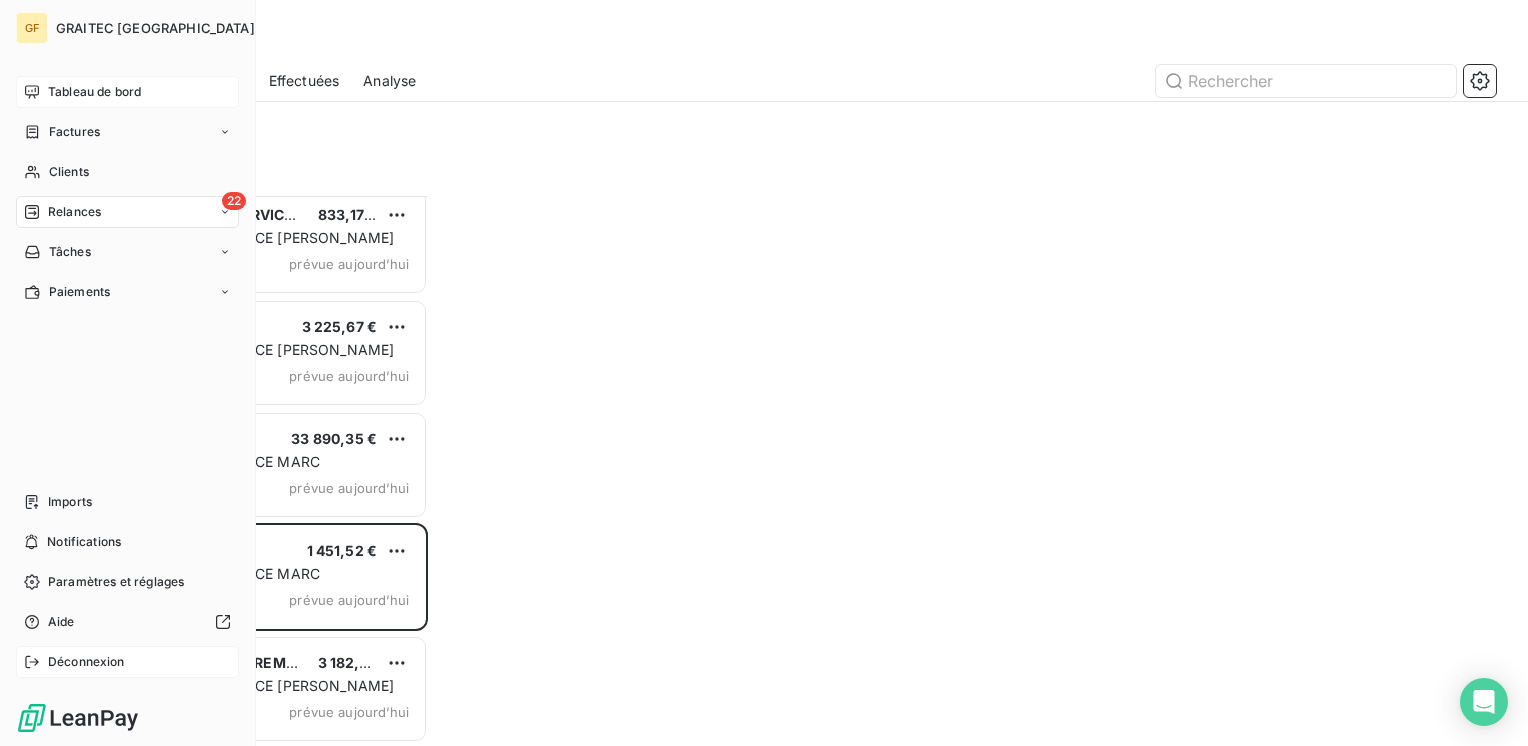click on "Déconnexion" at bounding box center [86, 662] 